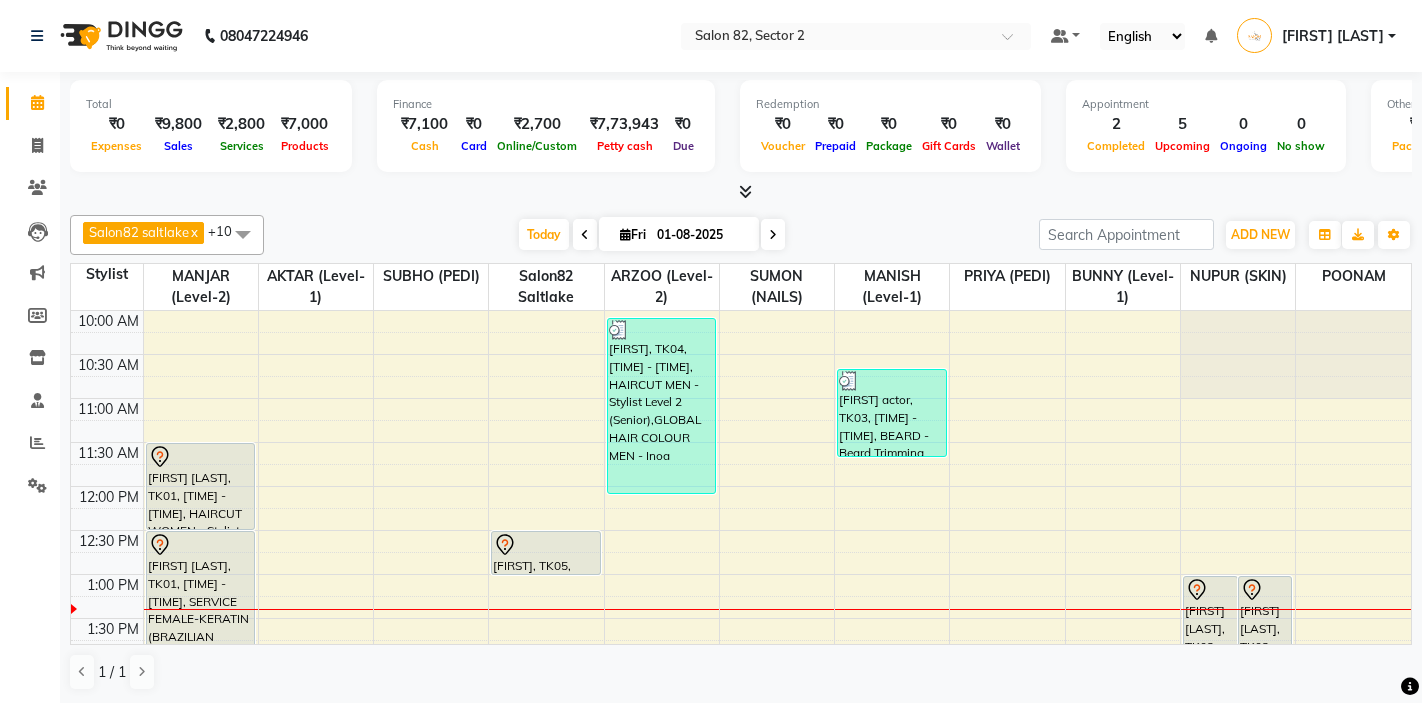 scroll, scrollTop: 0, scrollLeft: 0, axis: both 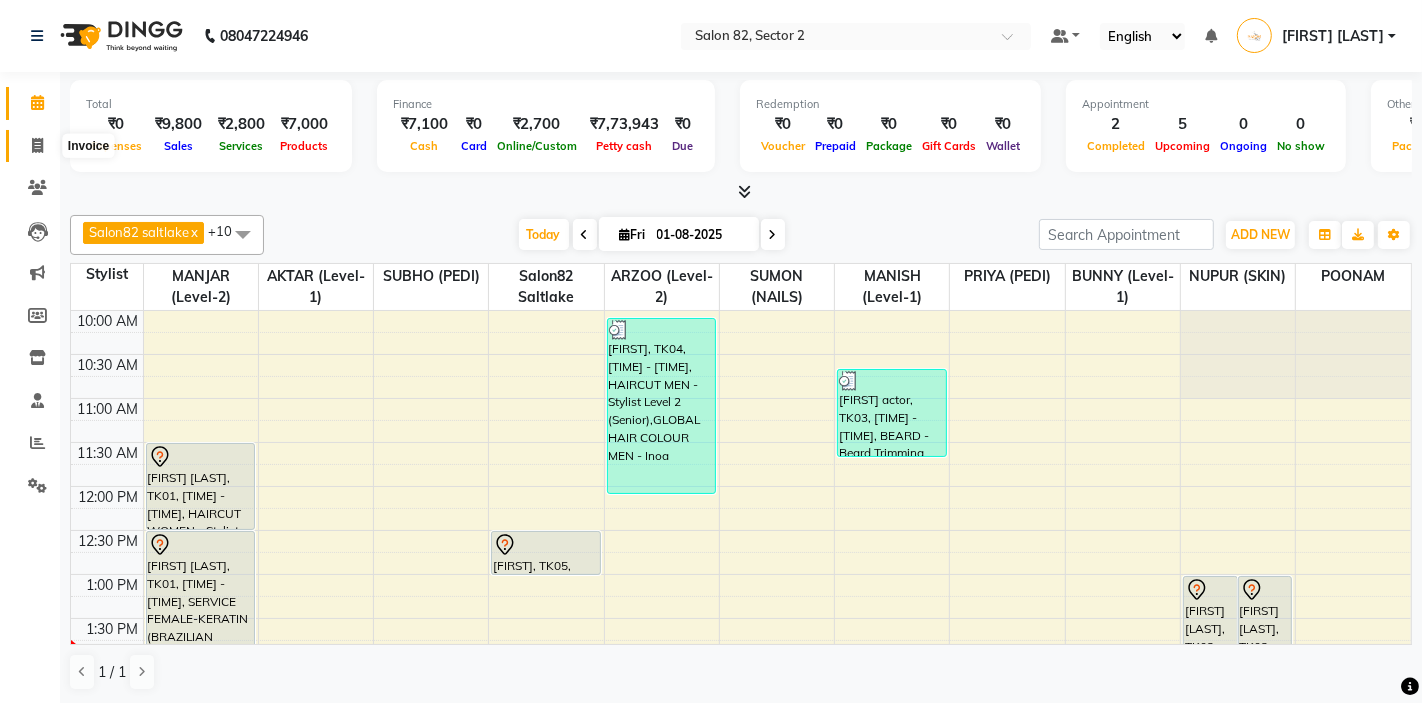 click 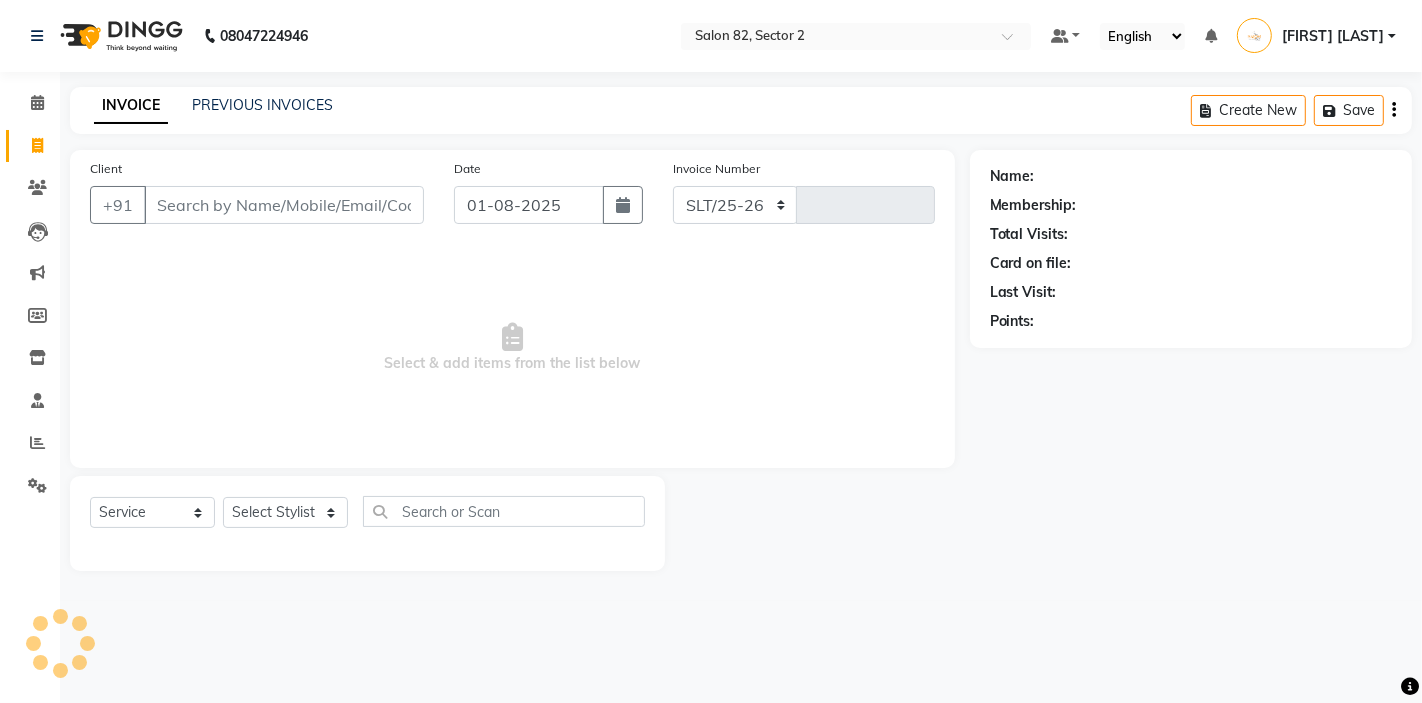 select on "8703" 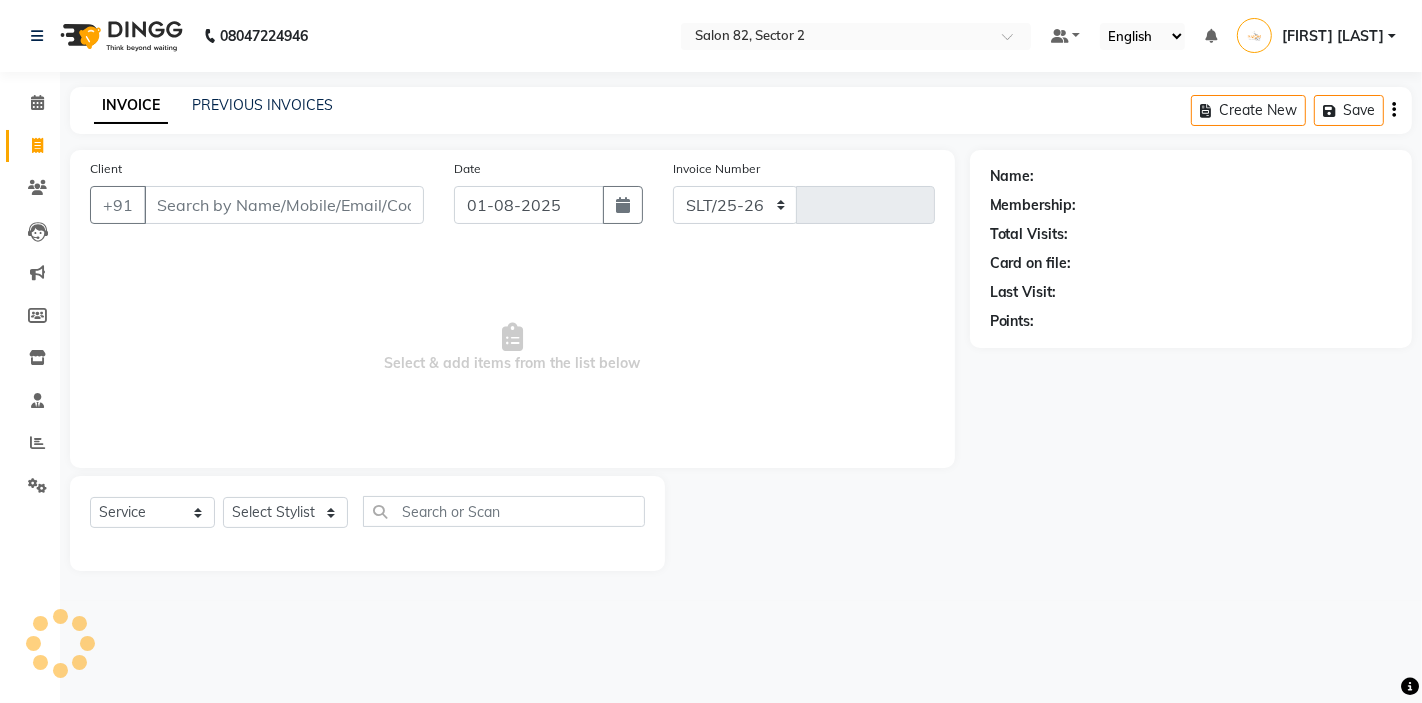 type on "1140" 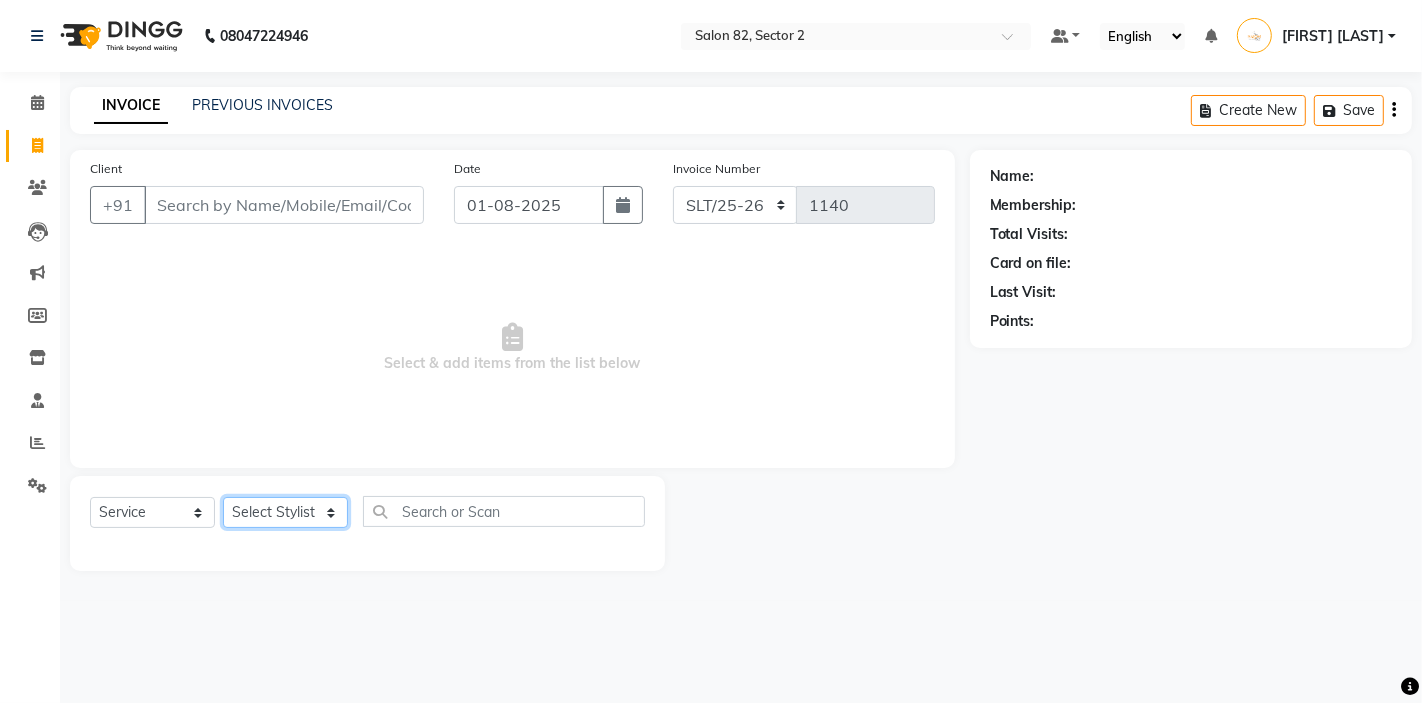 click on "Select Stylist" 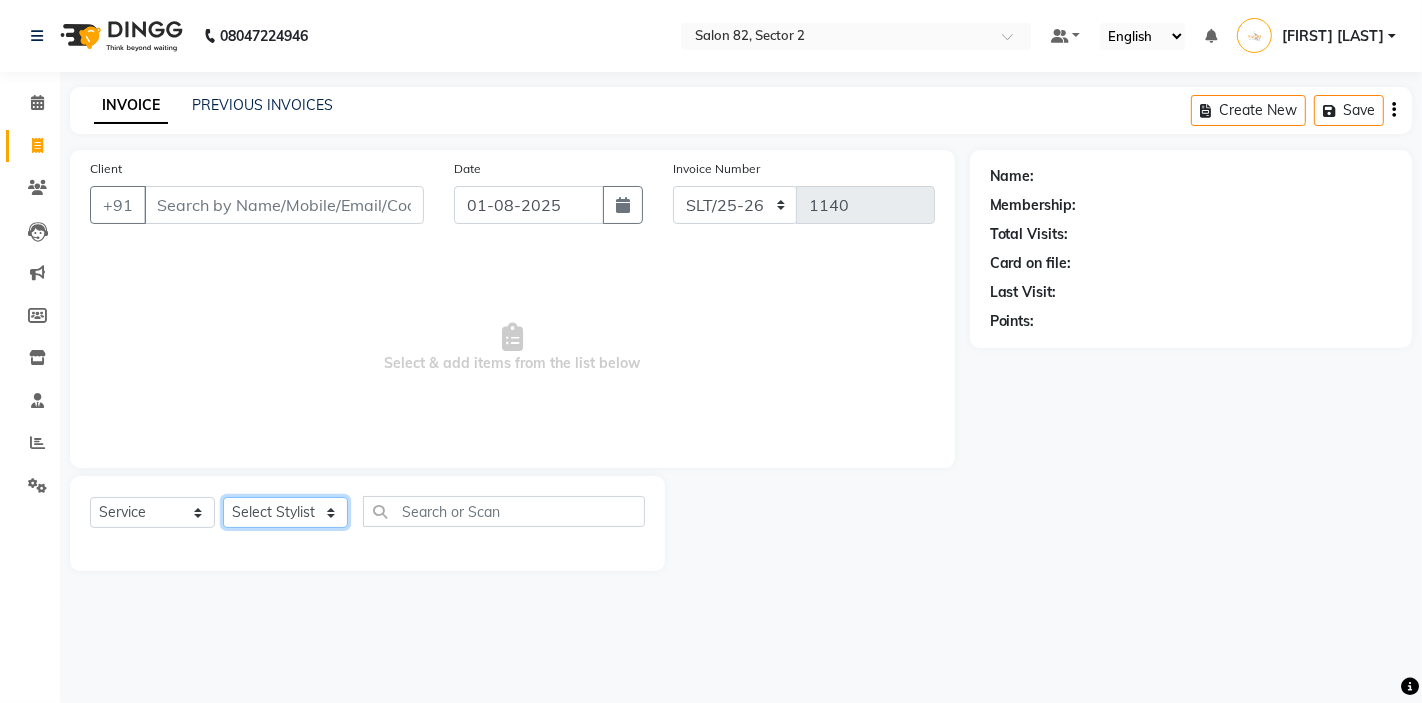 select on "83820" 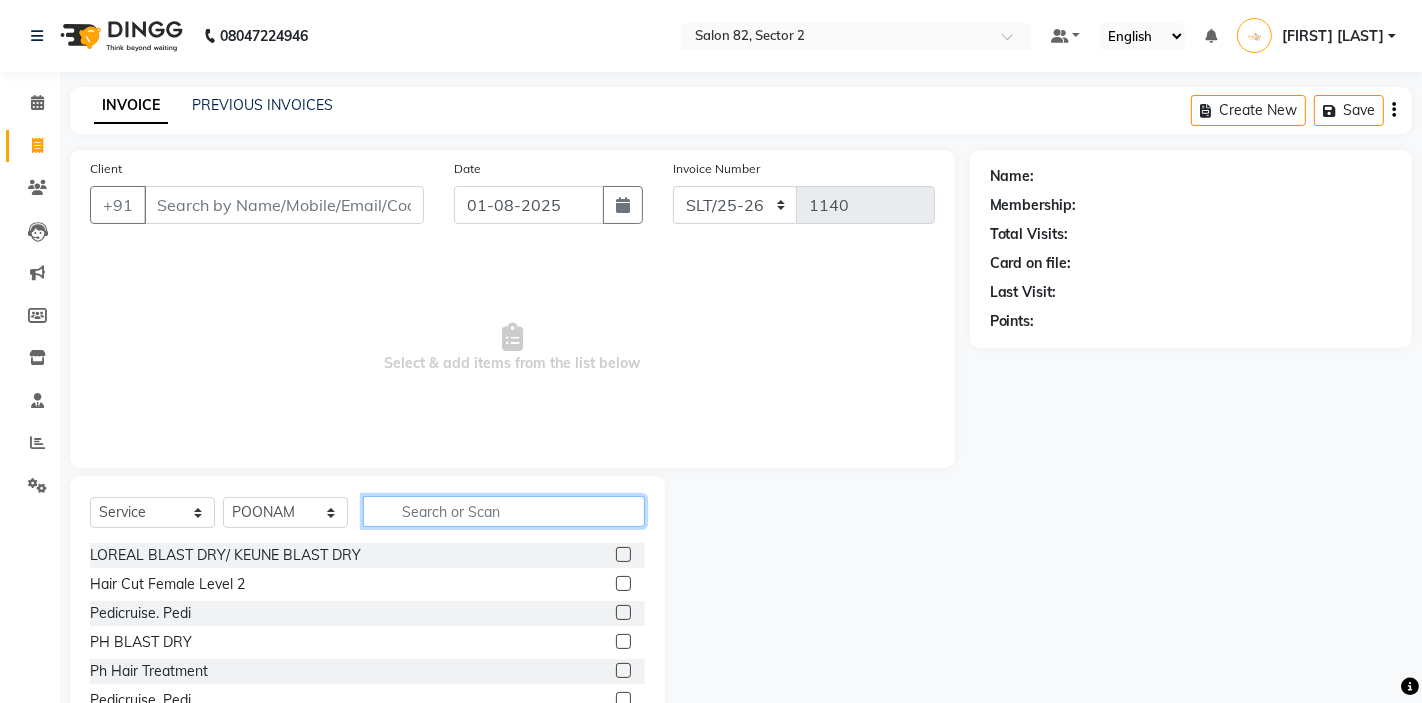 click 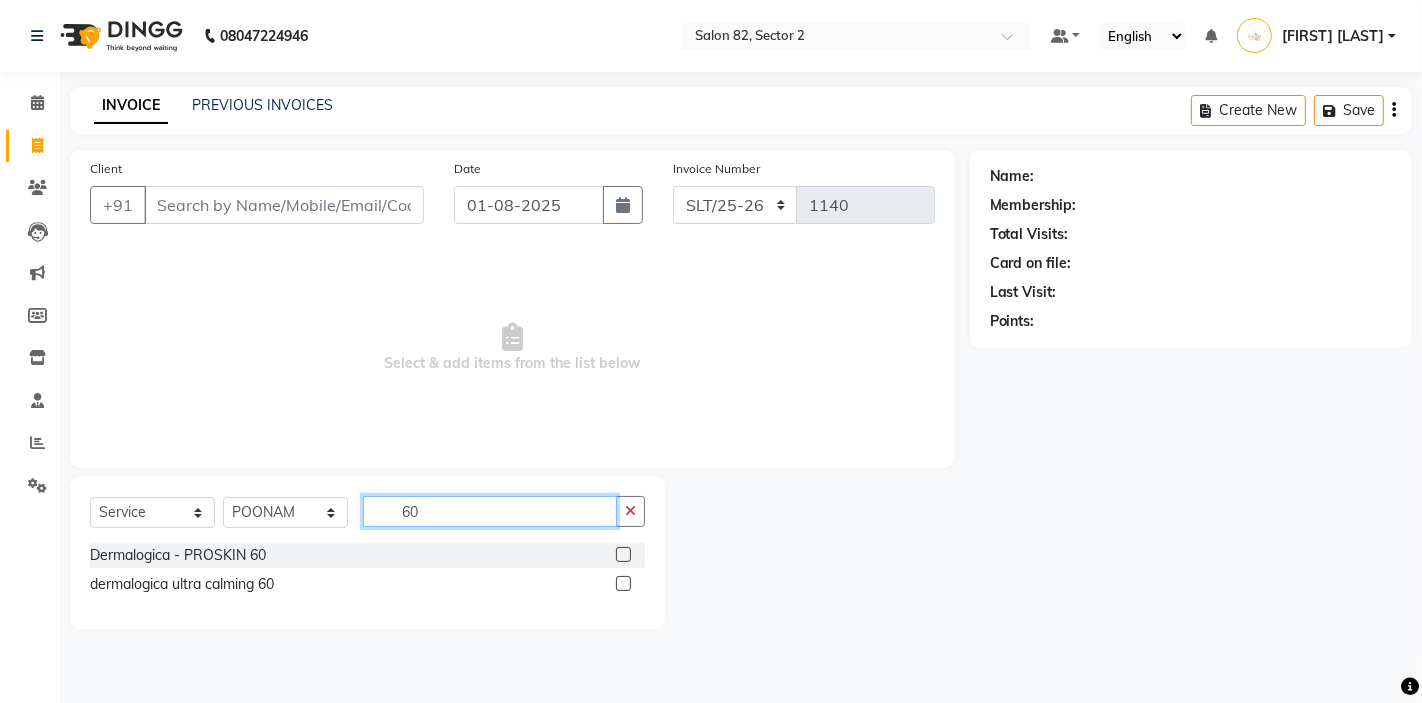 type on "60" 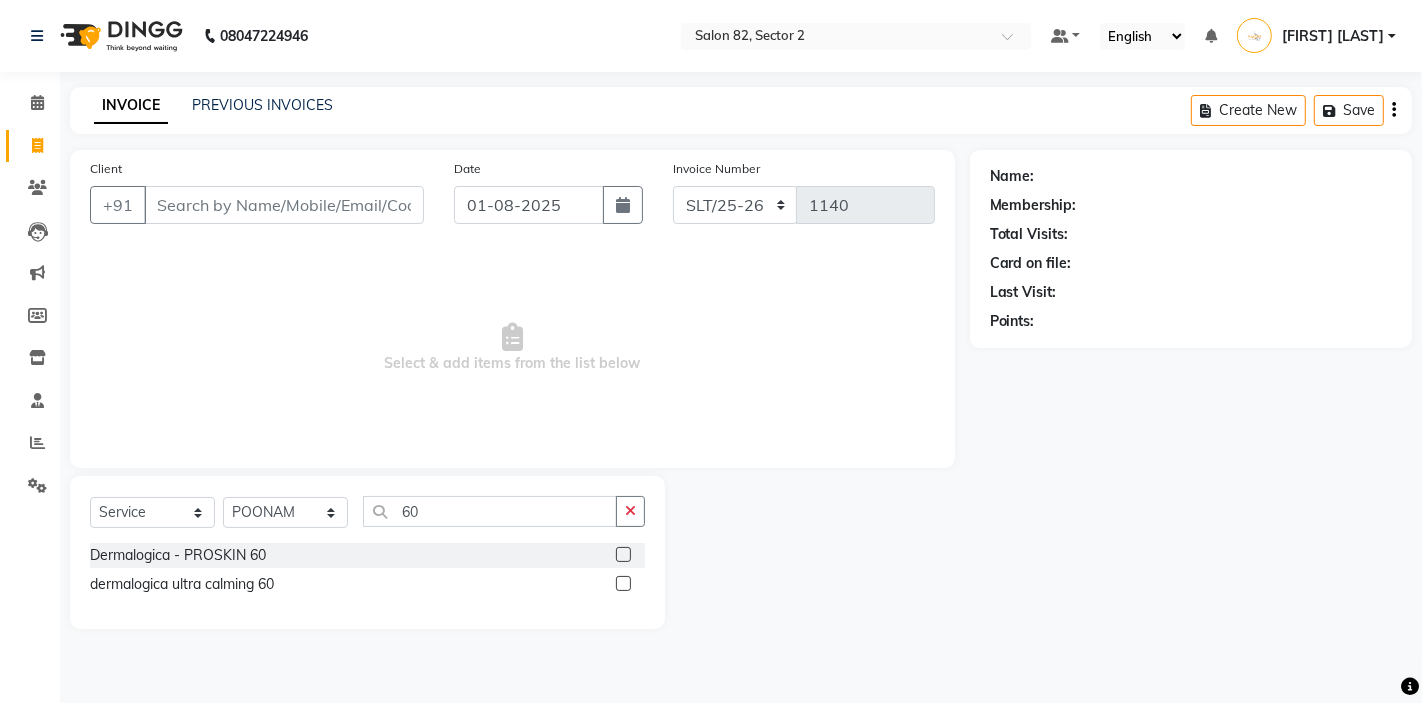 click 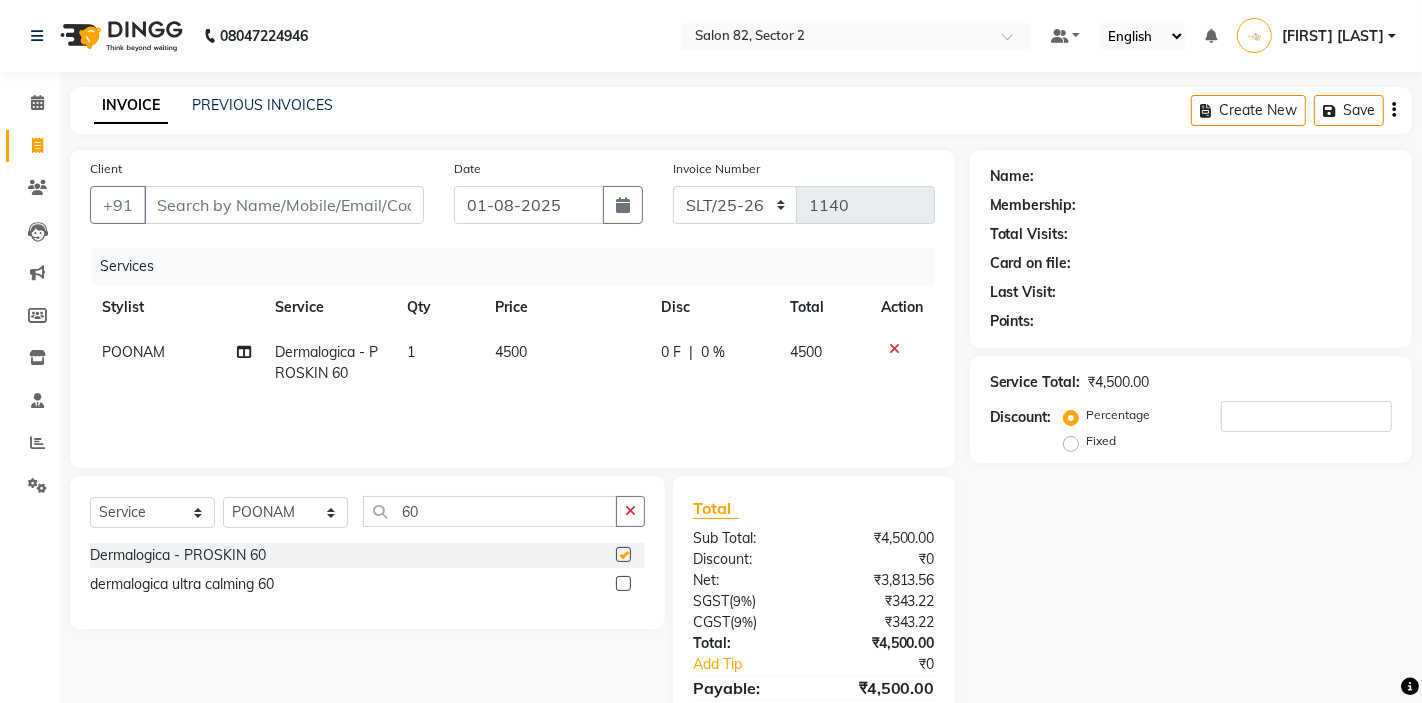 checkbox on "false" 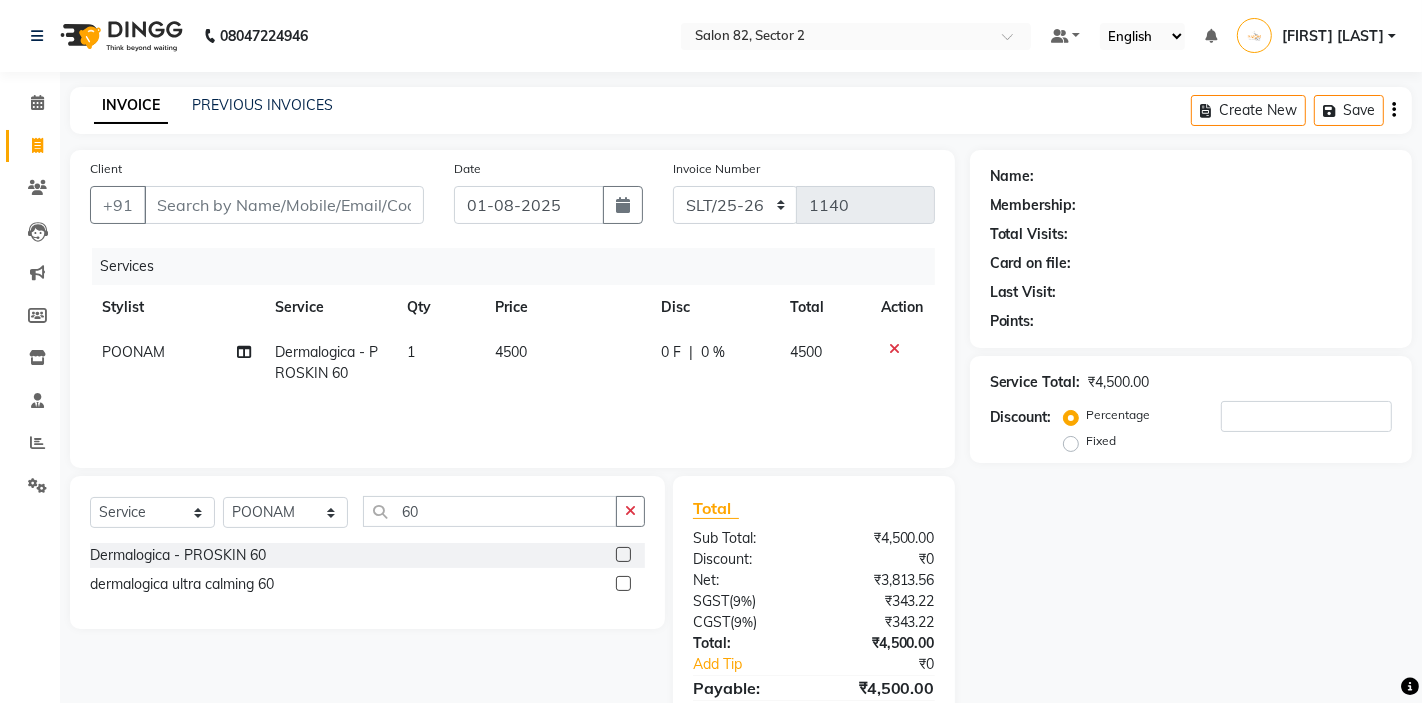 click 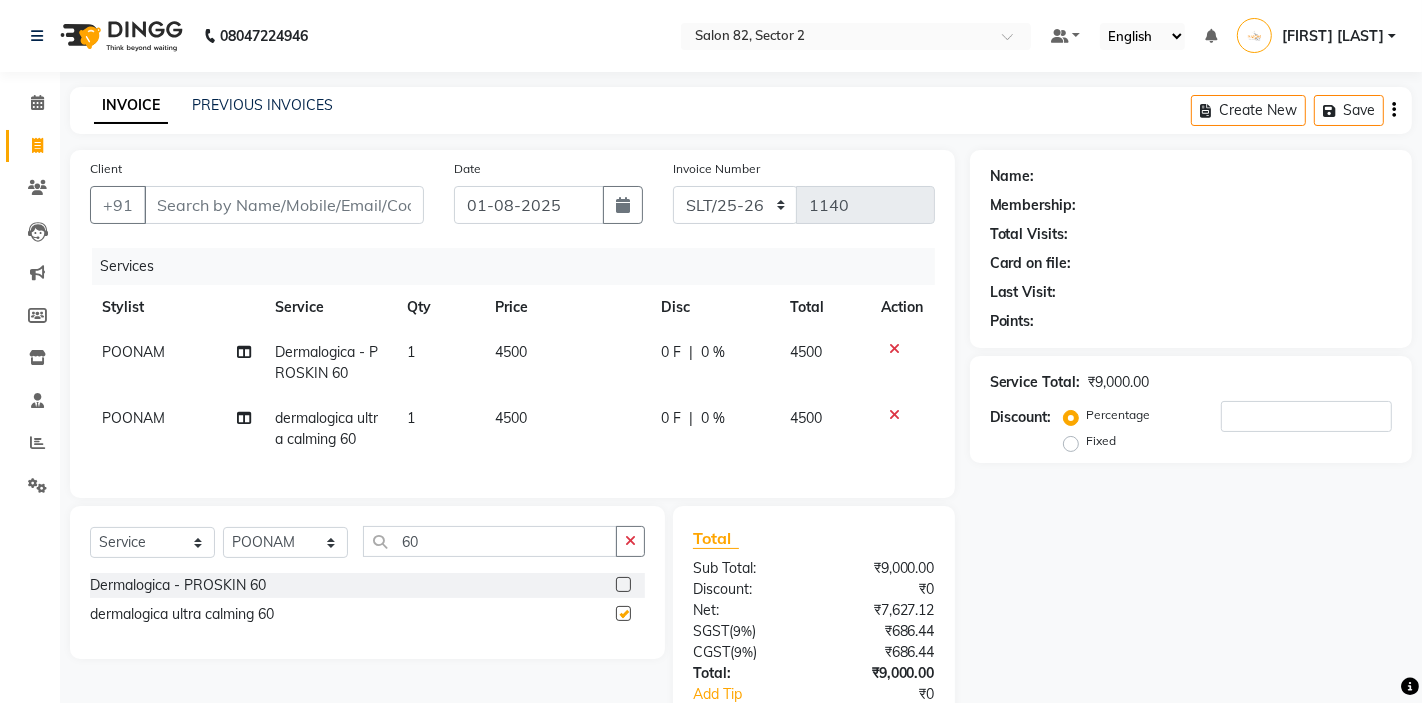 checkbox on "false" 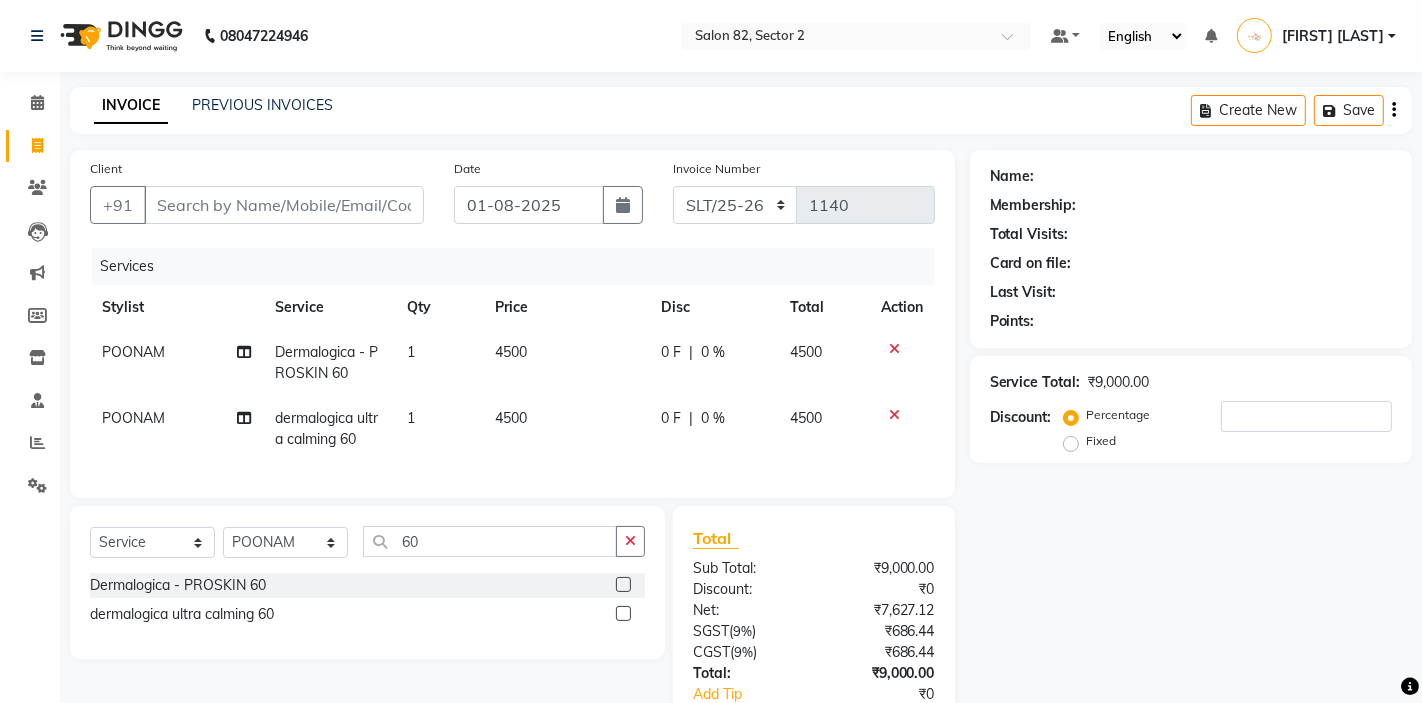 click 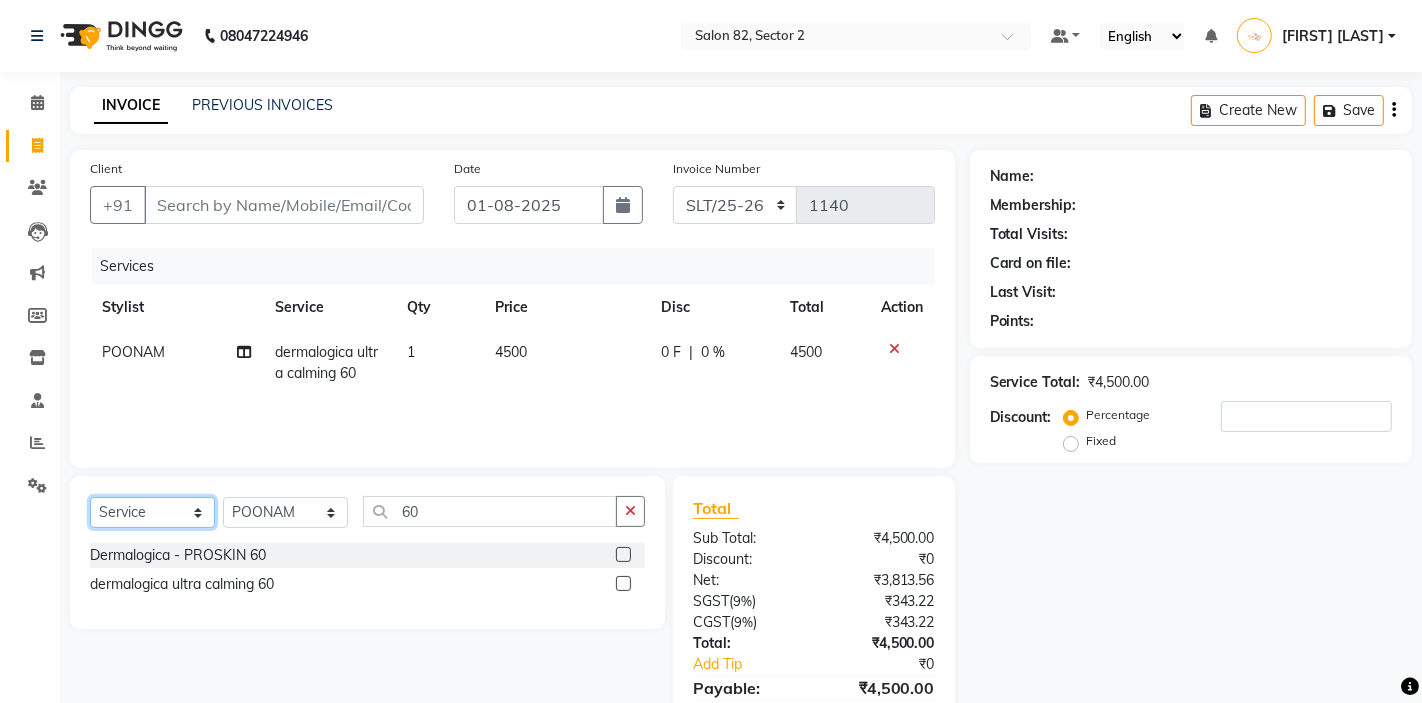 click on "Select  Service  Product  Membership  Package Voucher Prepaid Gift Card" 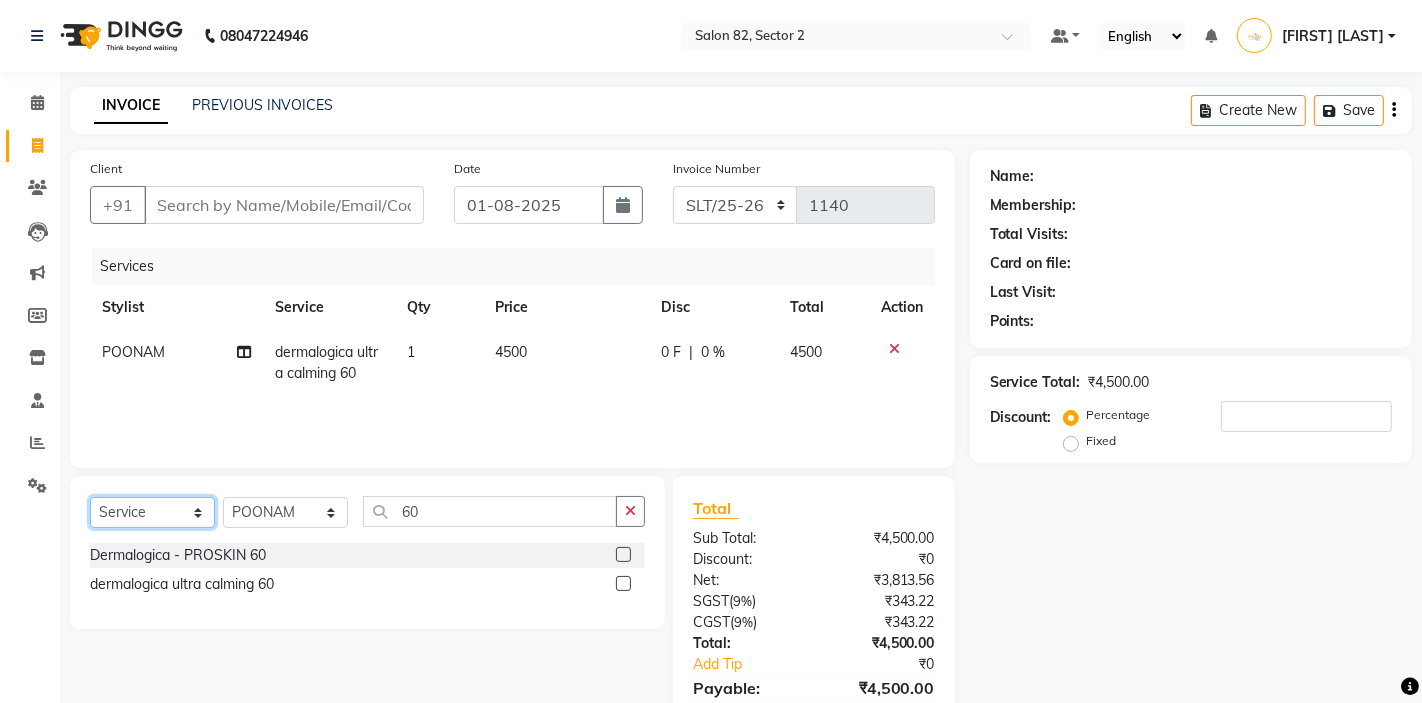 select on "product" 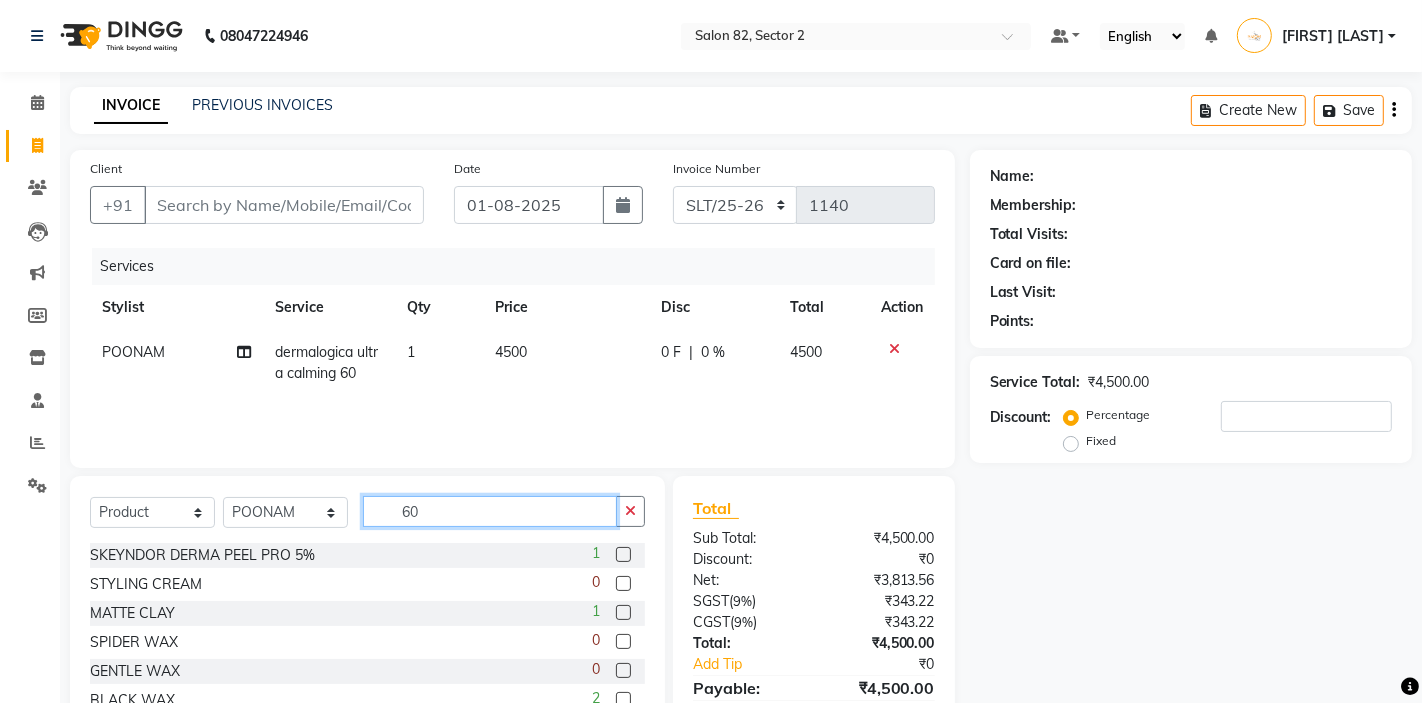 click on "60" 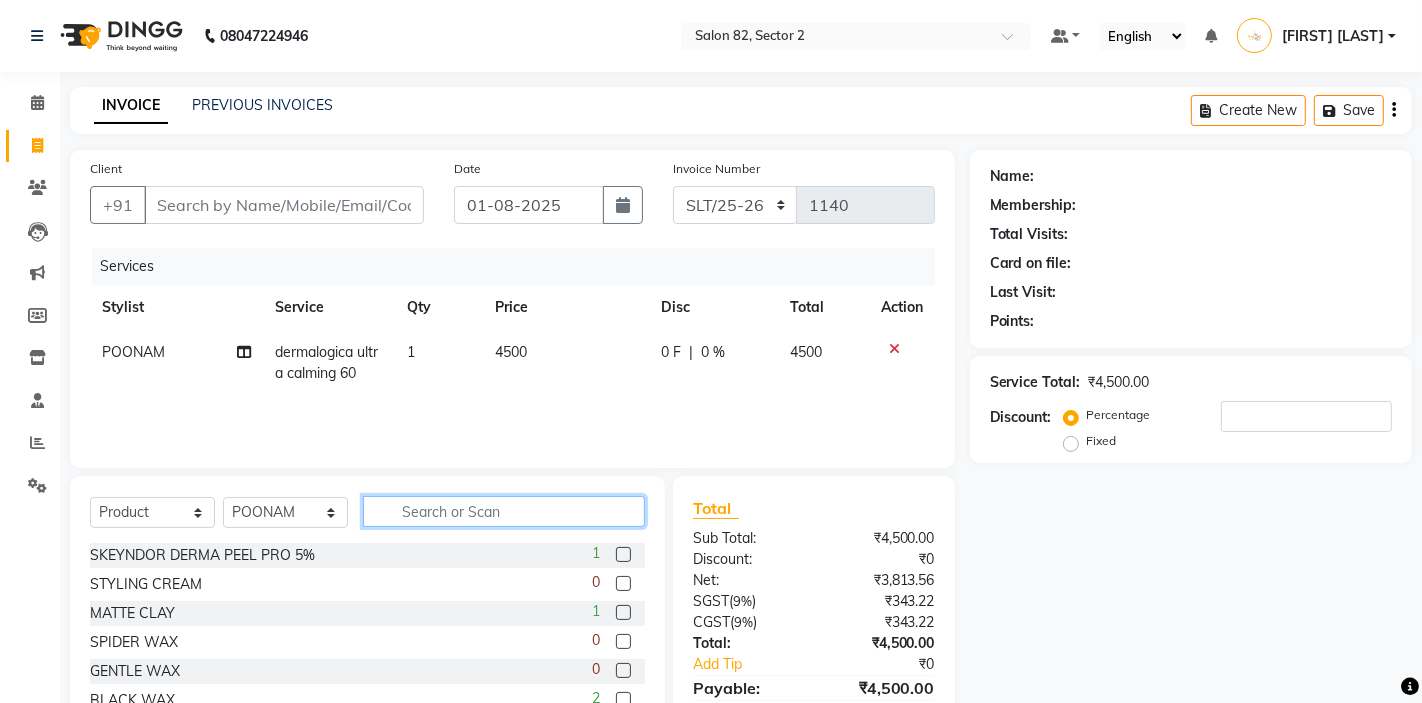 type 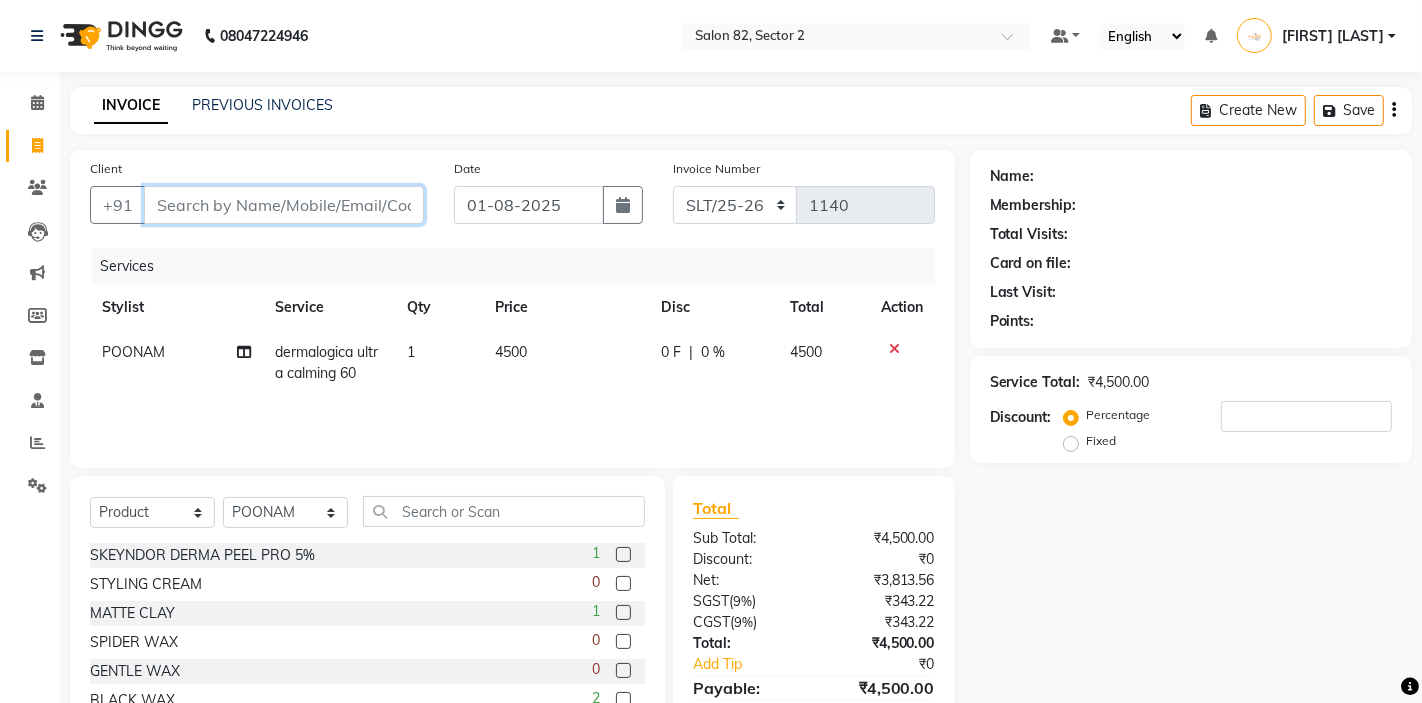 click on "Client" at bounding box center (284, 205) 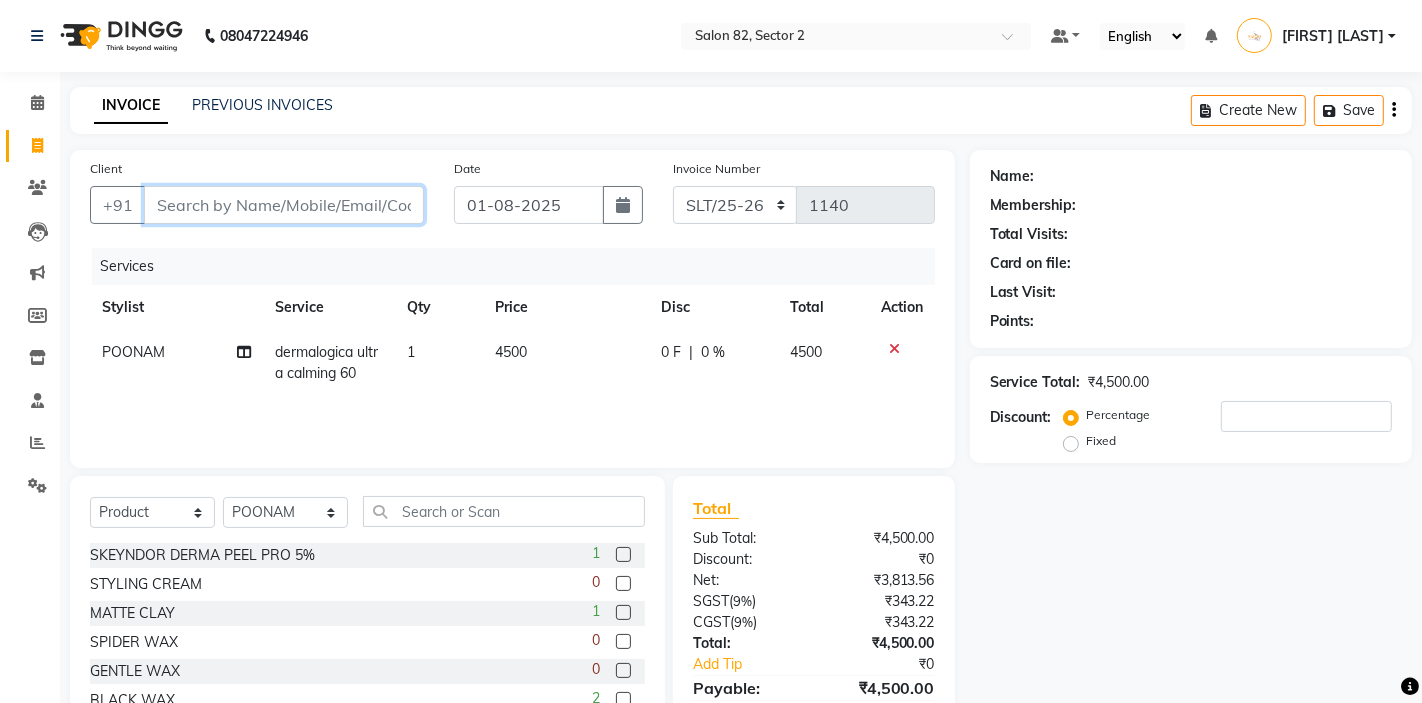 type on "8" 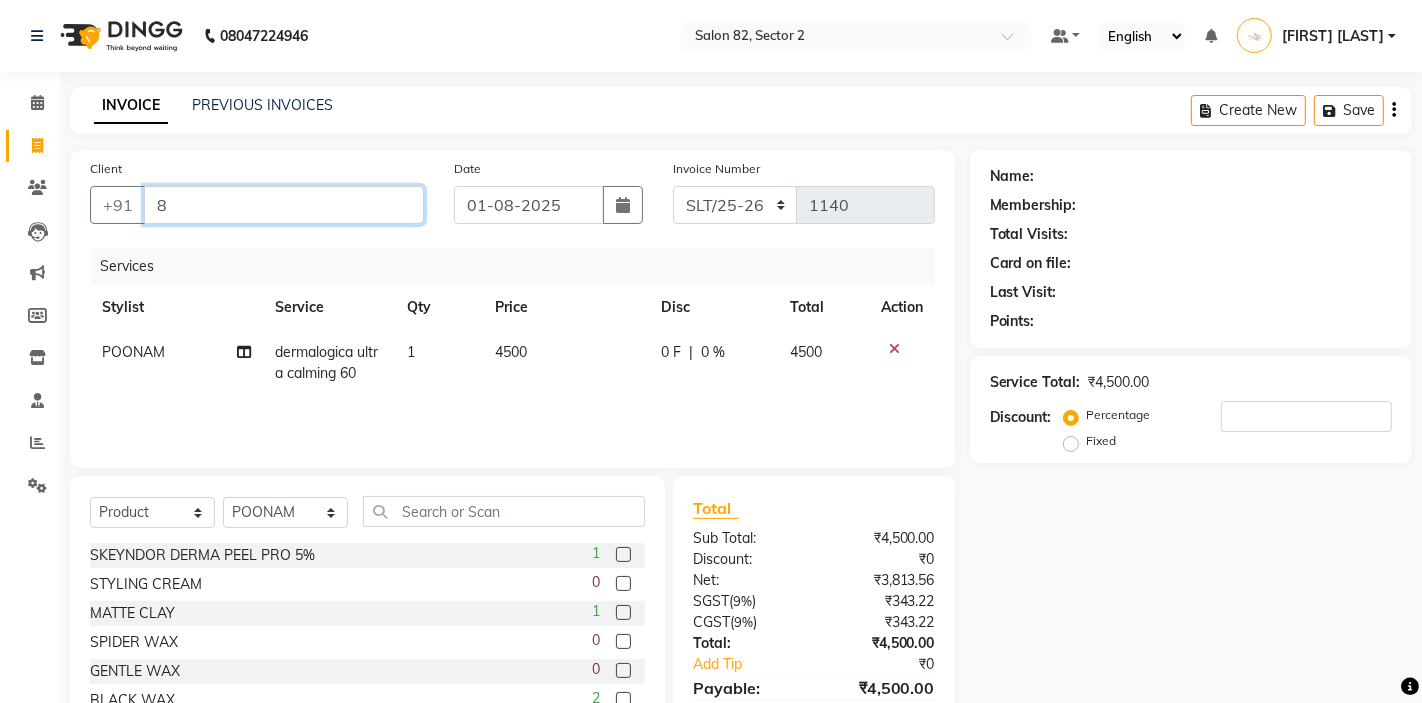 type on "0" 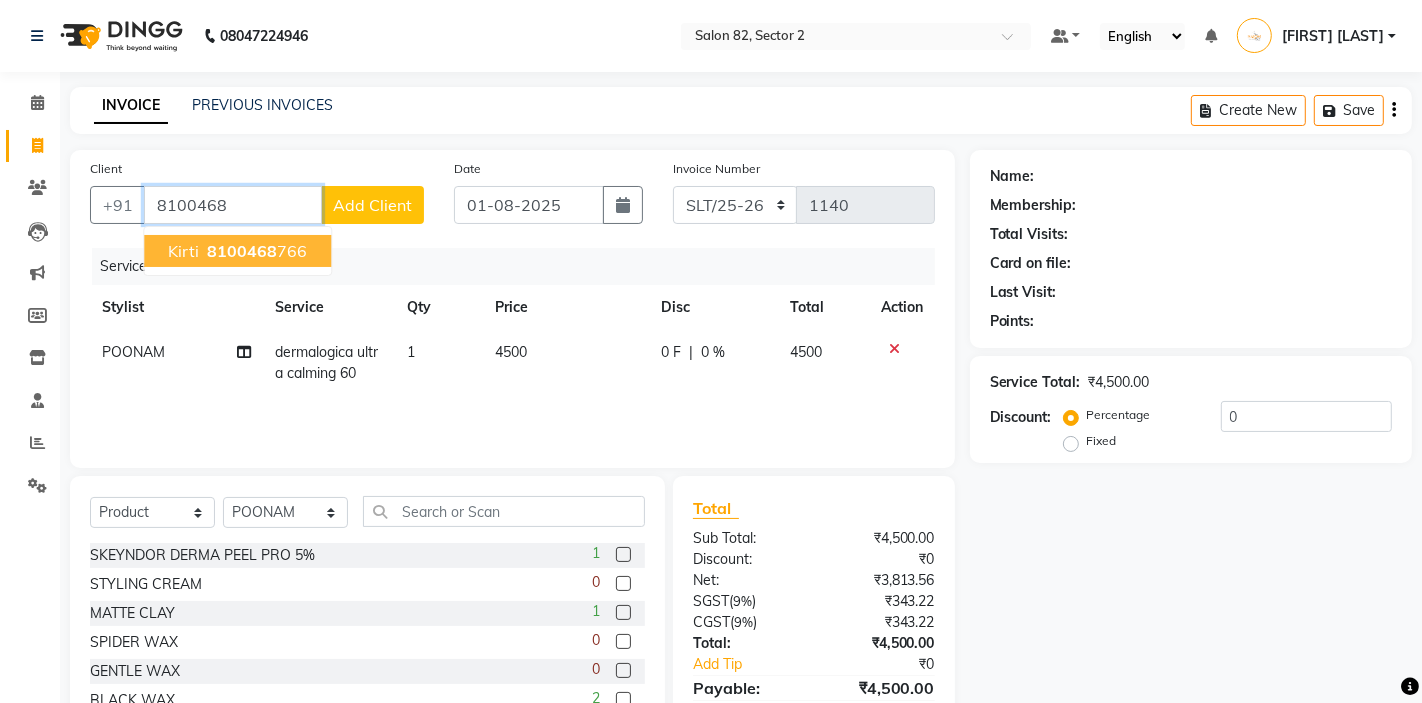 click on "kirti   8100468 766" at bounding box center [237, 251] 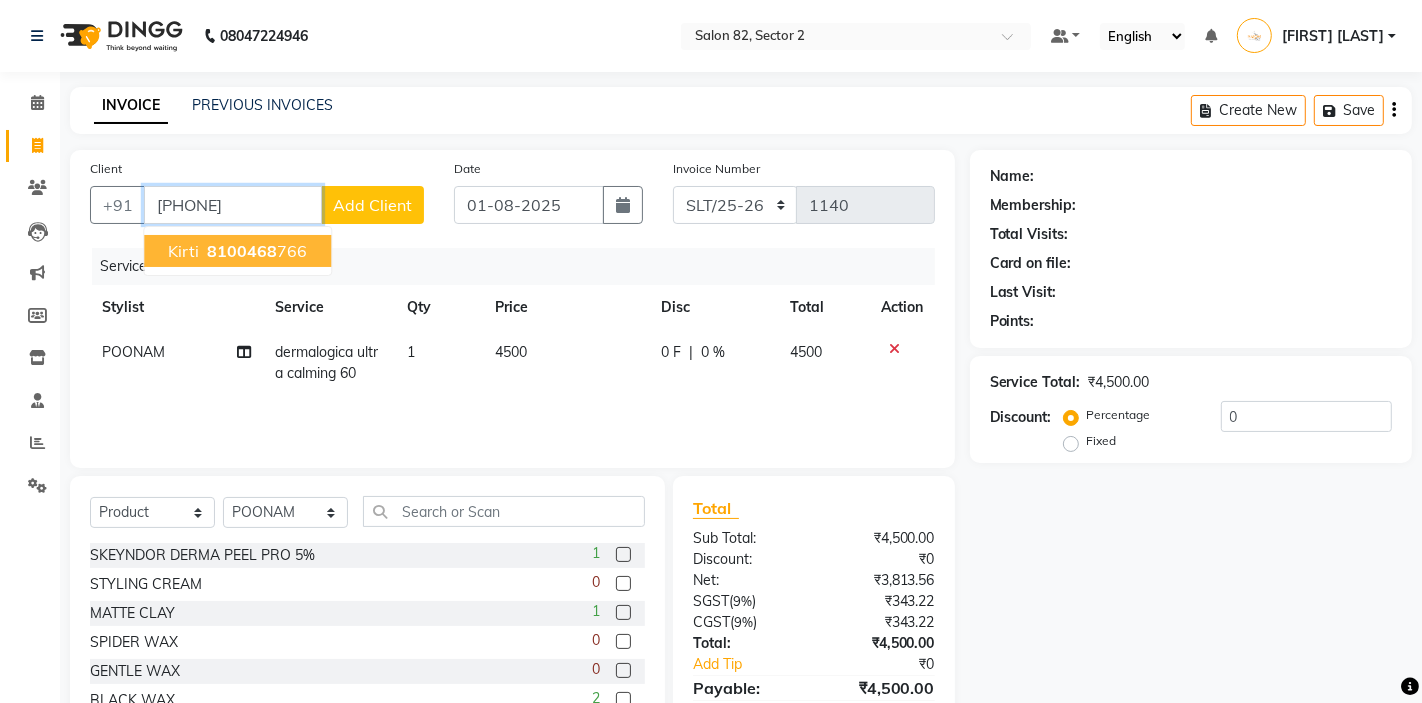 type on "8100468766" 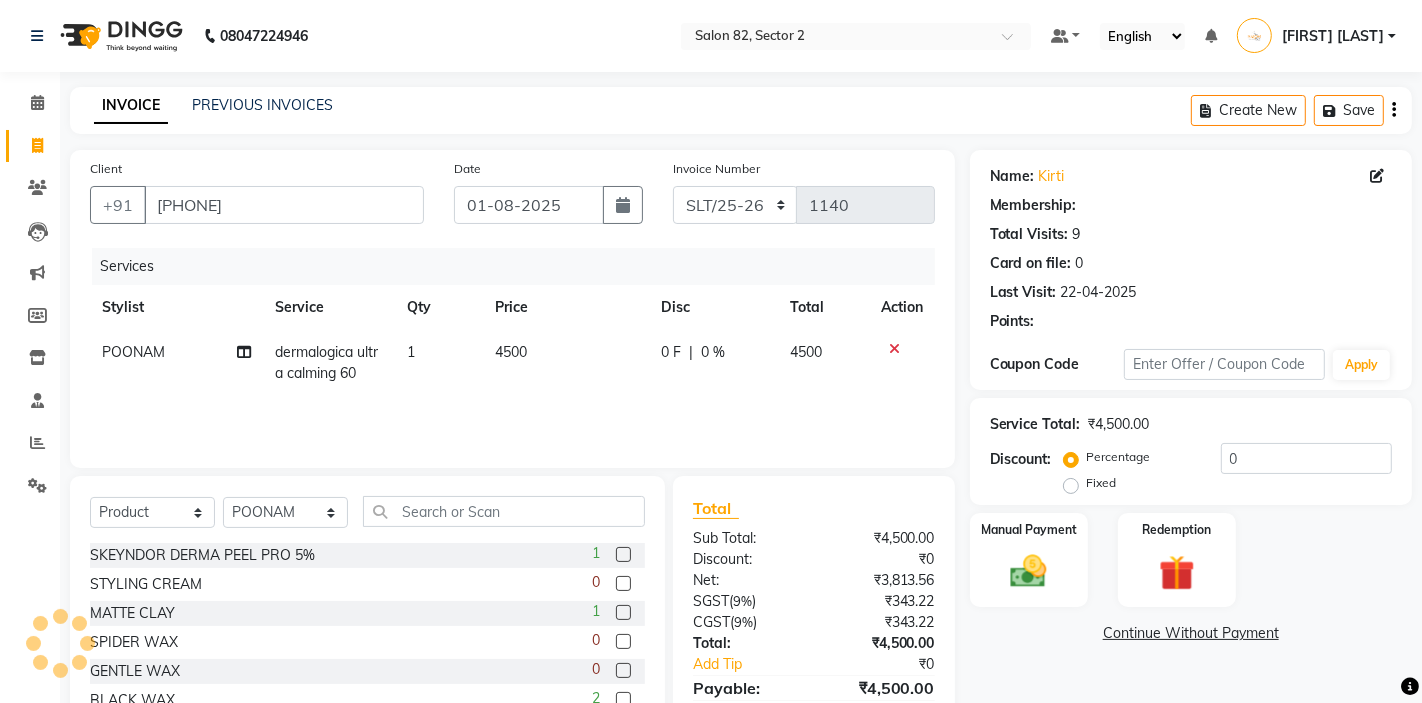 select on "1: Object" 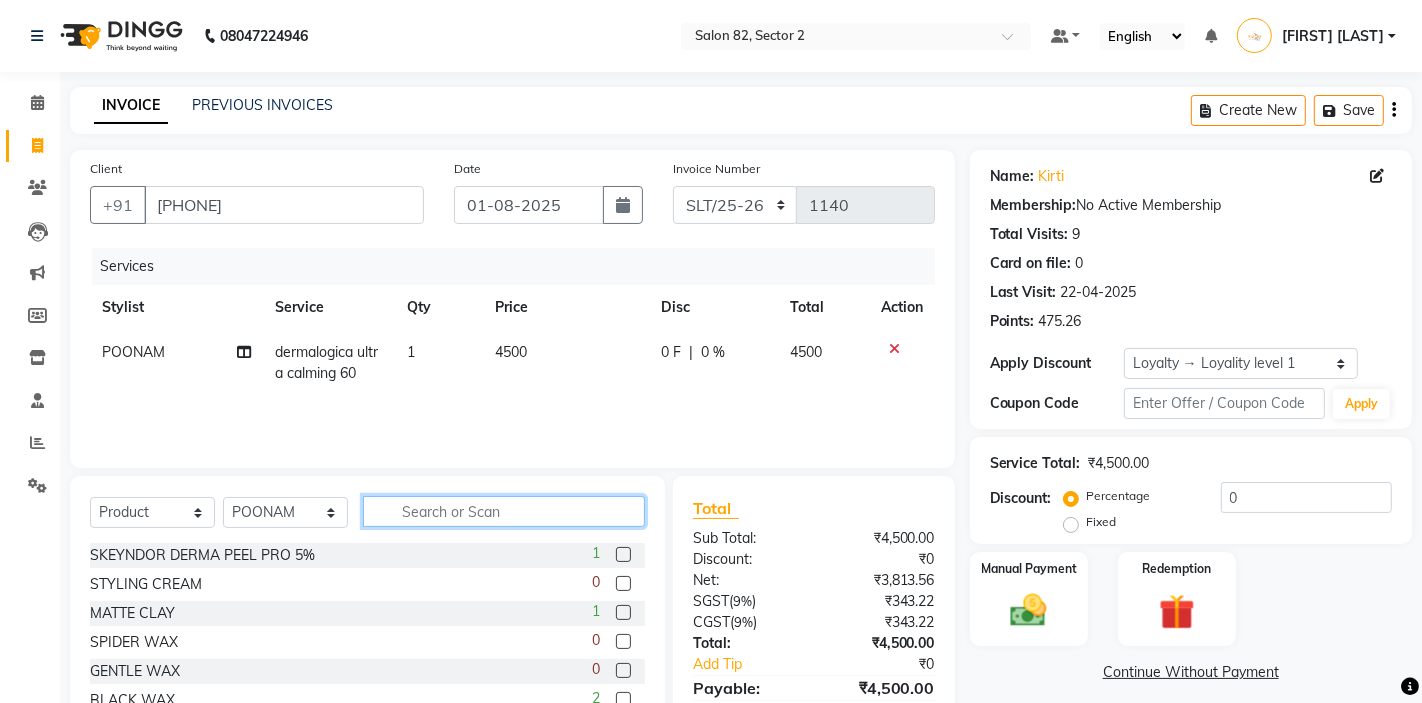 click 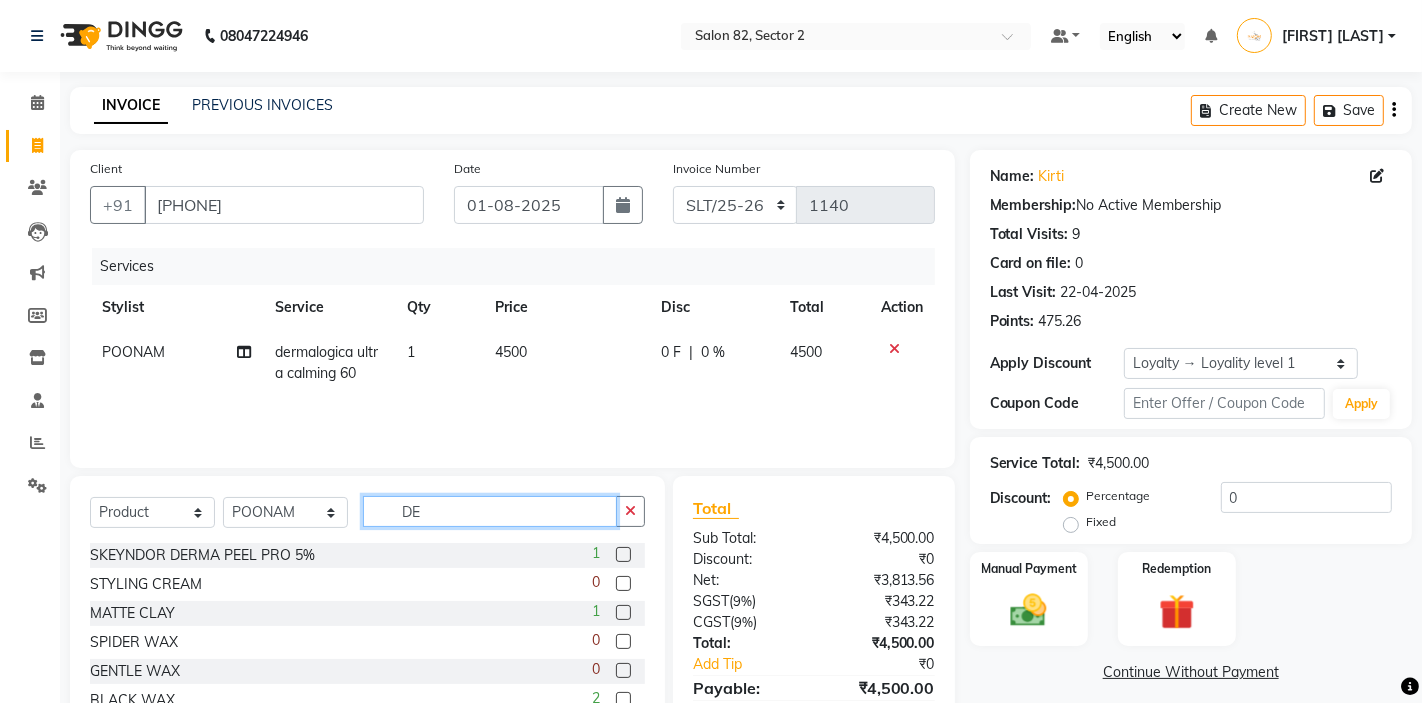 type on "D" 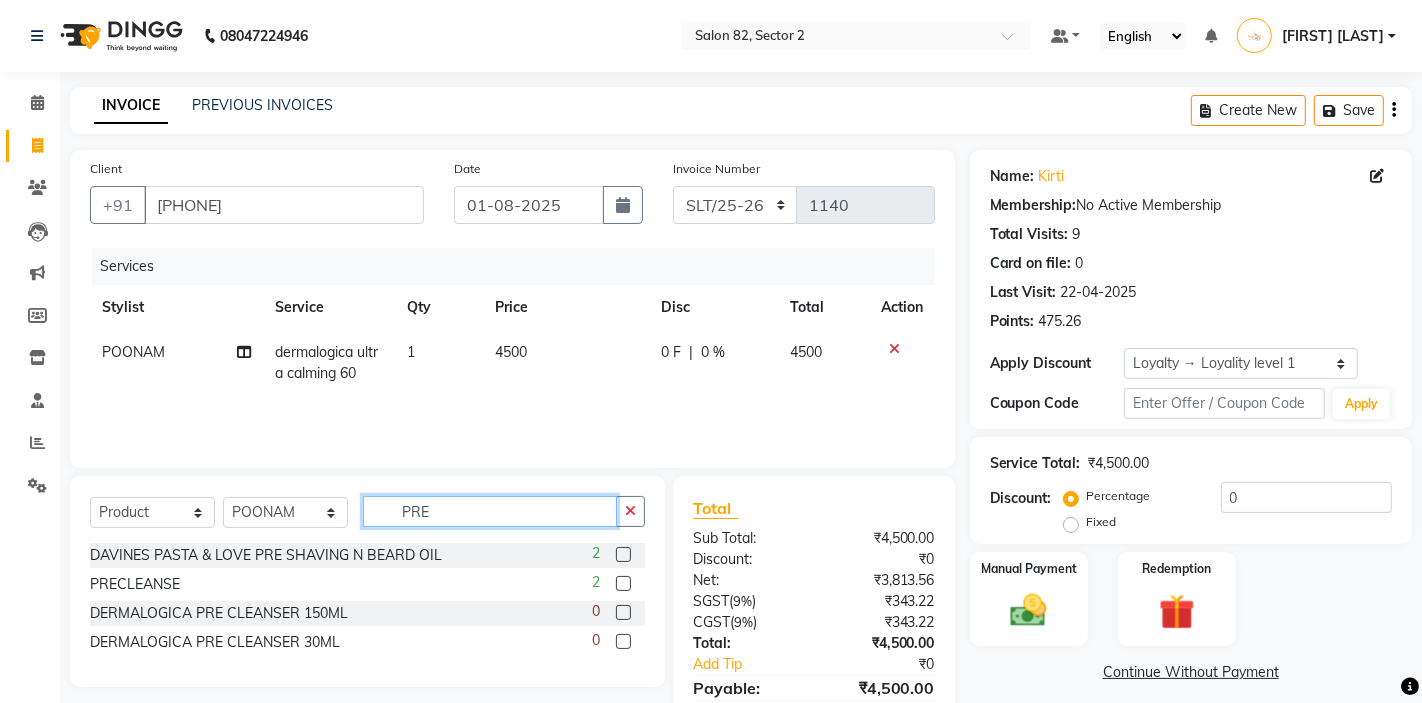 type on "PRE" 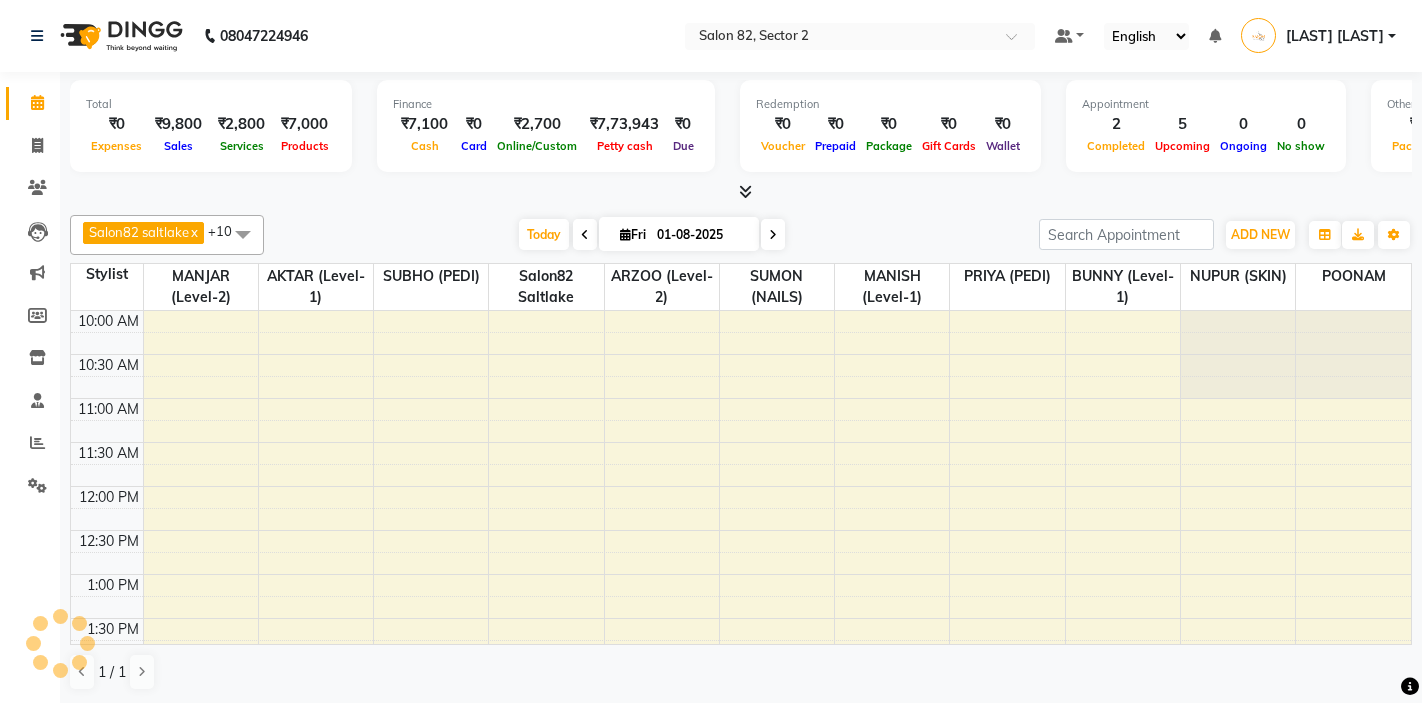 scroll, scrollTop: 0, scrollLeft: 0, axis: both 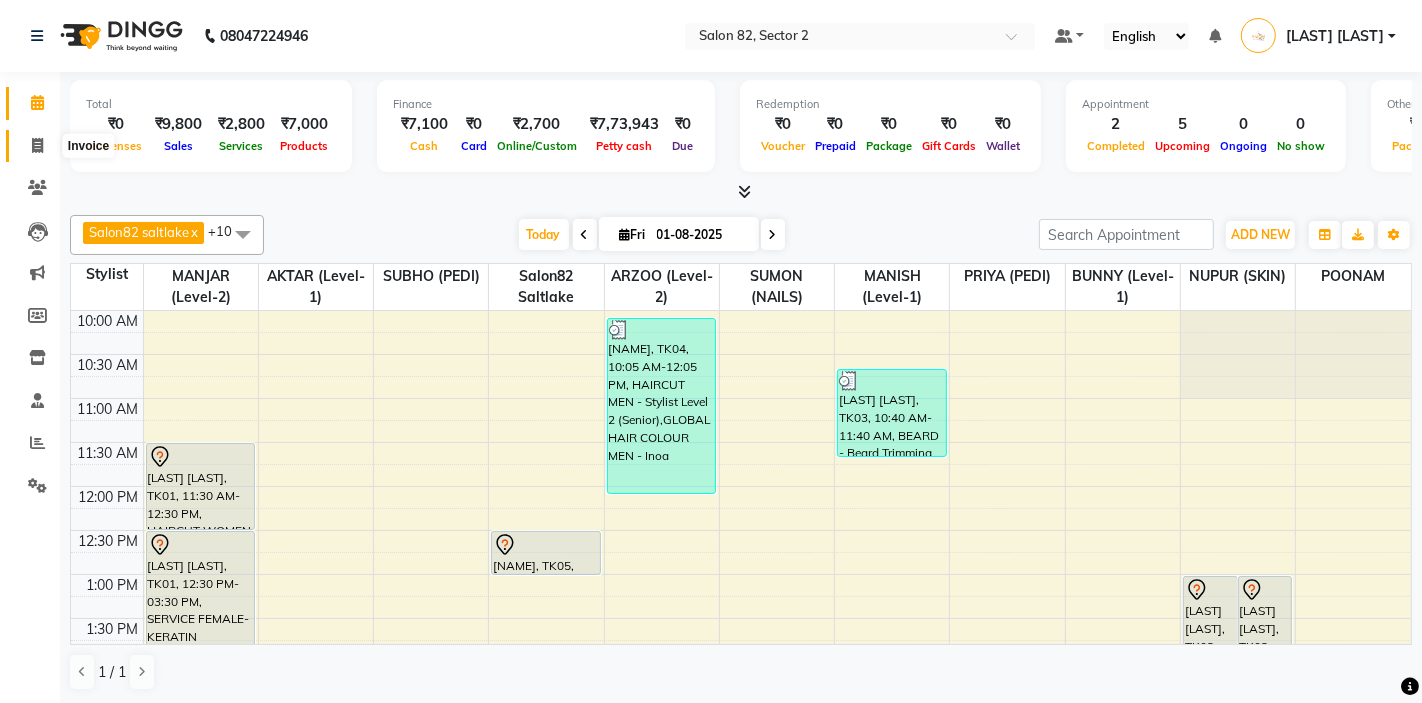 click 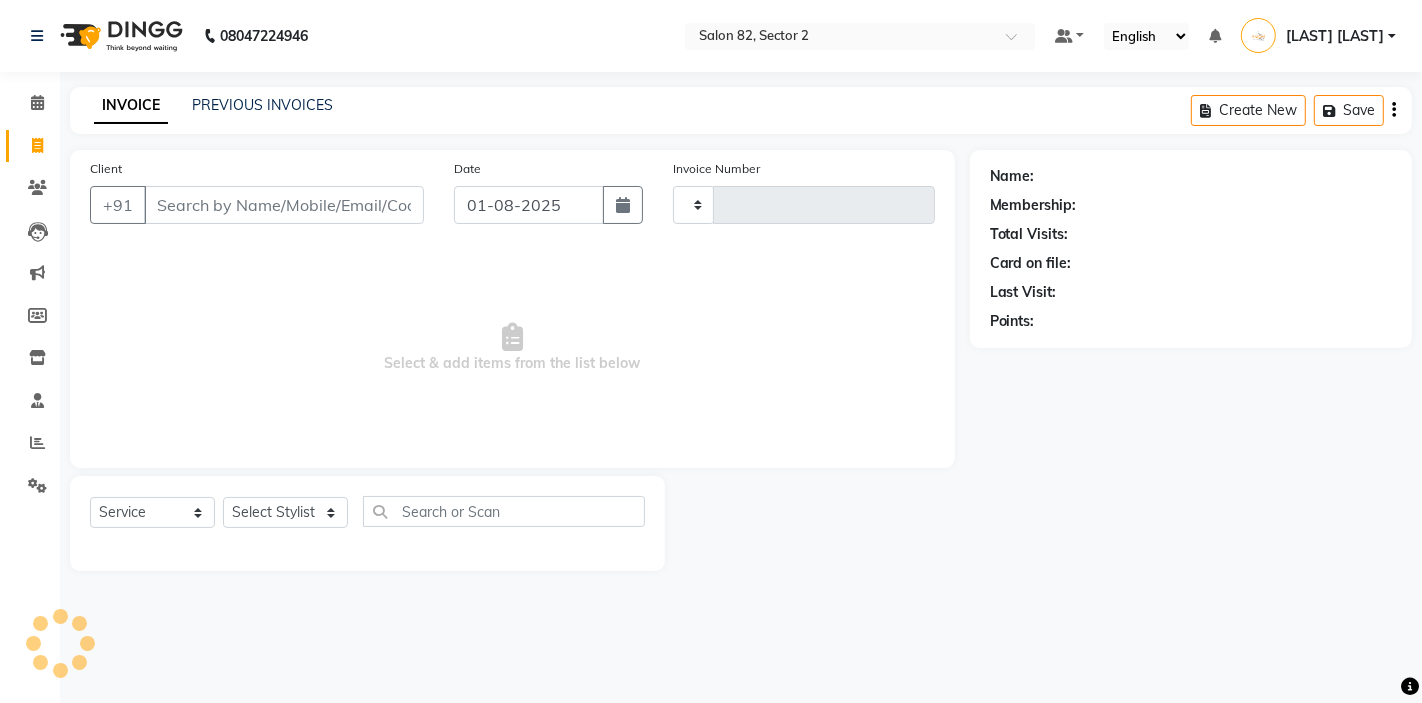 type on "1140" 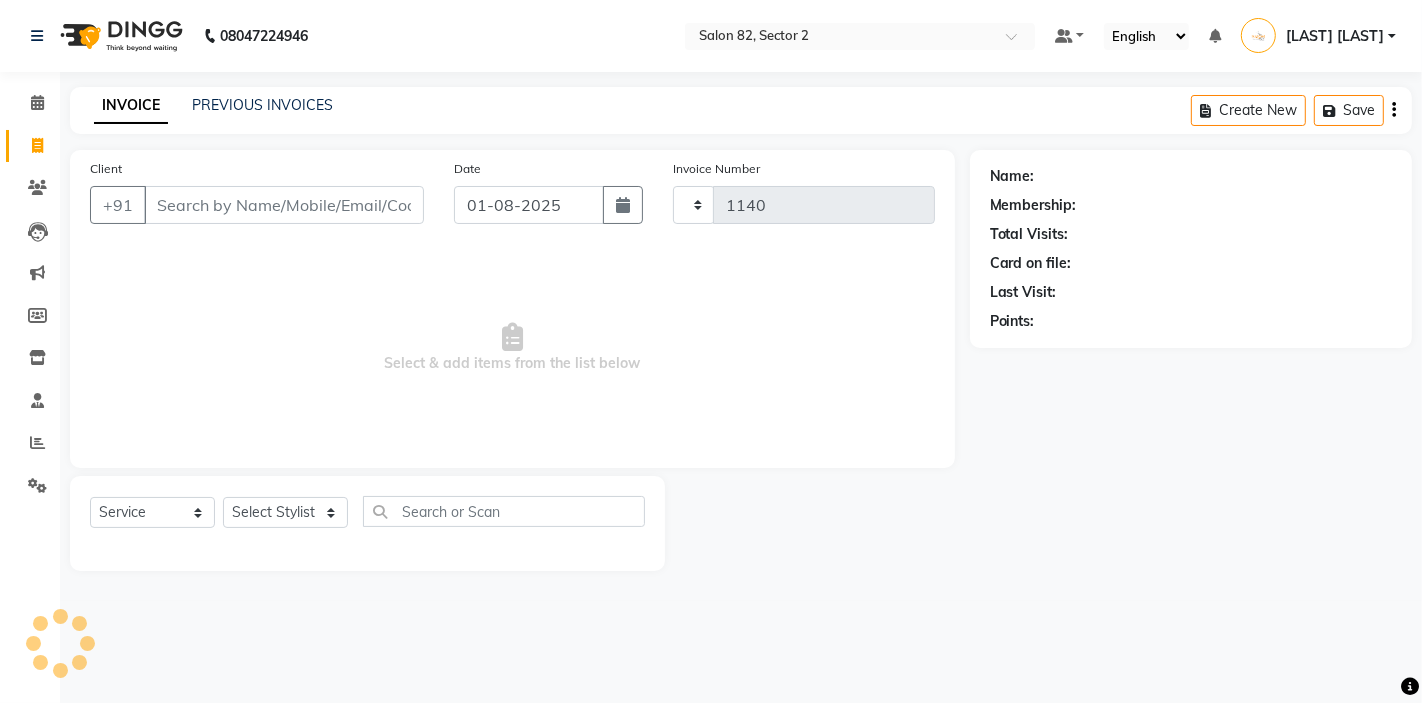 select on "8703" 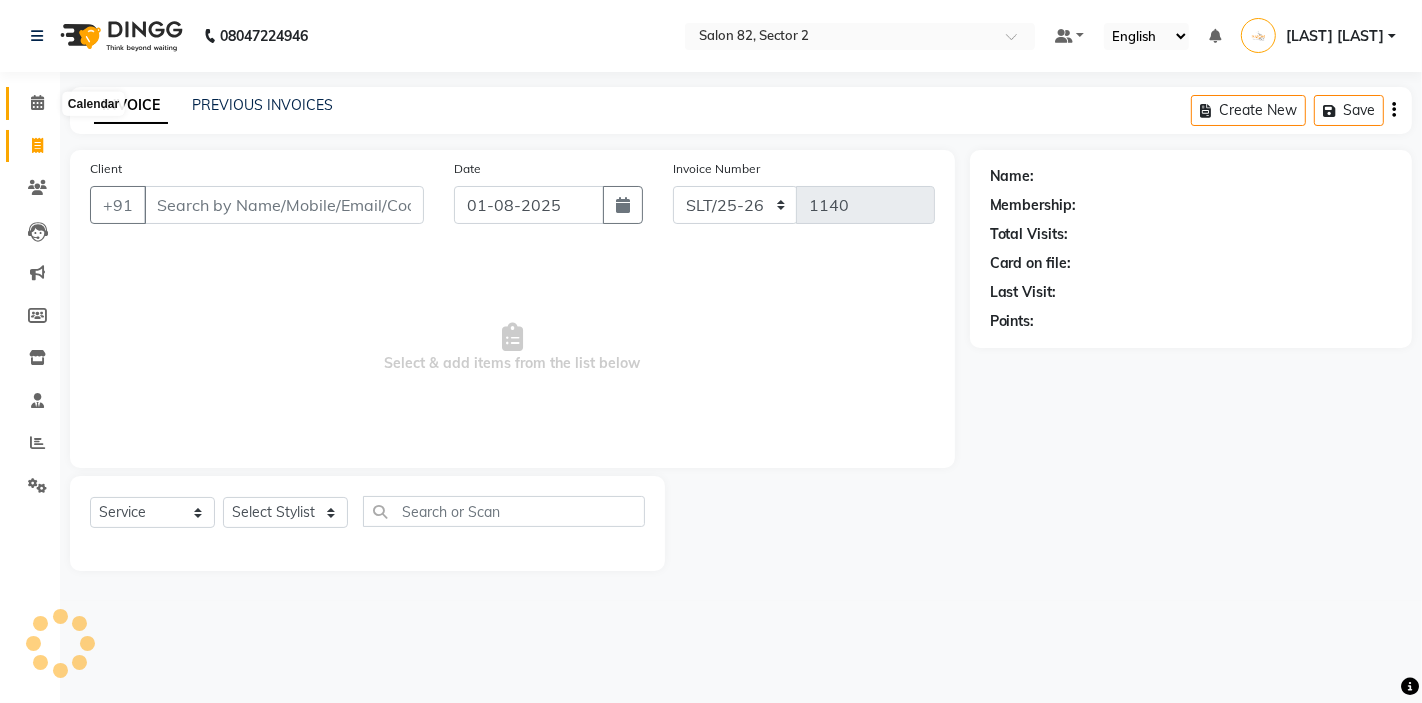 click 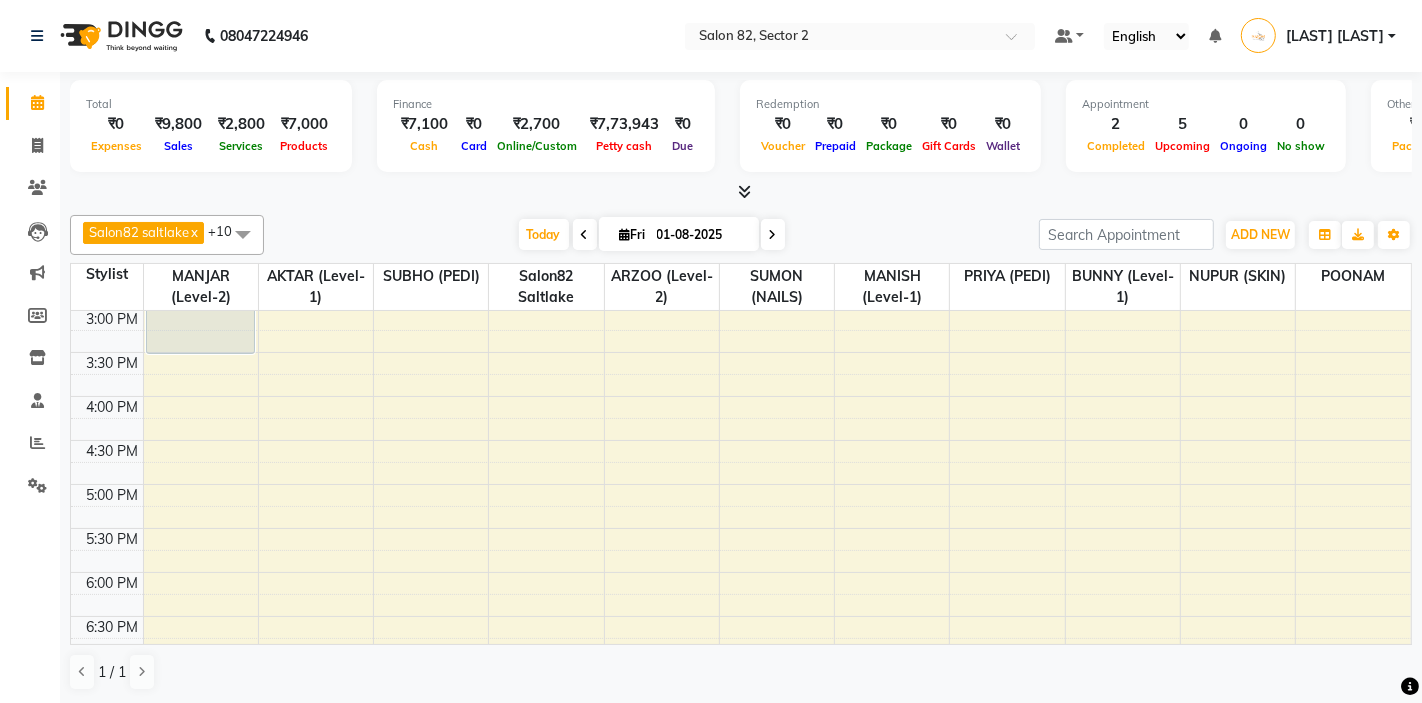 scroll, scrollTop: 0, scrollLeft: 0, axis: both 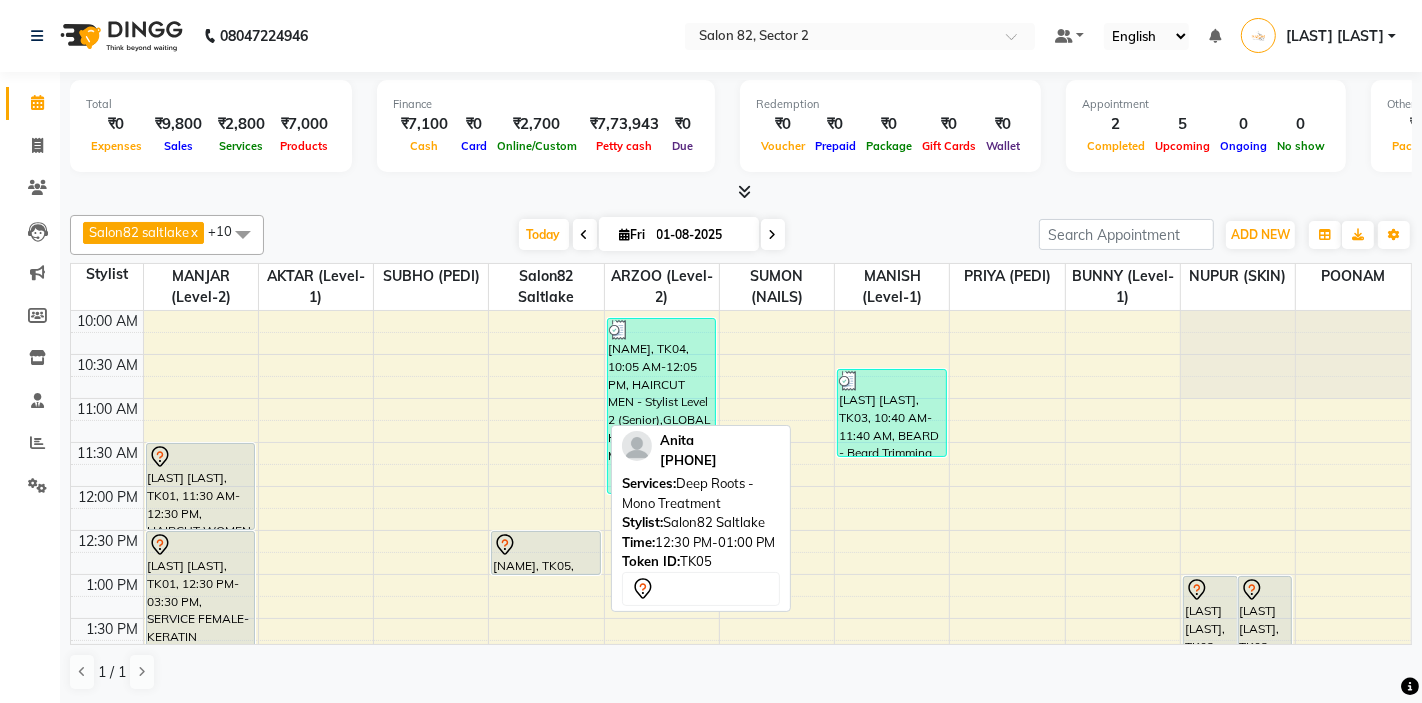 click on "[FIRST], TK05, [TIME] - [TIME], [SERVICE]" at bounding box center (545, 553) 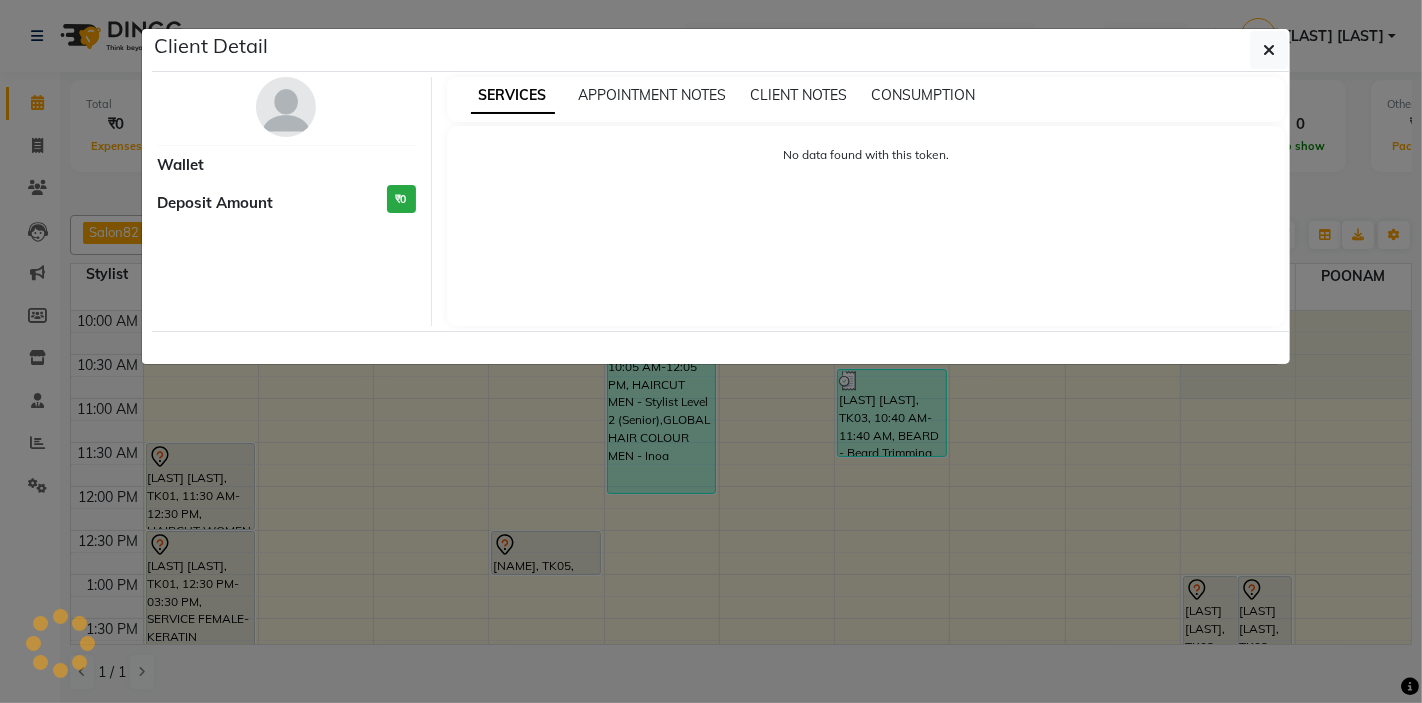 select on "7" 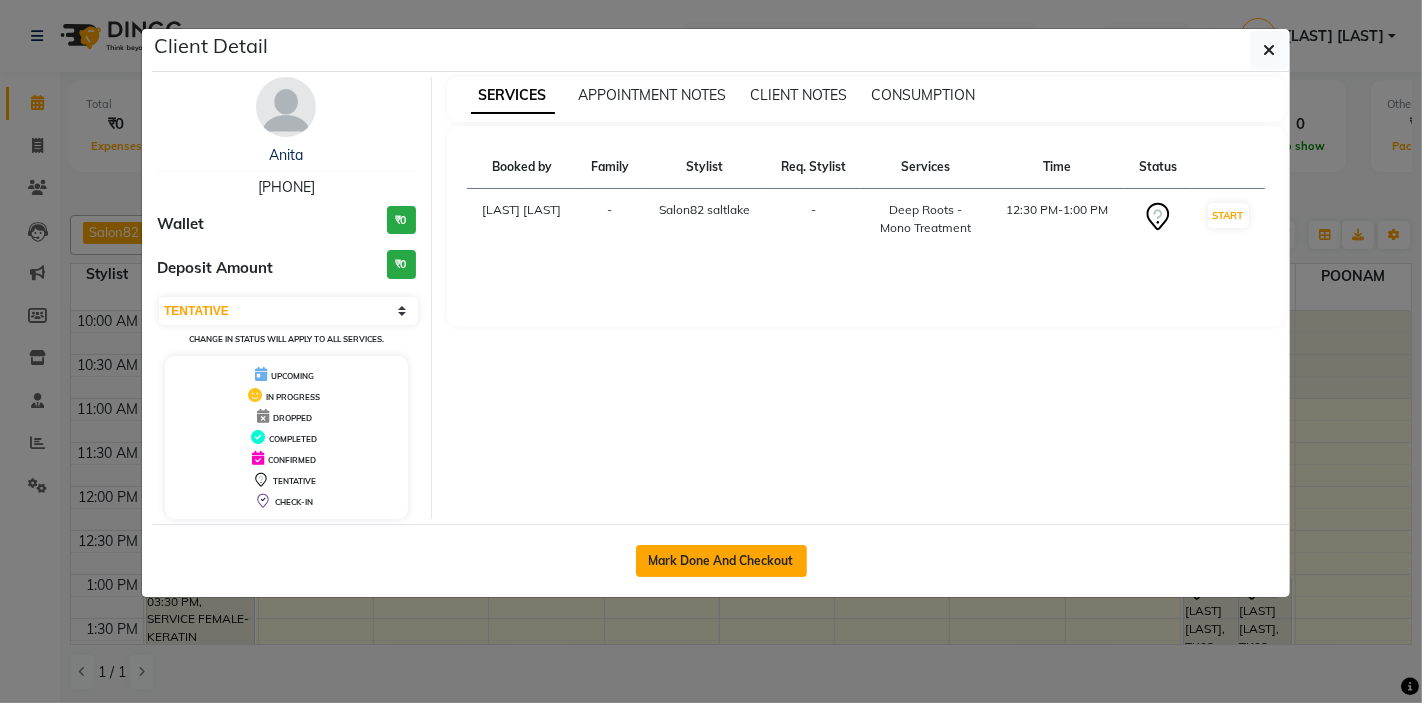 click on "Mark Done And Checkout" 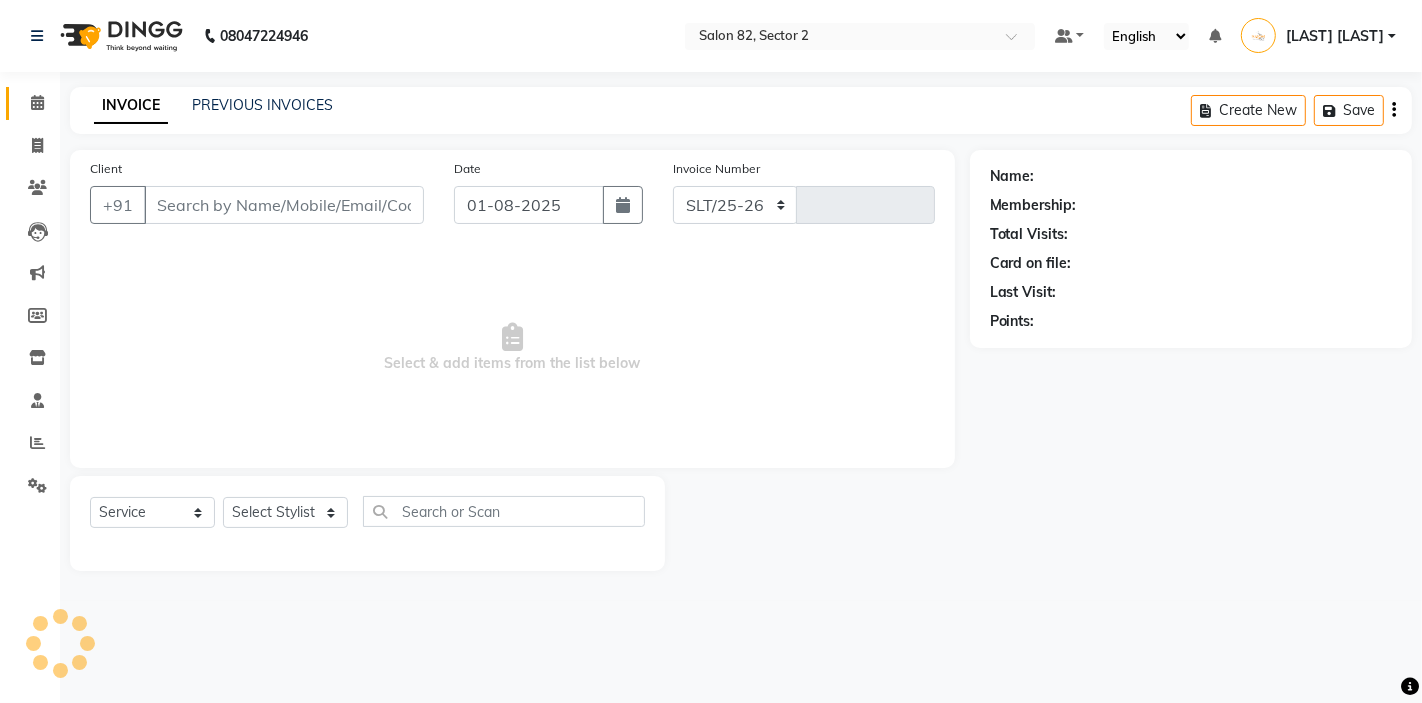 select on "8703" 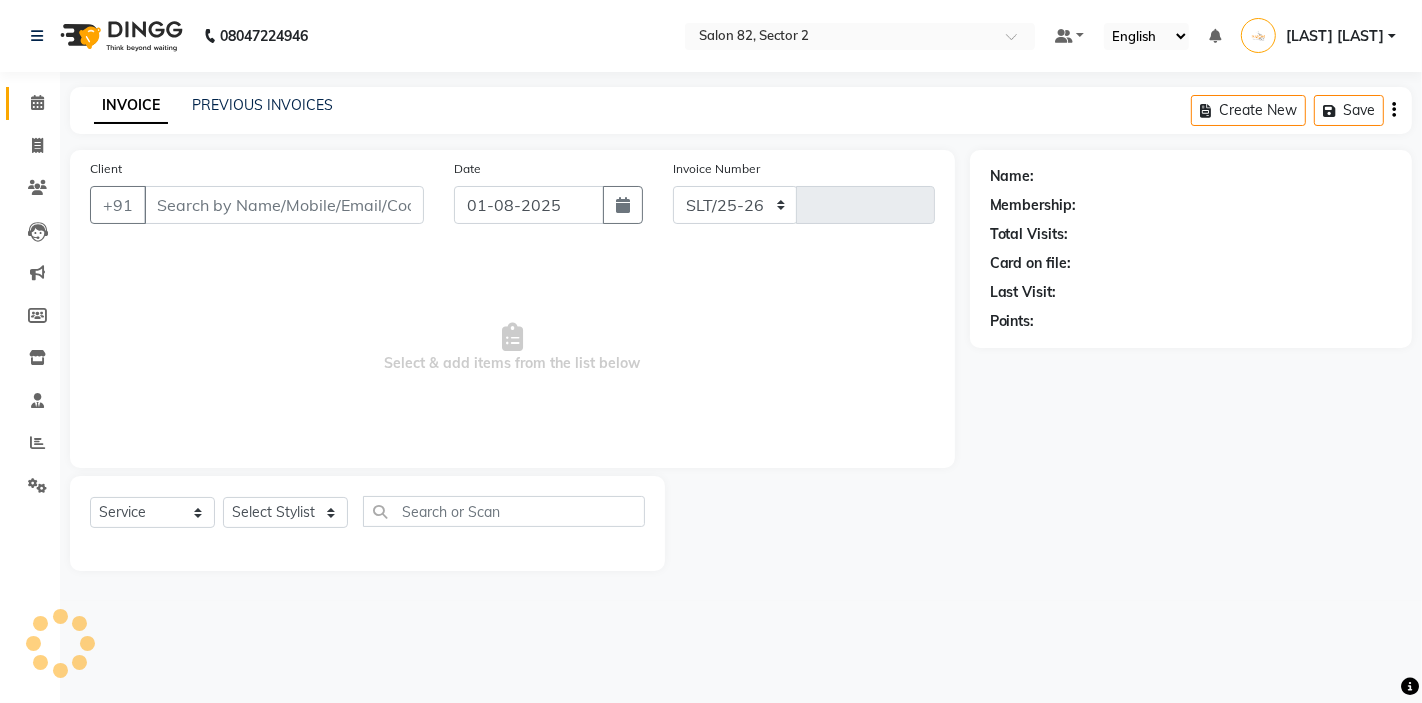 type on "1140" 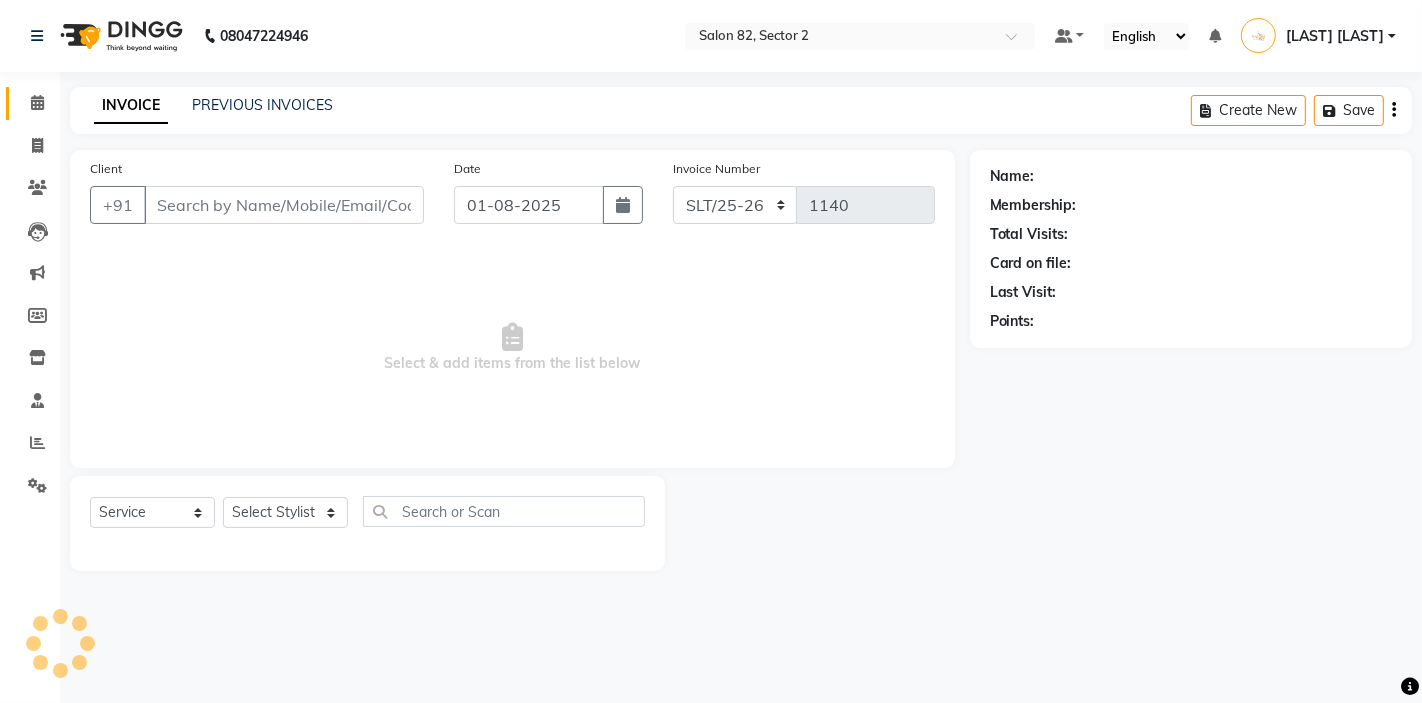 type on "9007117480" 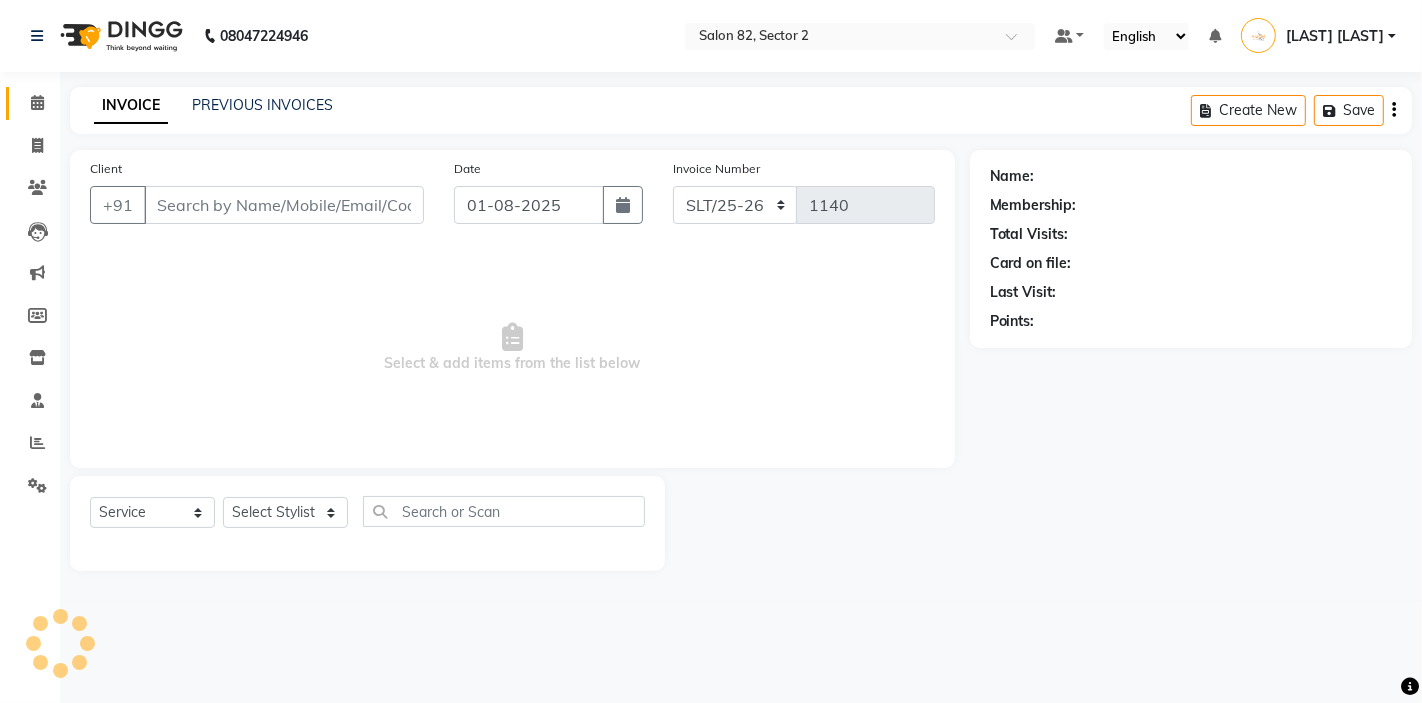 select on "34192" 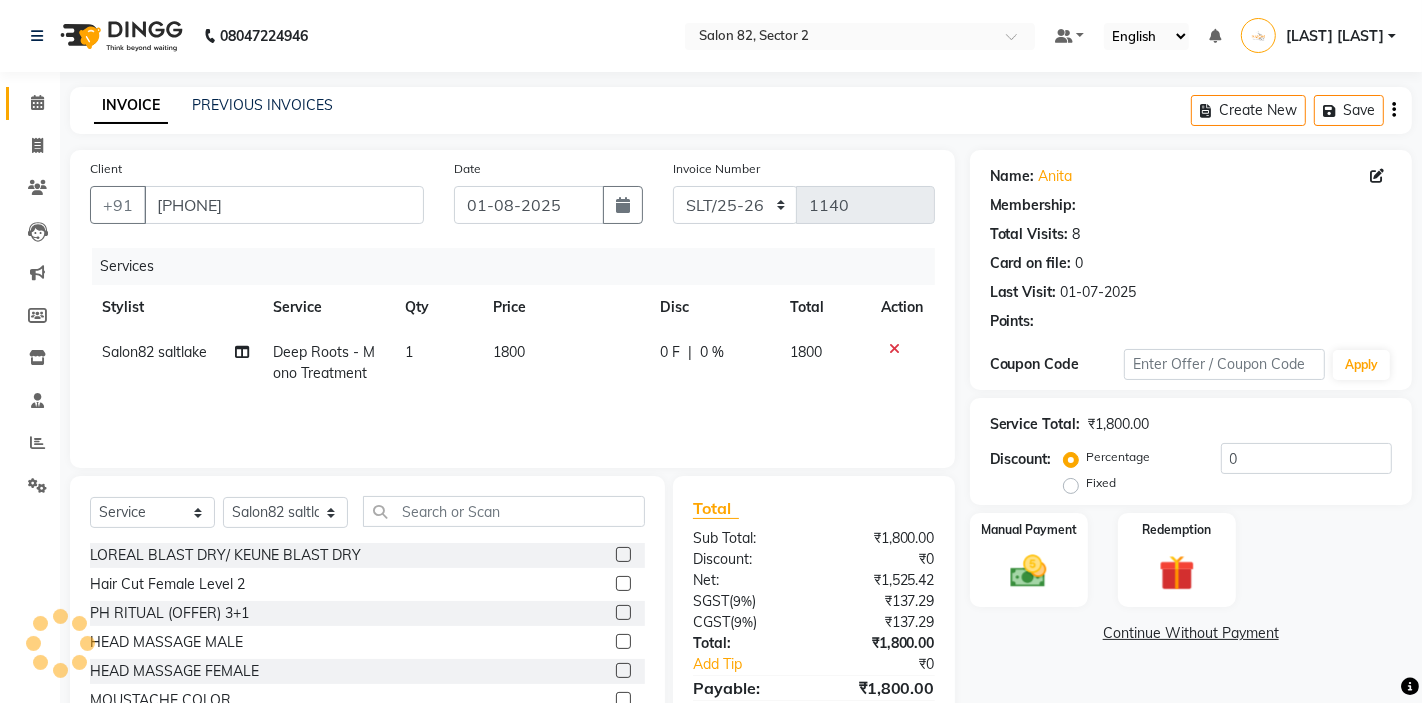 select on "1: Object" 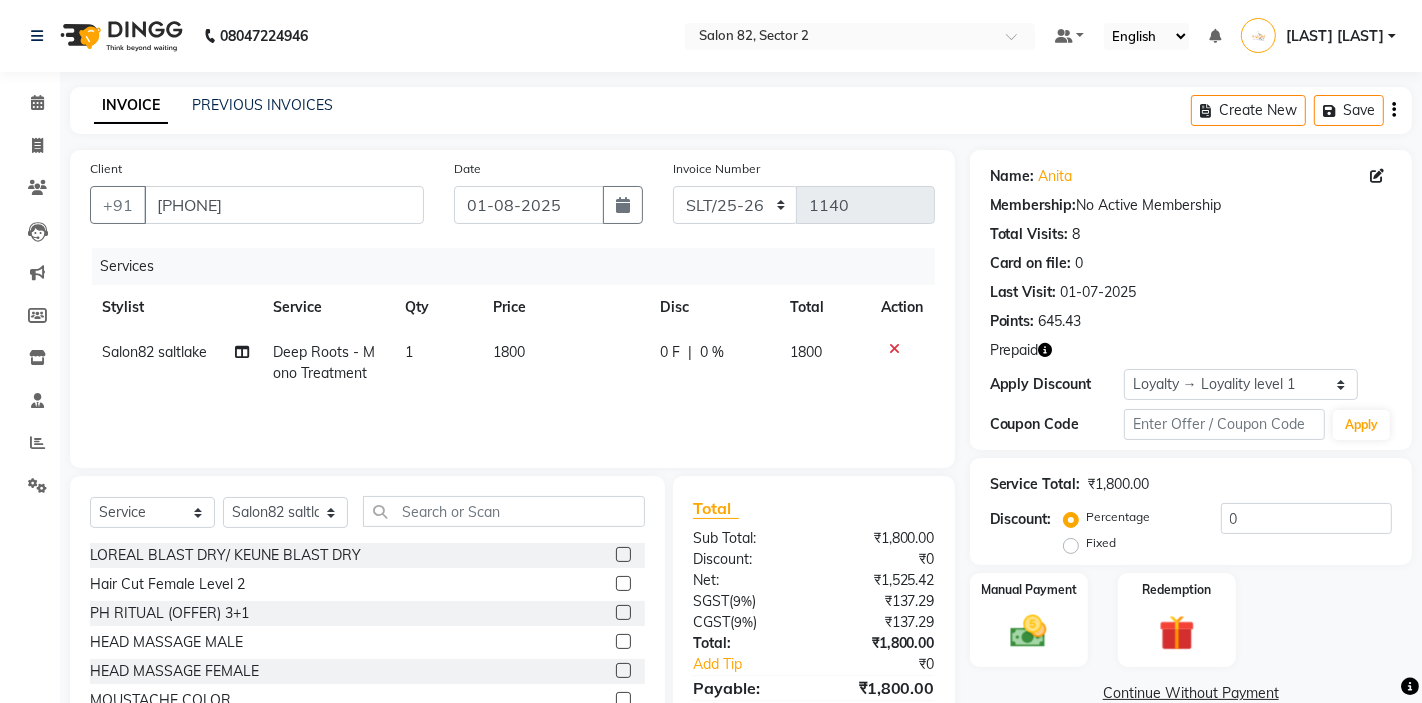 click on "Salon82 saltlake" 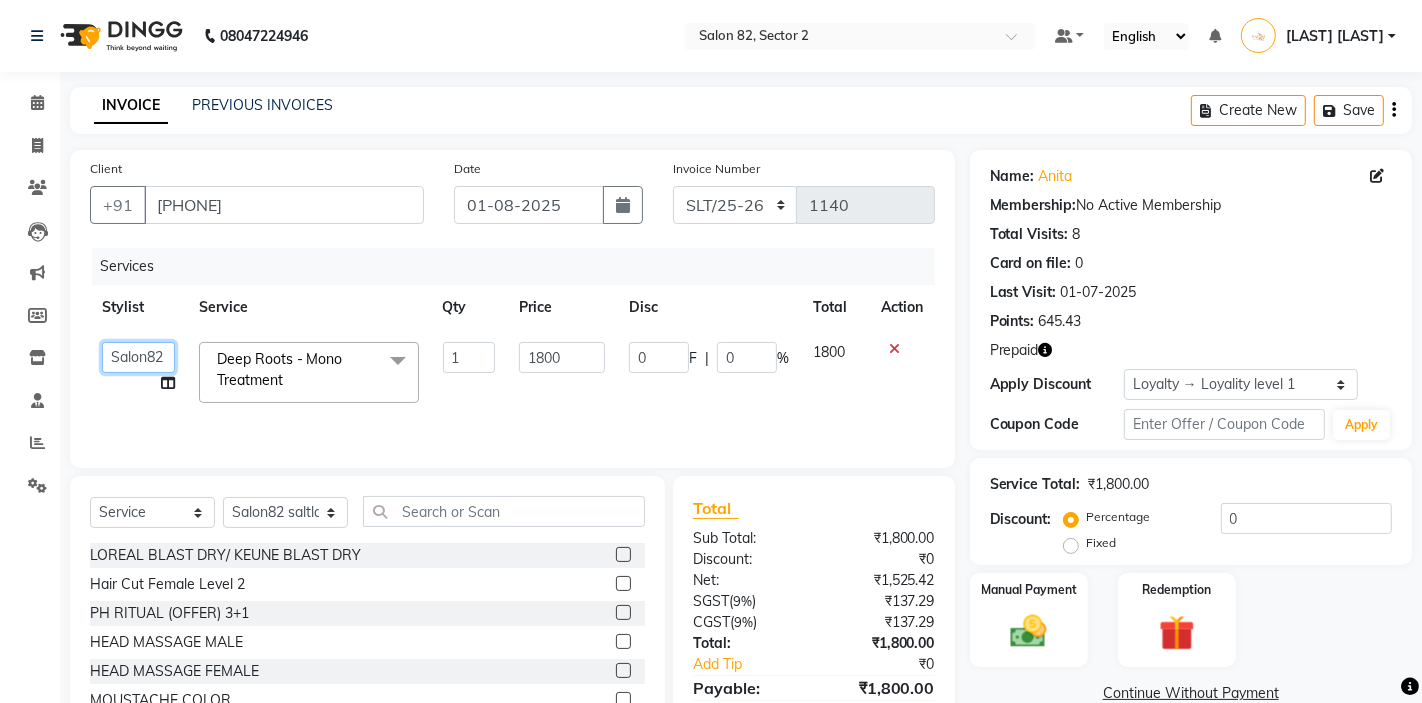click on "AKTAR (level-1)   ARZOO (level-2)   BUNNY (level-1)   FAIZAL   INJAMAM   MANISH (level-1)   MANJAR (Level-2)   NUPUR (SKIN)   POONAM   PRIYA (PEDI)   ROHIT    Salon82 saltlake   SOMA DEY   SUBHO (PEDI)   SUMON (NAILS)" 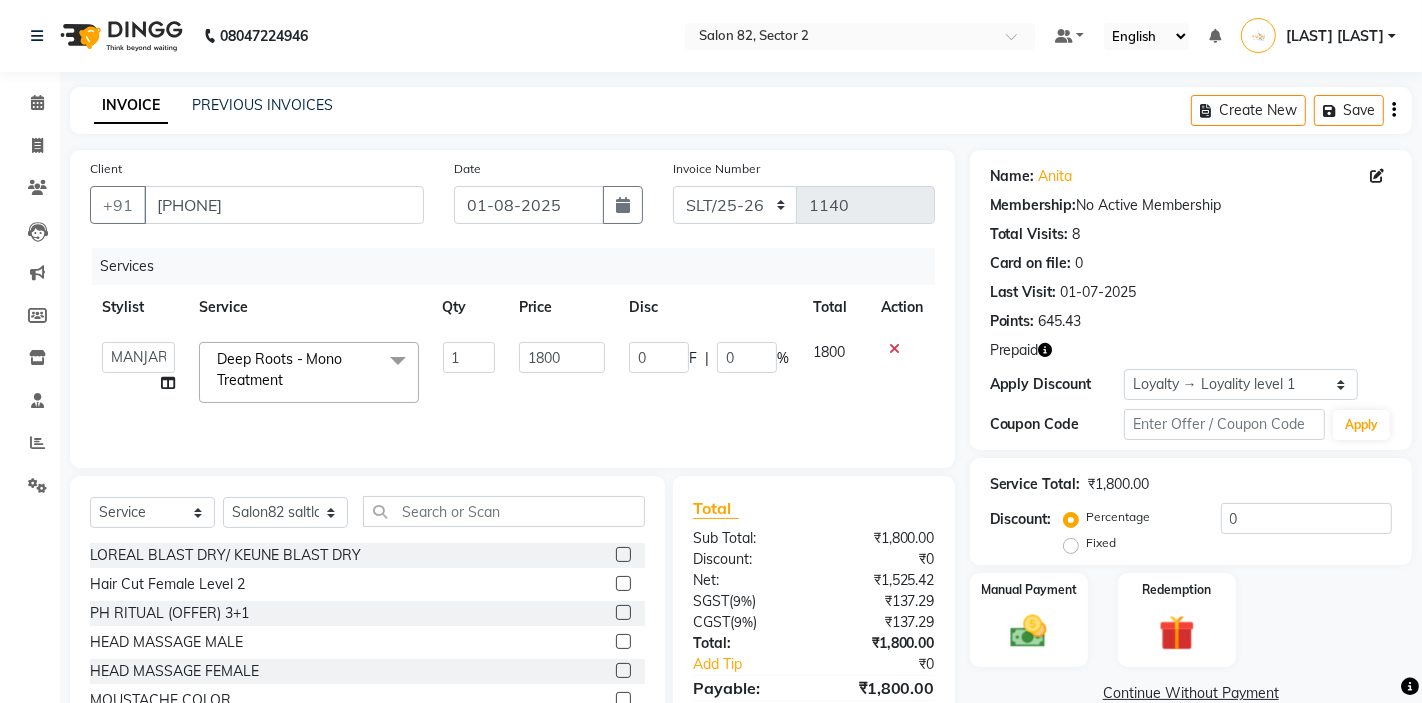 select on "33727" 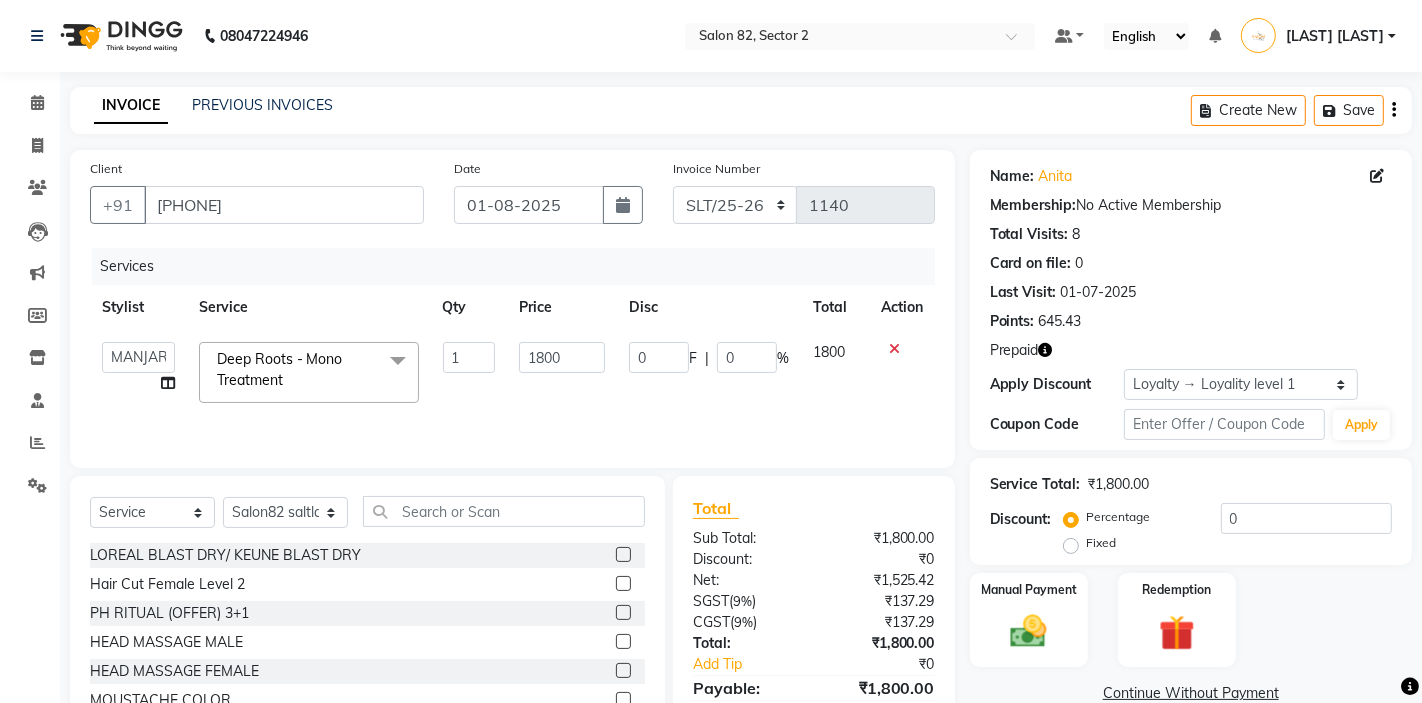 click 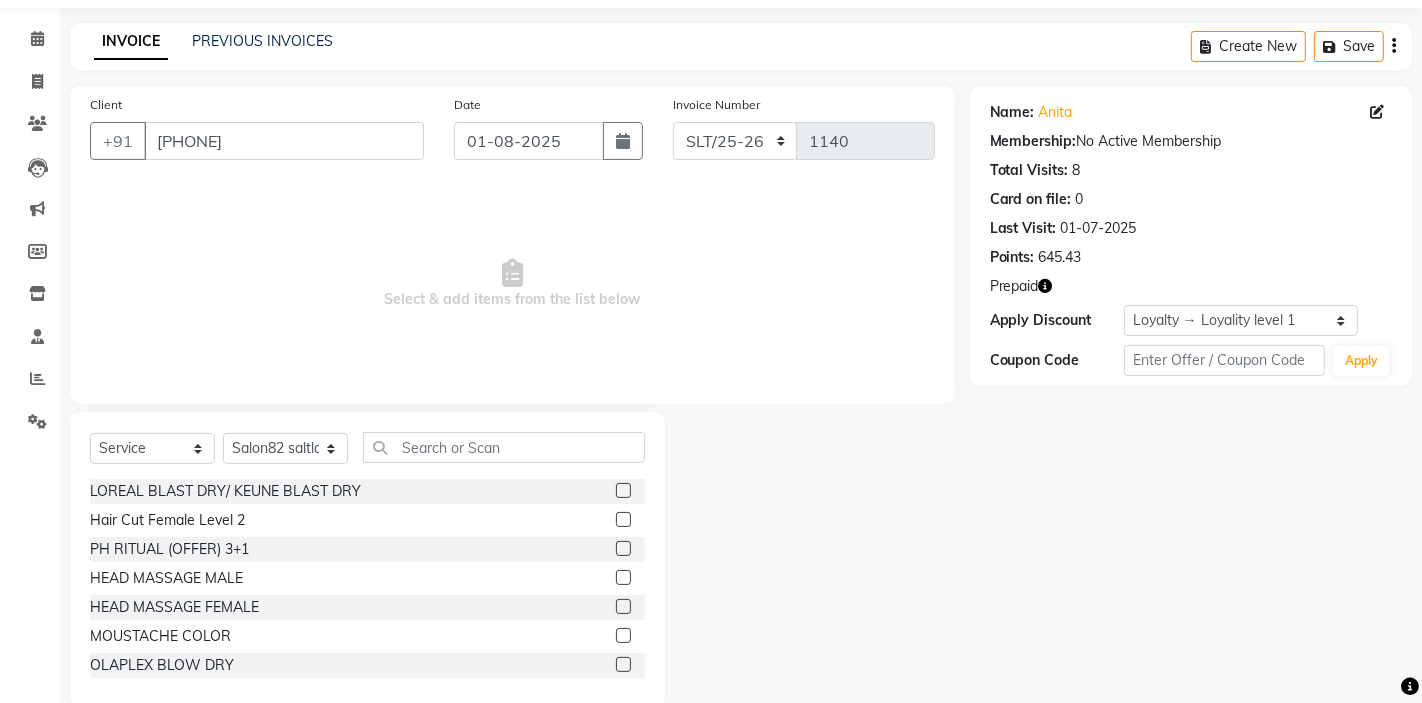scroll, scrollTop: 97, scrollLeft: 0, axis: vertical 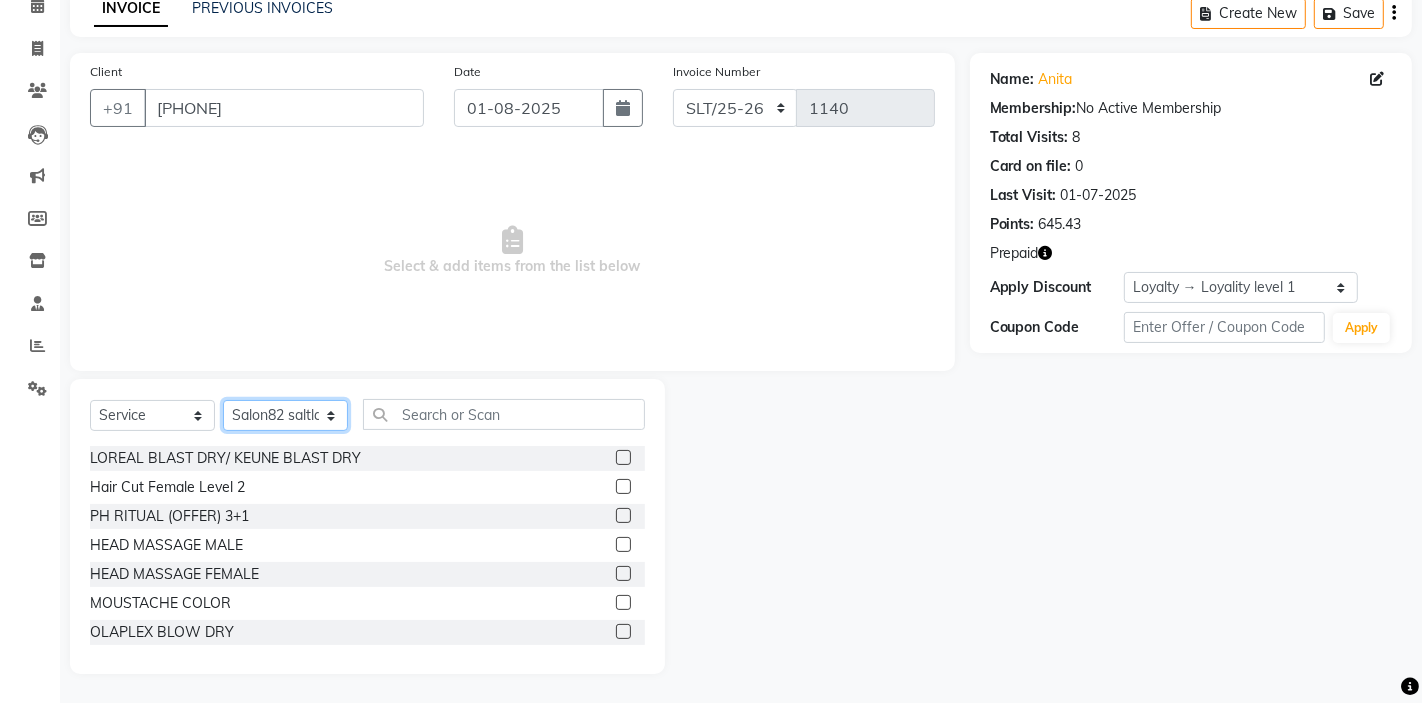 click on "Select Stylist AKTAR (level-1) ARZOO (level-2) BUNNY (level-1) FAIZAL INJAMAM MANISH (level-1) MANJAR (Level-2) NUPUR (SKIN) POONAM PRIYA (PEDI) ROHIT  Salon82 saltlake SOMA DEY SUBHO (PEDI) SUMON (NAILS)" 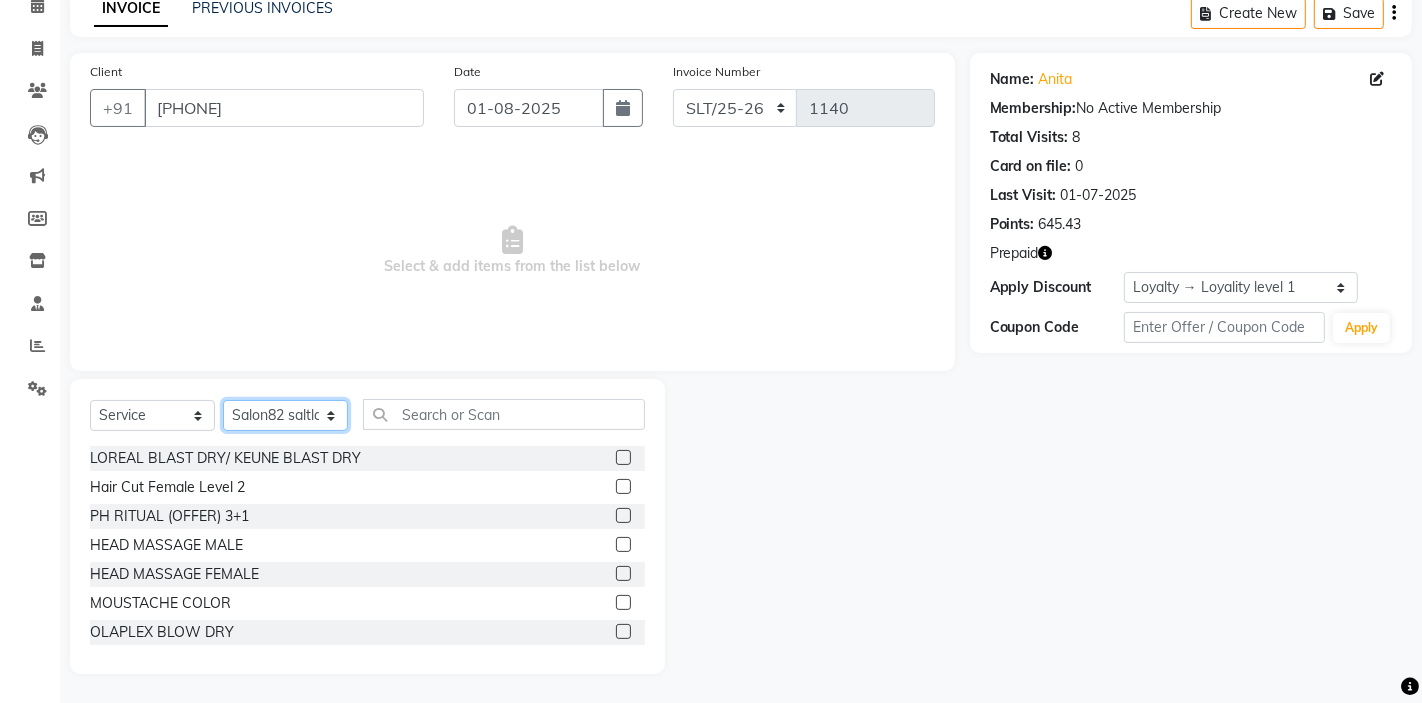 select on "33727" 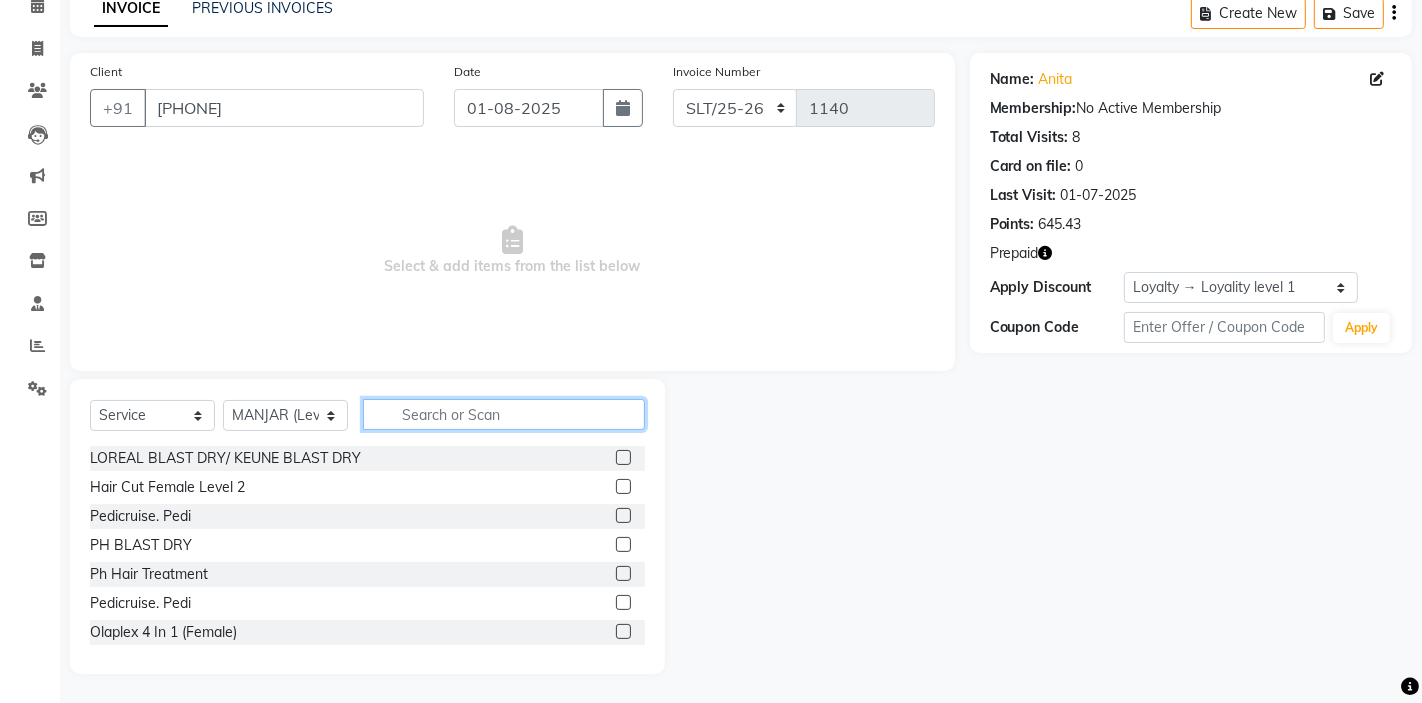click 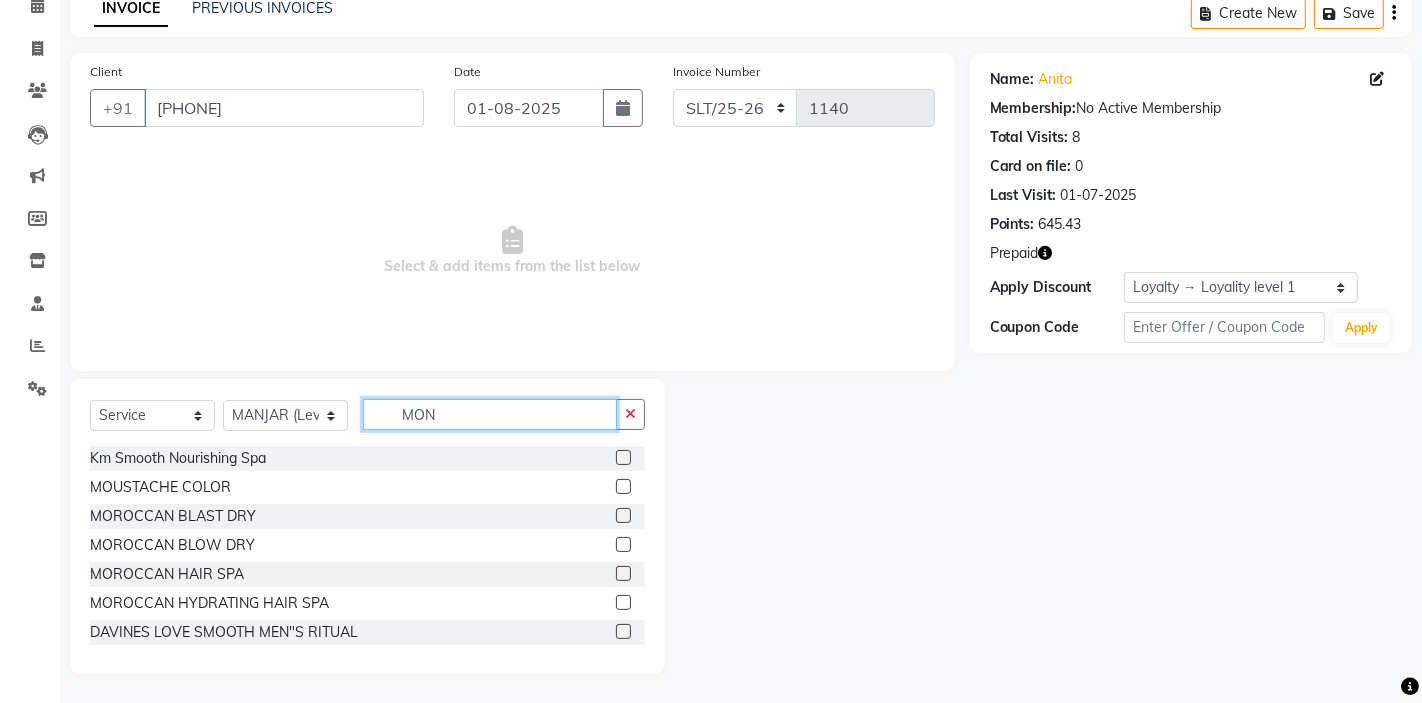 scroll, scrollTop: 0, scrollLeft: 0, axis: both 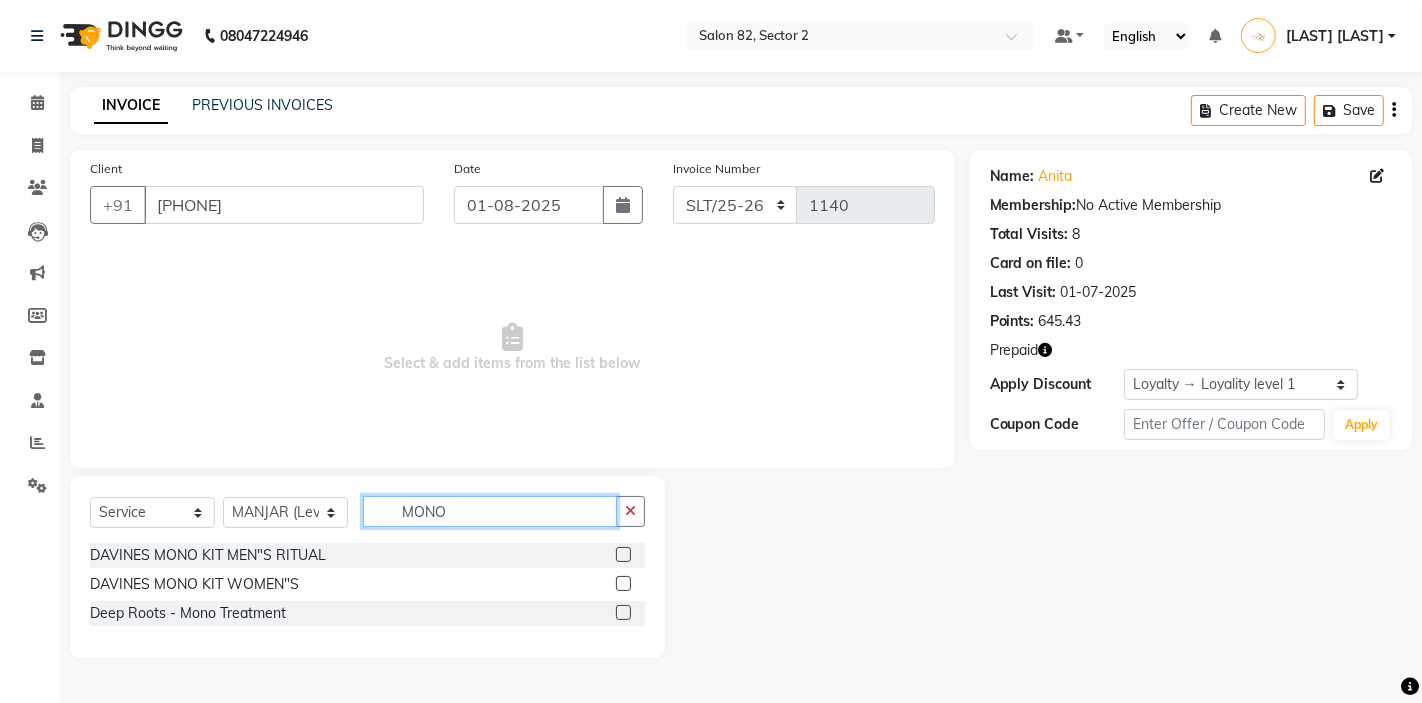 type on "MONO" 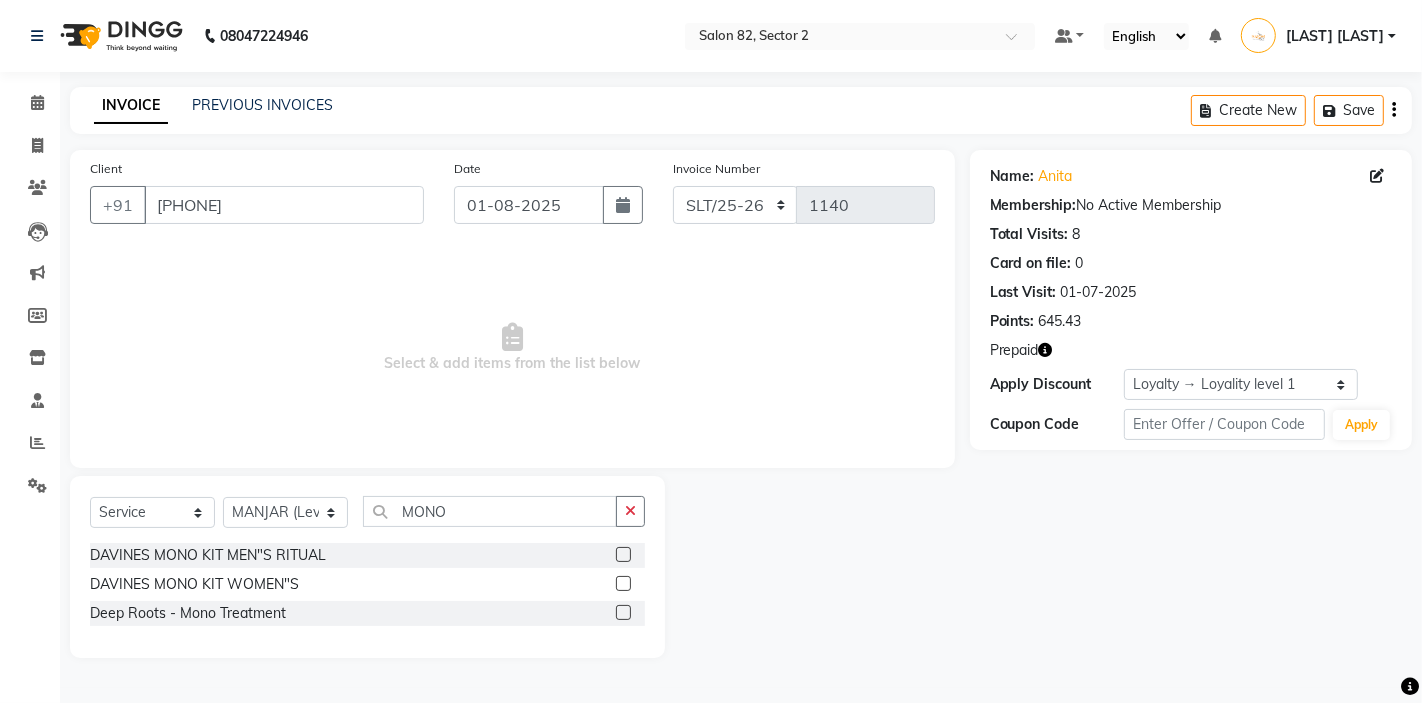 click 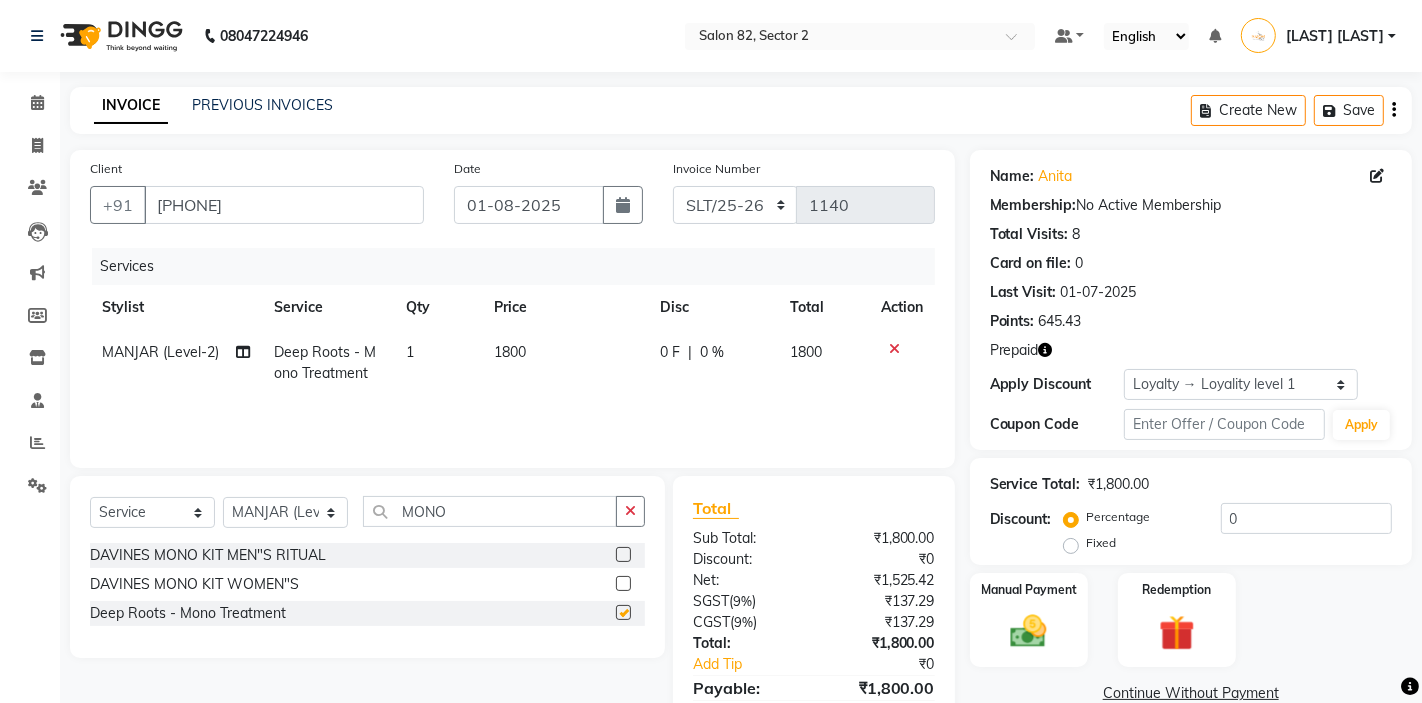 checkbox on "false" 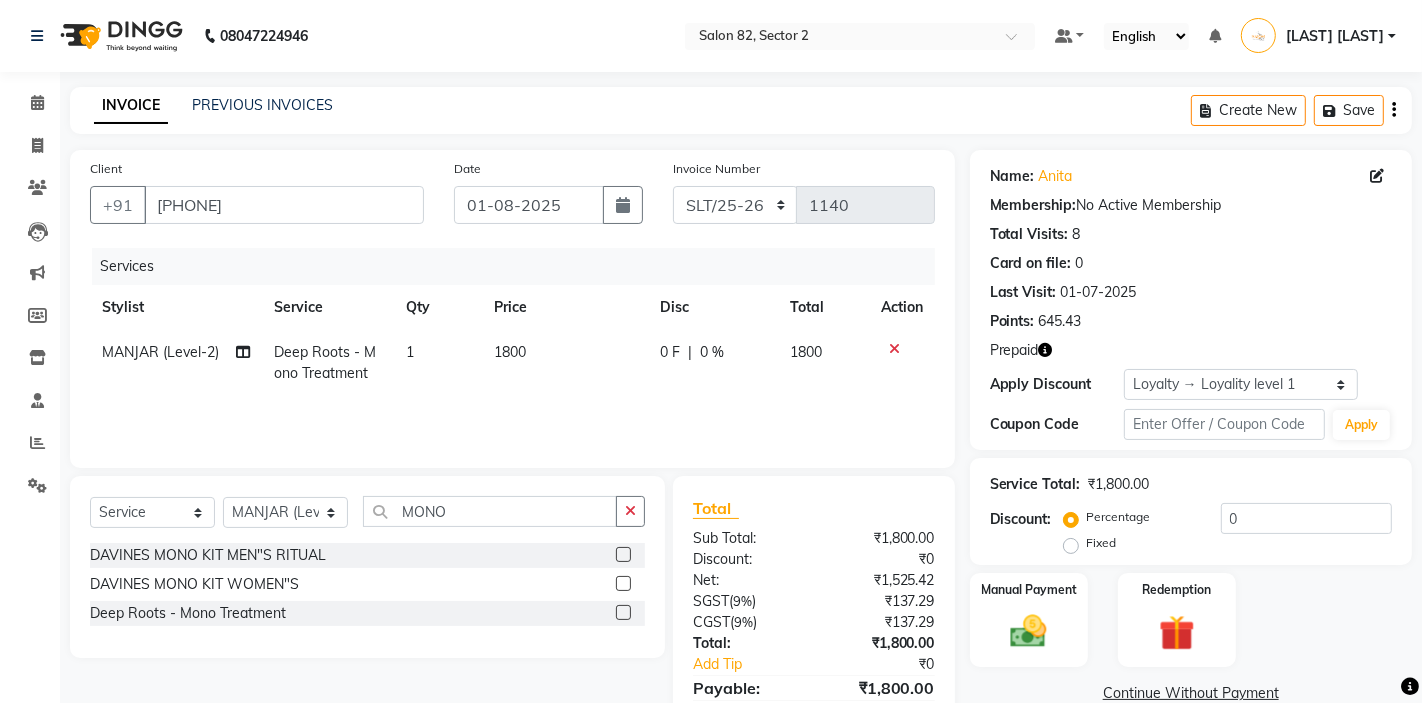 click on "1800" 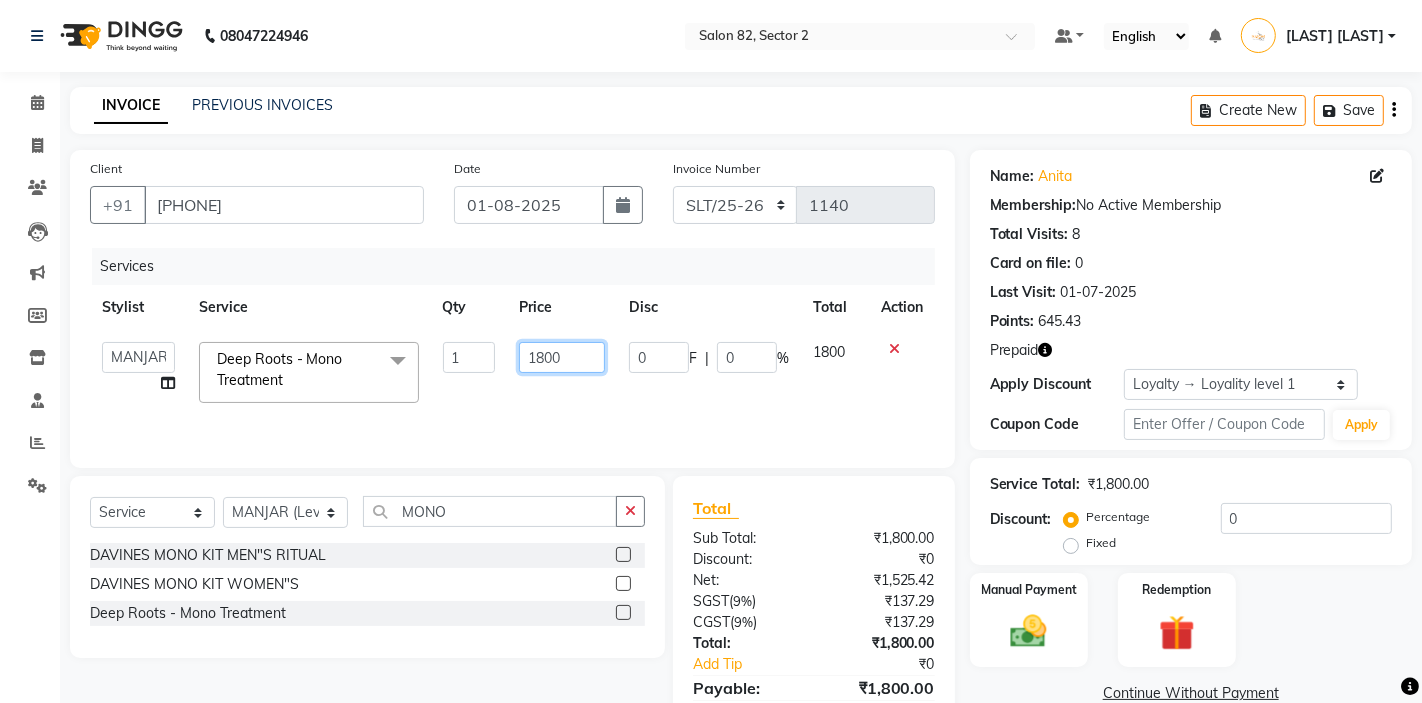 click on "1800" 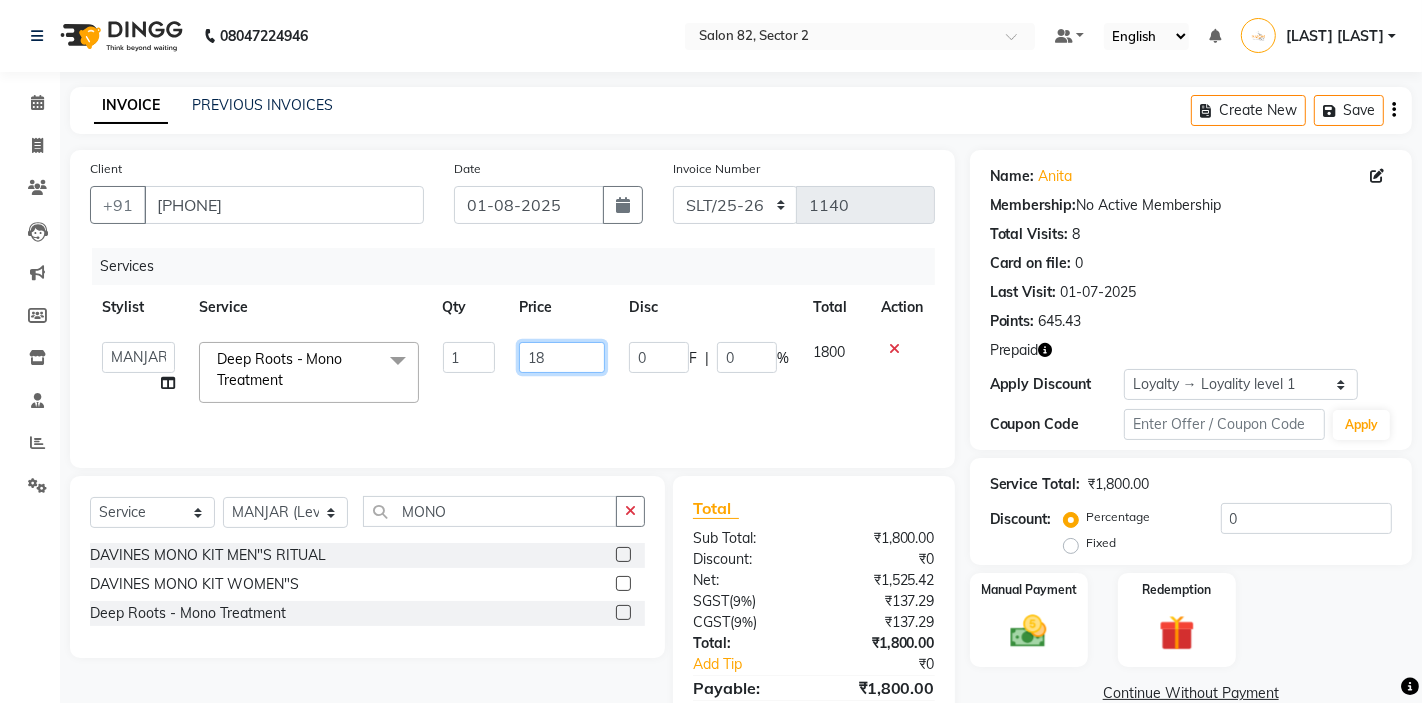 type on "1" 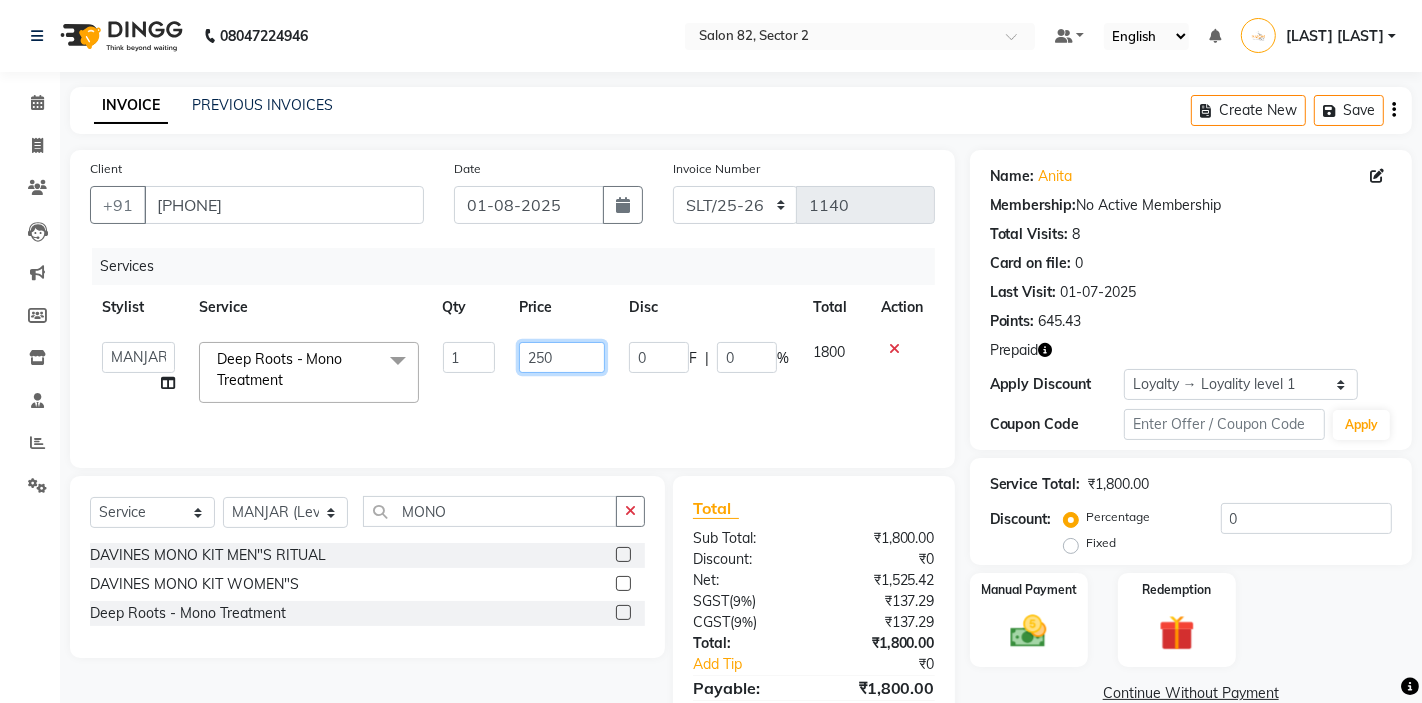 type on "2500" 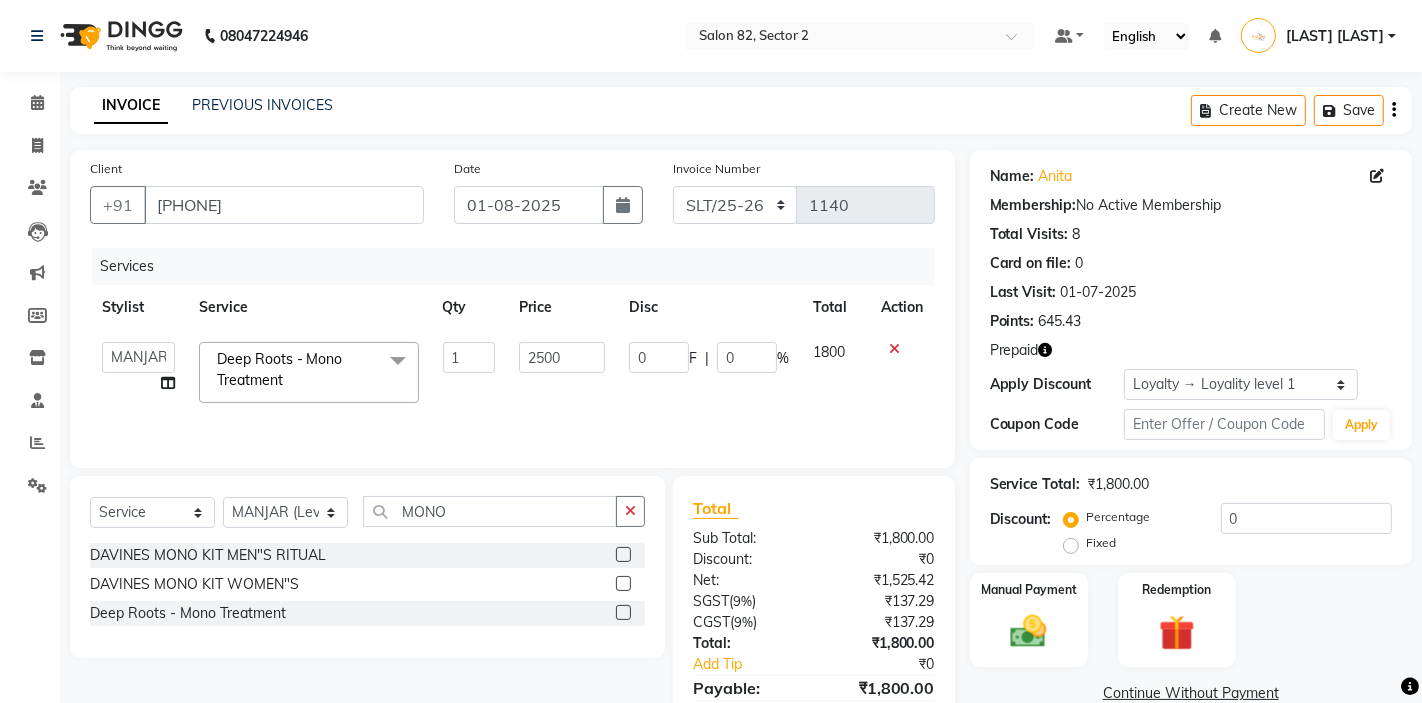 click on "Services Stylist Service Qty Price Disc Total Action  AKTAR (level-1)   ARZOO (level-2)   BUNNY (level-1)   FAIZAL   INJAMAM   MANISH (level-1)   MANJAR (Level-2)   NUPUR (SKIN)   POONAM   PRIYA (PEDI)   ROHIT    Salon82 saltlake   SOMA DEY   SUBHO (PEDI)   SUMON (NAILS)  Deep Roots - Mono Treatment    x LOREAL BLAST DRY/ KEUNE BLAST DRY Hair Cut Female Level 2 Pedicruise. Pedi PH BLAST DRY Ph Hair Treatment Pedicruise. Pedi Olaplex 4 In 1 (Female) Normal Pedicure Olaplex Standalone Ph Spa (Men) Ph Spa (Female) (Covid)Disposable Items Hair Cut Female Level 1 Km Smooth Nourishing Spa LOREAL BLOW DRY/ KEUNE BLOW DRY PH RITUAL (OFFER) 3+1 HEAD MASSAGE MALE HEAD MASSAGE FEMALE MOUSTACHE COLOR OLAPLEX BLOW DRY KM BLAST DRY MK BLAST DRY GK BLAST DRY BIOTOP BLAST DRY PH BLOW DRY KM BLOW DRY GK BLOW DRY BIOTOP BLOW DRY CRIMPING  PIERCING ADD ON PREMIUM SHAMPOO DANDRUFF TREATMENT (KEUNE) HAIR PRE- COLOUR CLEANSING DERMALOGICA HAND POLISHING GK HAIR SPA / TREATMENT  KM  WOMENS DANDRUFF TREATMENT  MOROCCAN BLAST DRY 1" 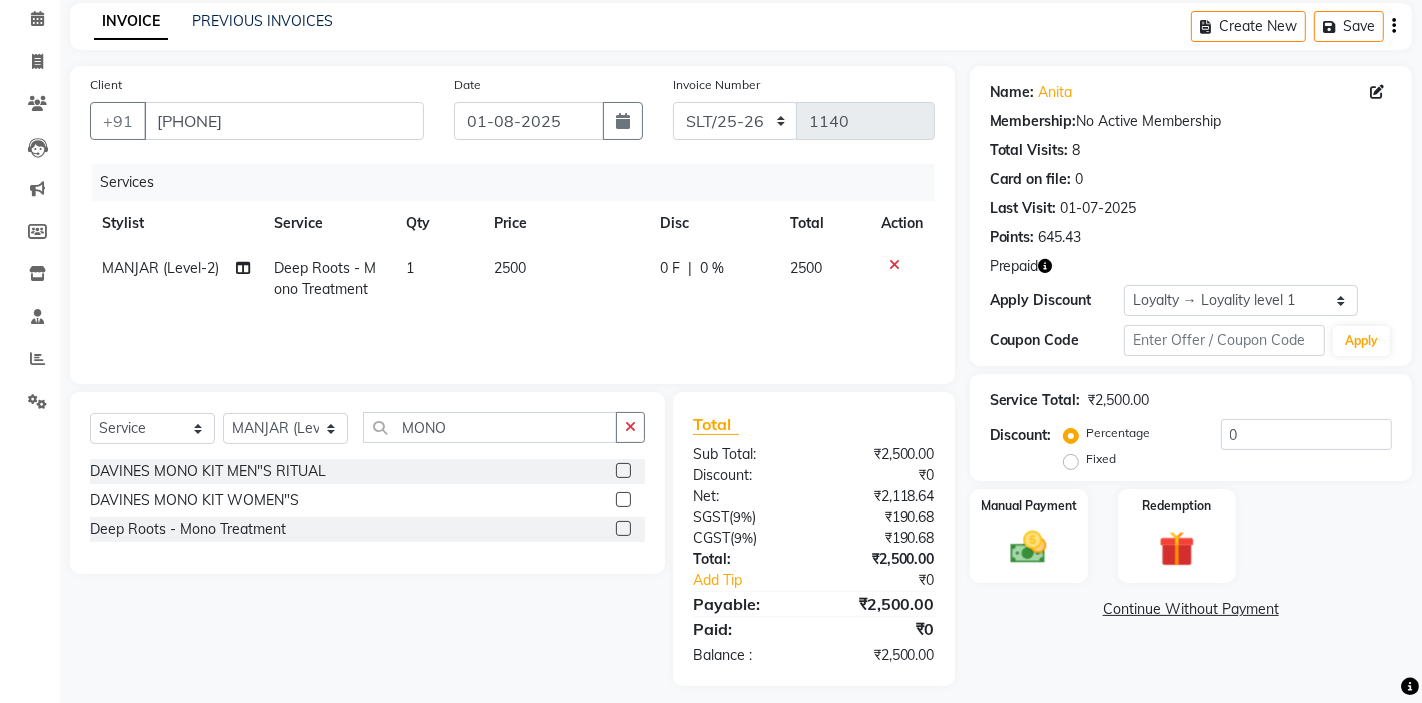 scroll, scrollTop: 96, scrollLeft: 0, axis: vertical 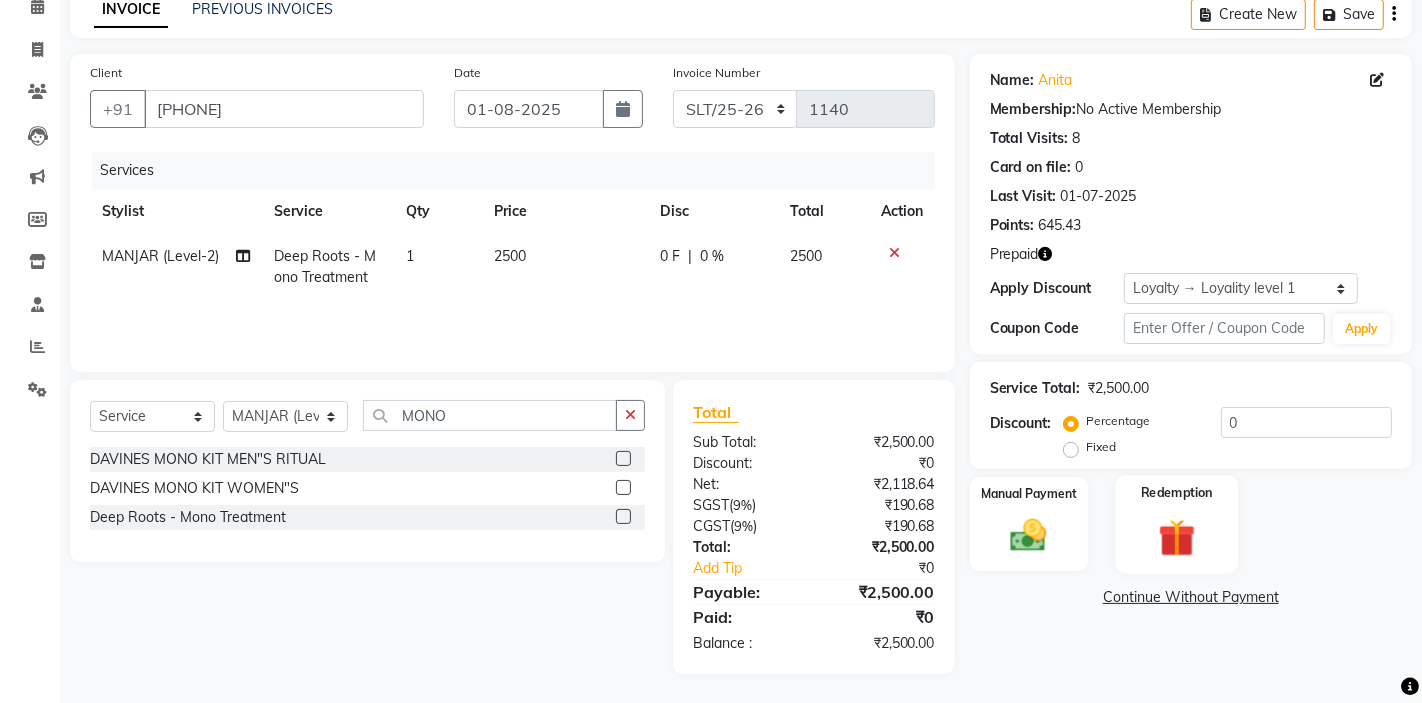 click 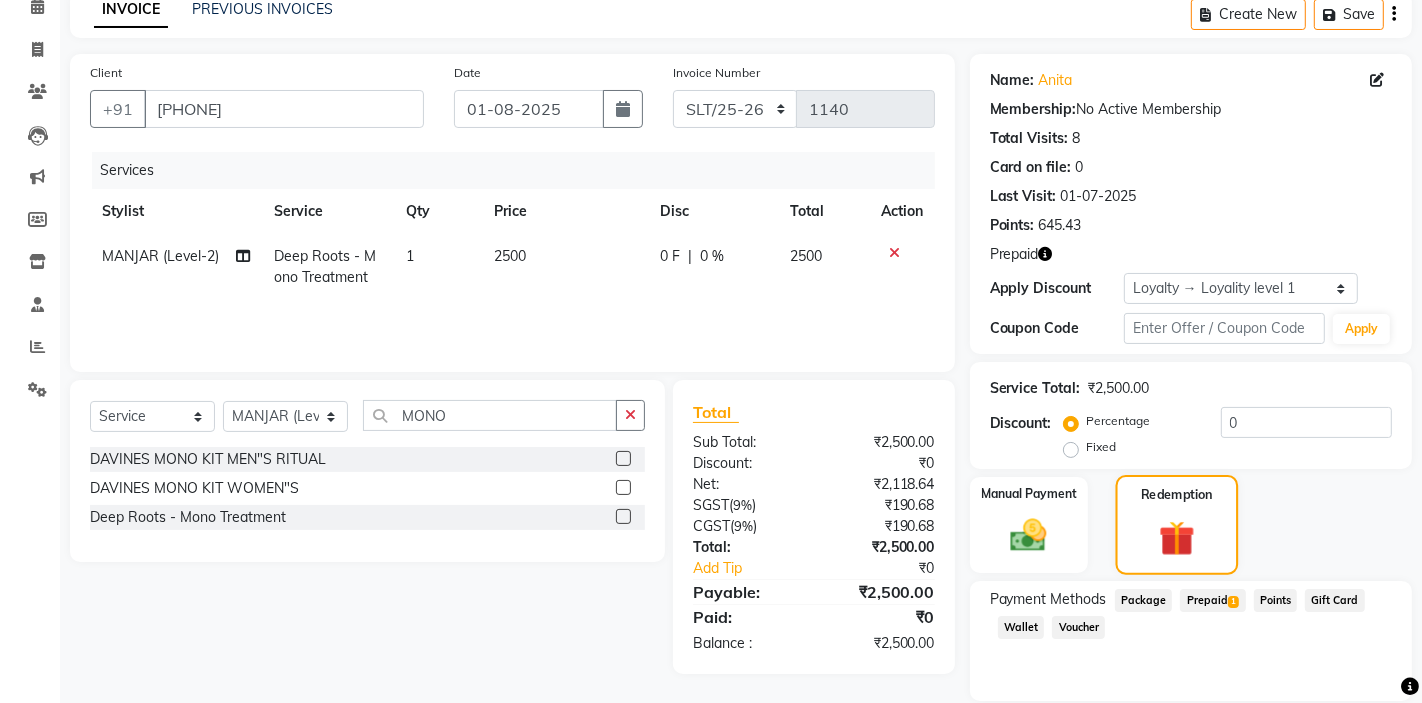 scroll, scrollTop: 164, scrollLeft: 0, axis: vertical 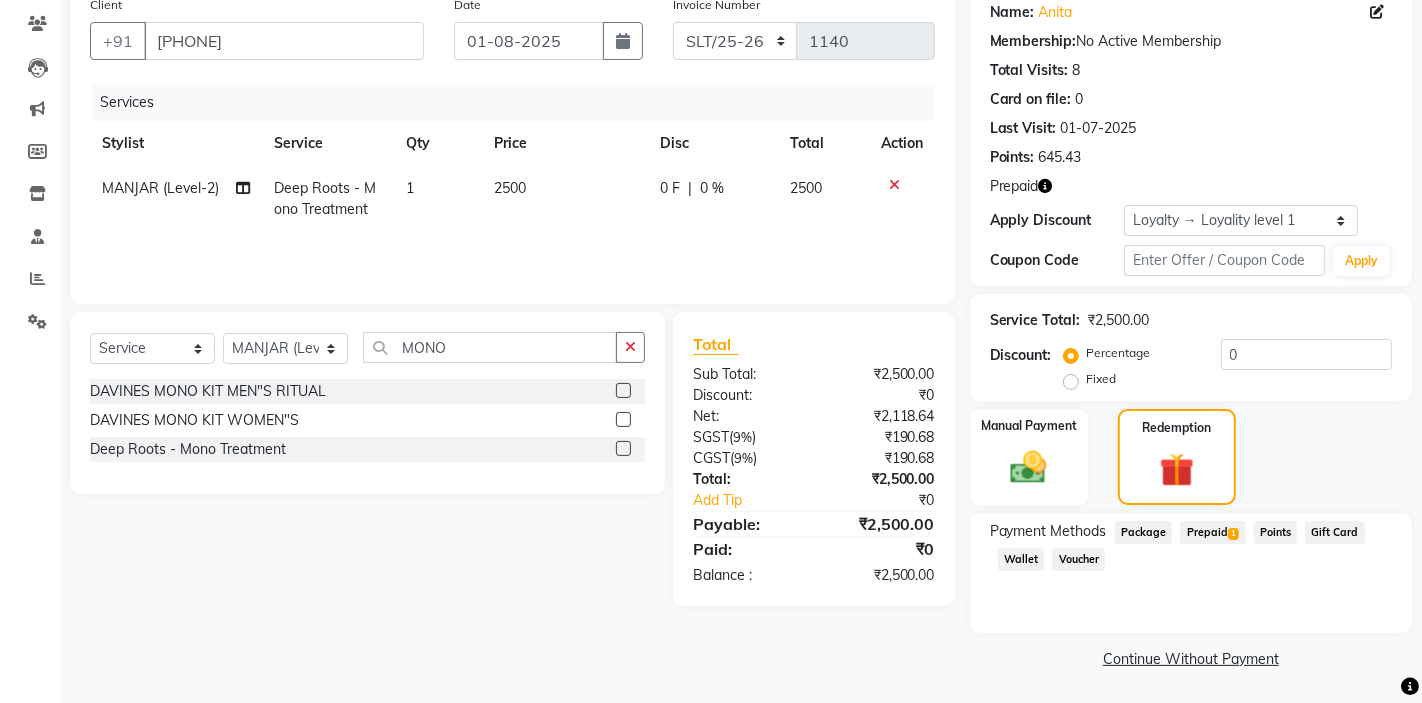 click on "Prepaid  1" 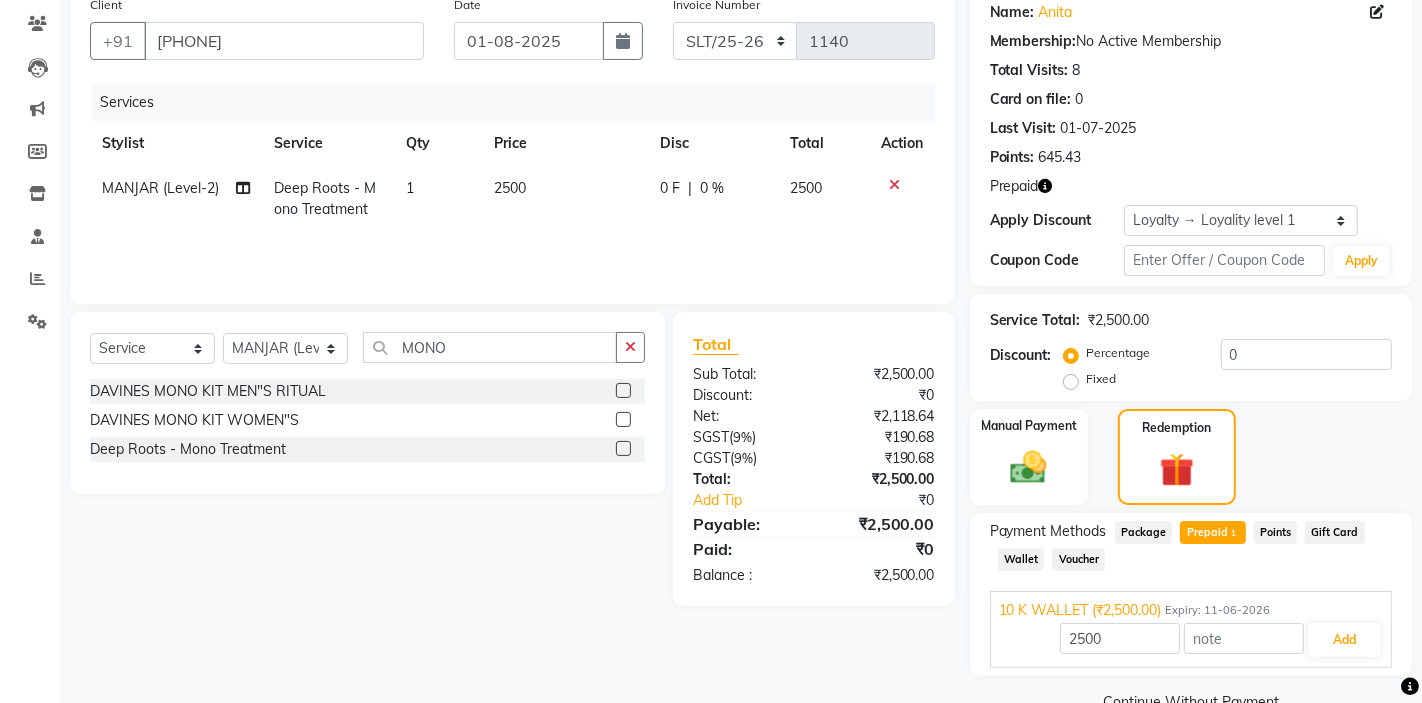 scroll, scrollTop: 208, scrollLeft: 0, axis: vertical 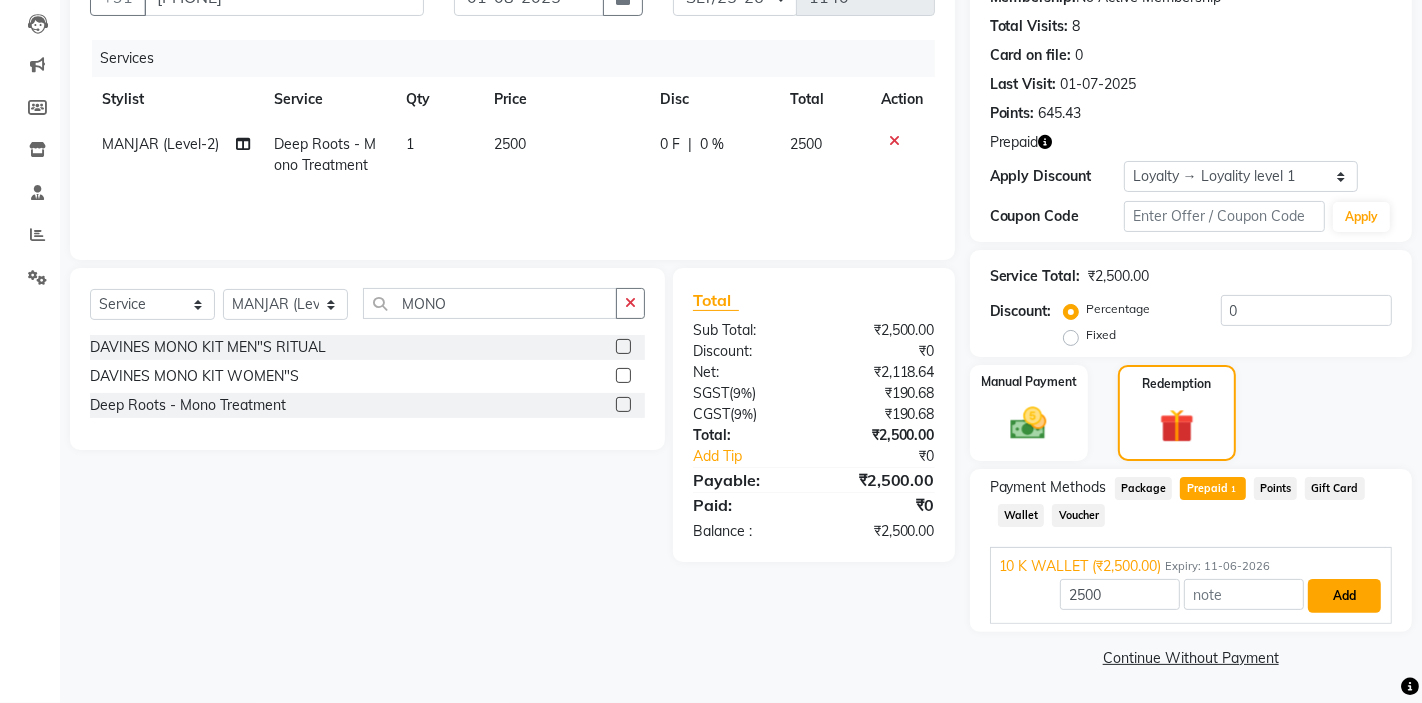 click on "Add" at bounding box center [1344, 596] 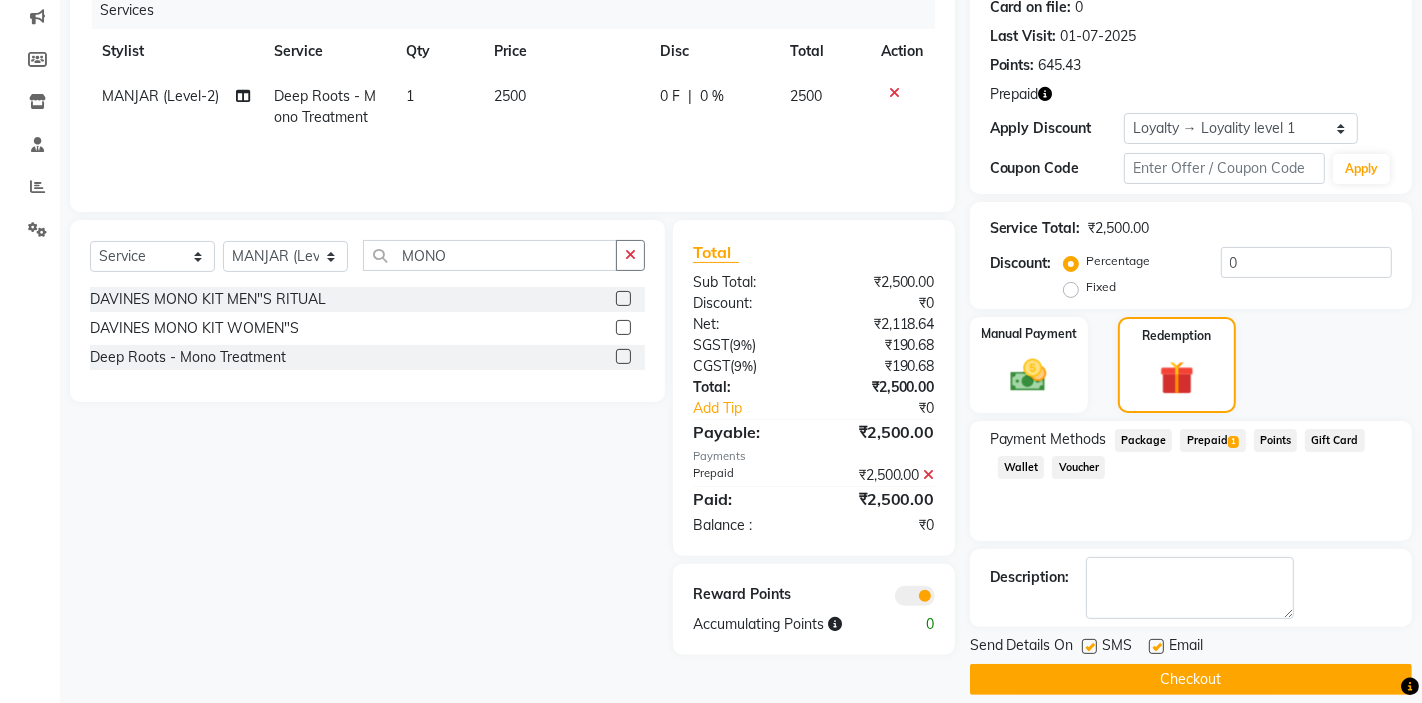 scroll, scrollTop: 277, scrollLeft: 0, axis: vertical 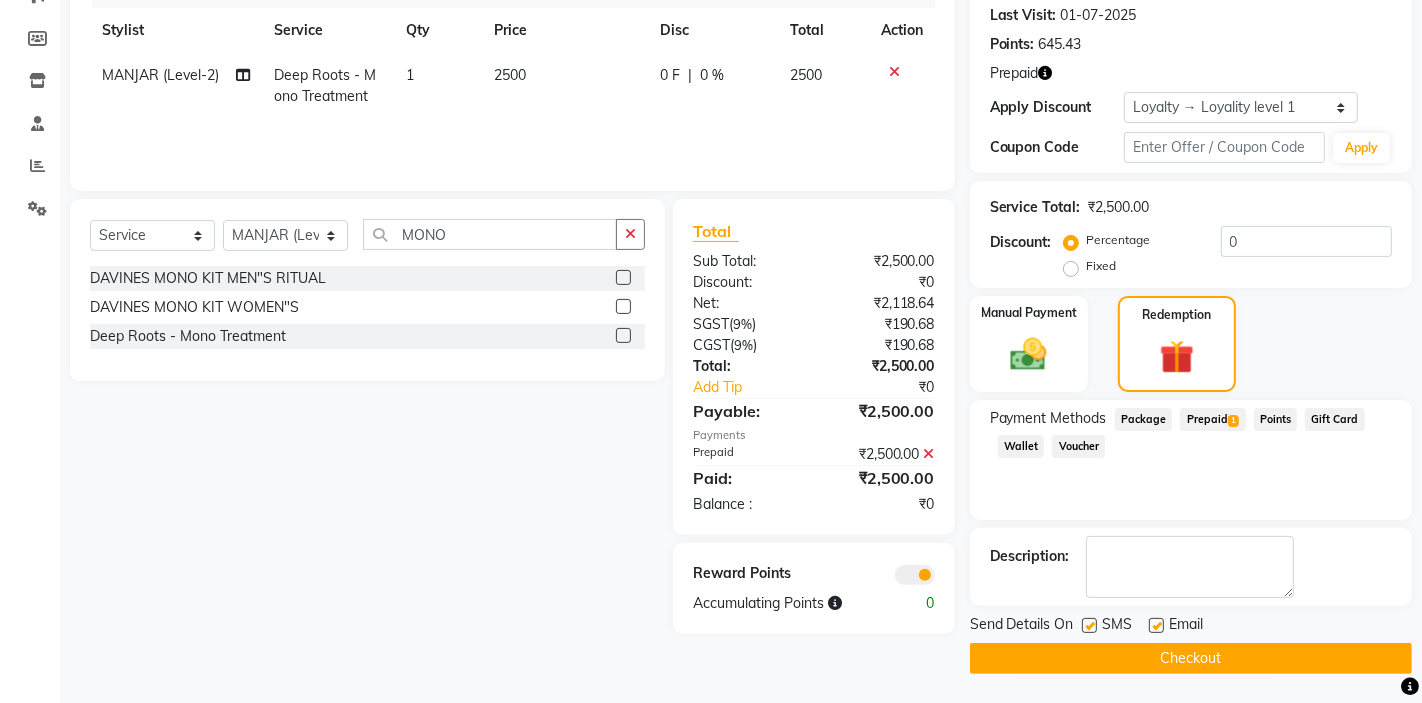 click on "Checkout" 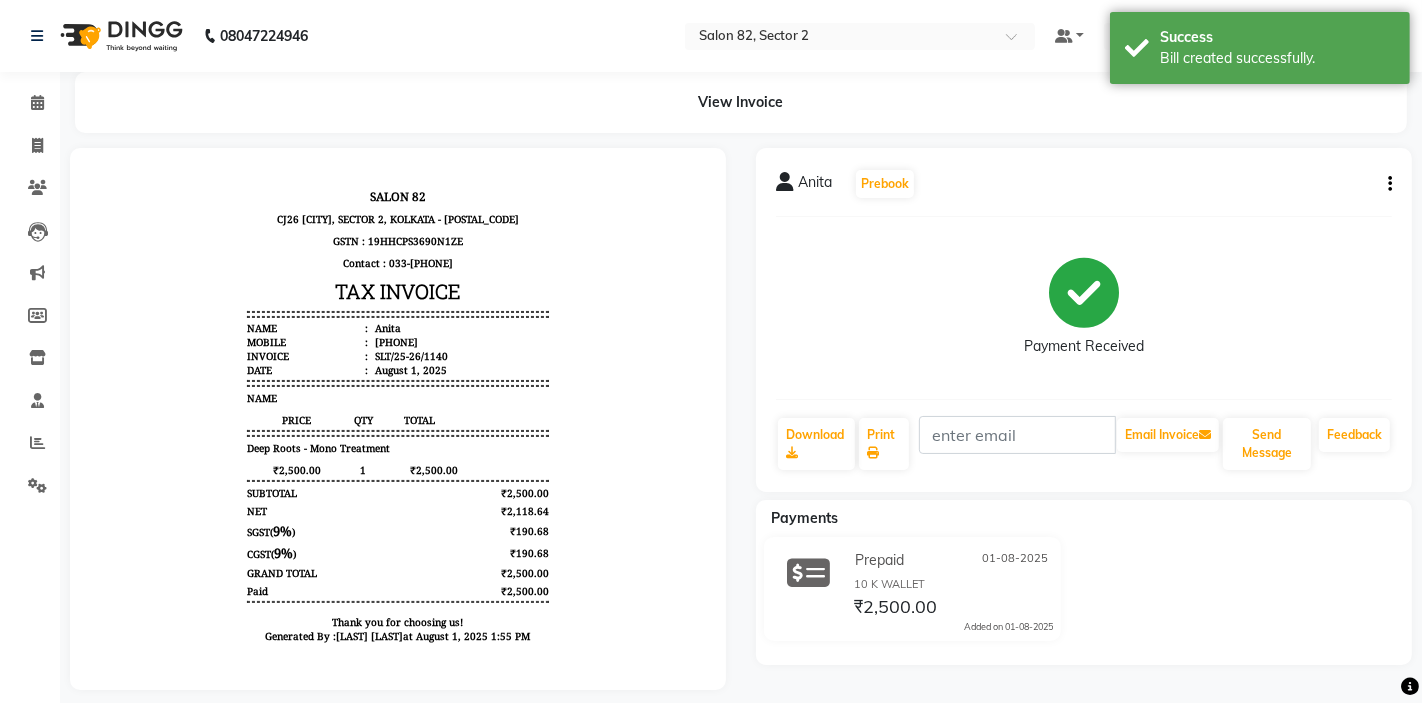 scroll, scrollTop: 0, scrollLeft: 0, axis: both 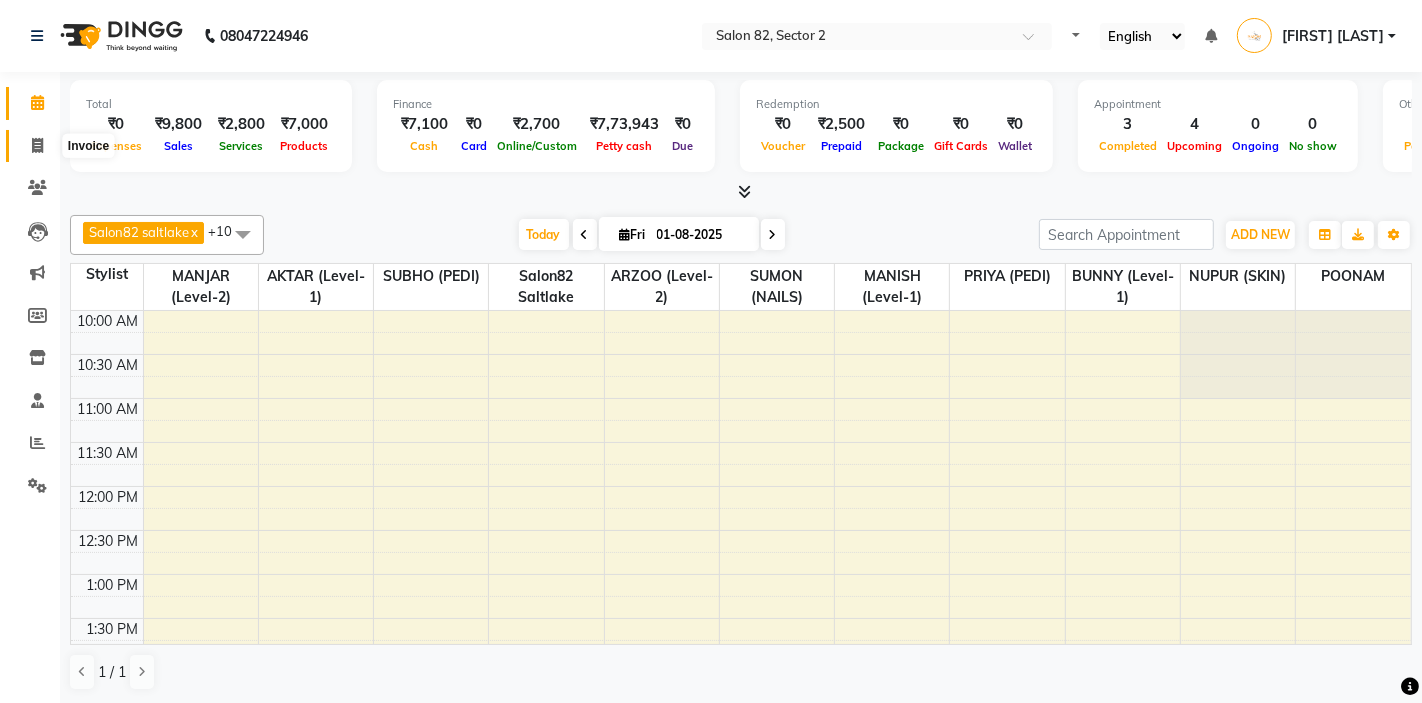 click 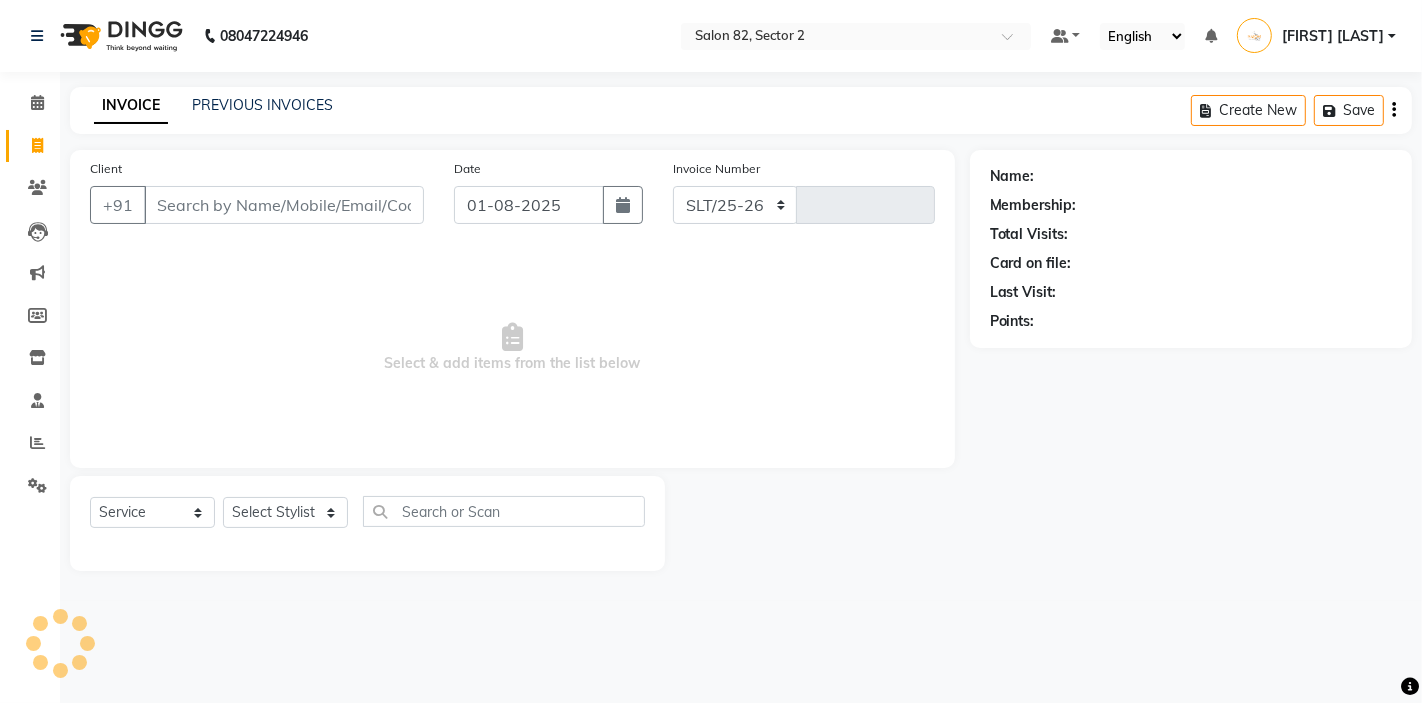 select on "8703" 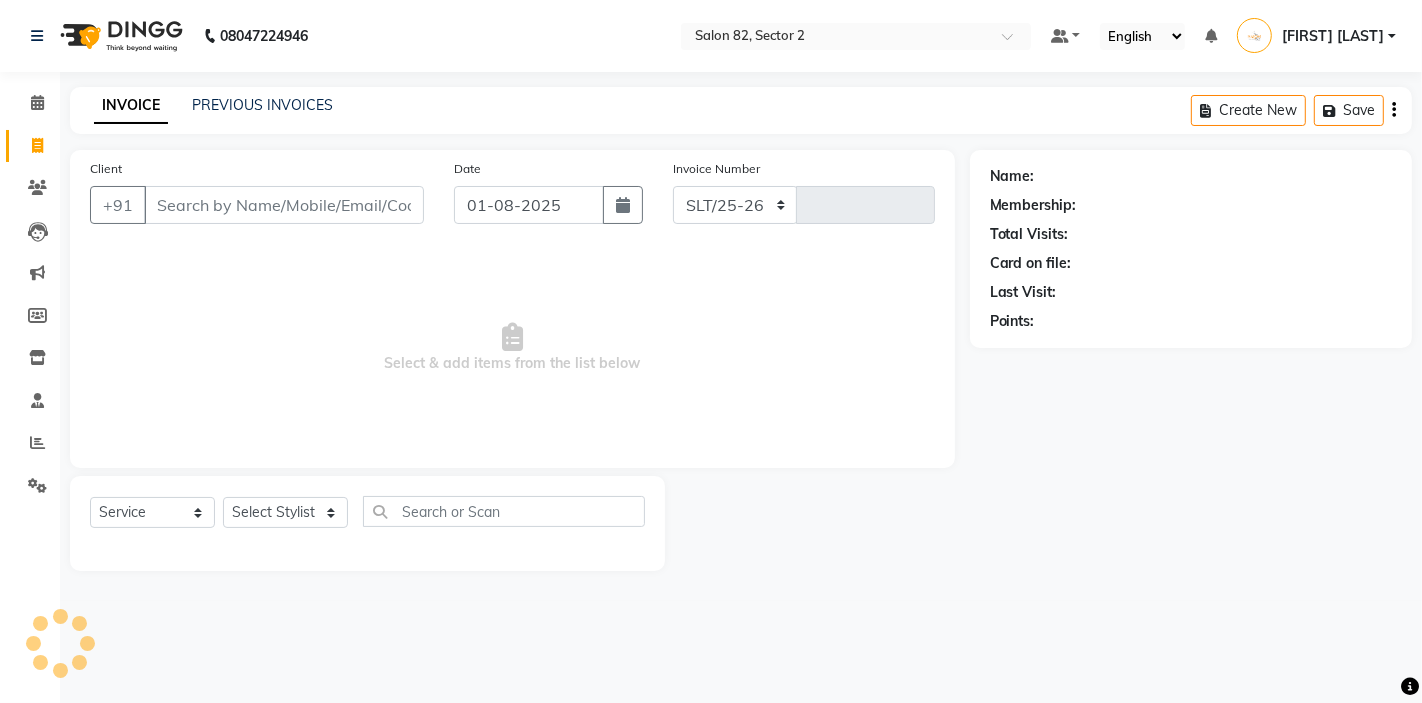 type on "1141" 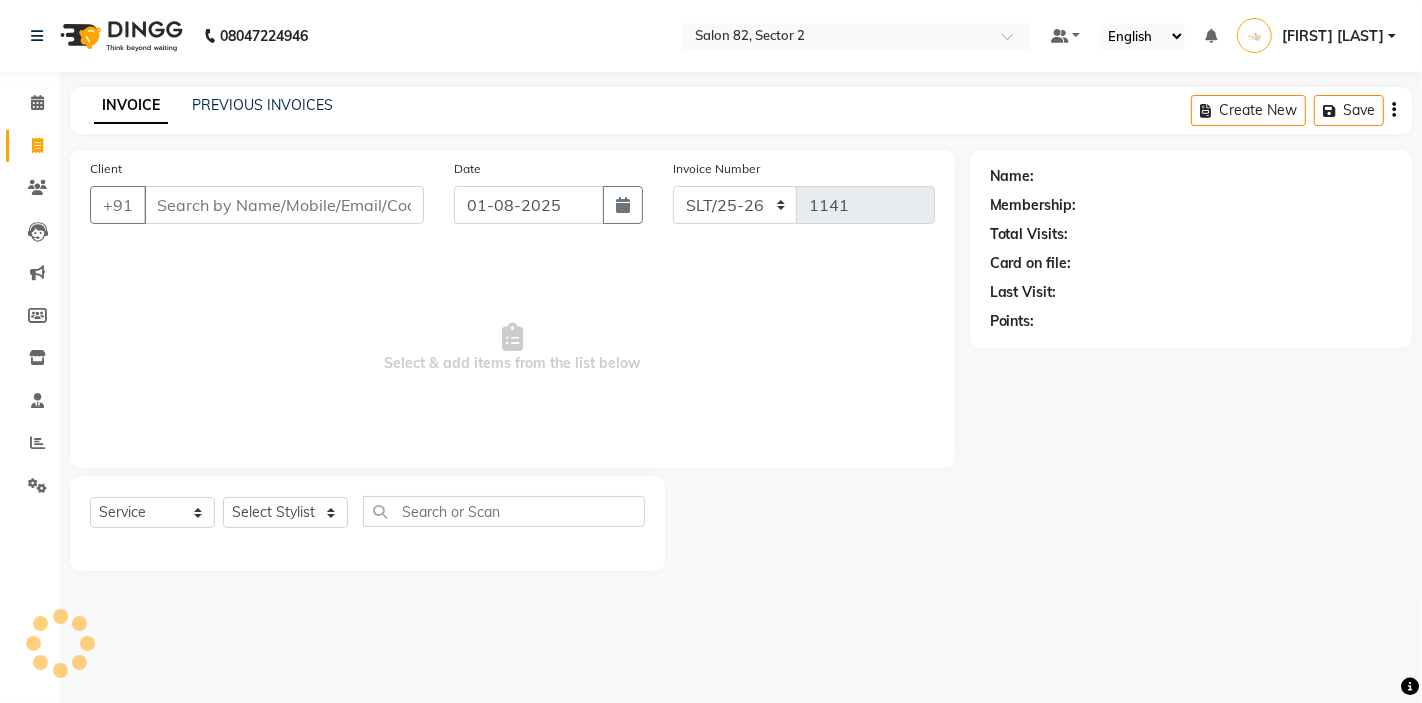 click on "Client" at bounding box center (284, 205) 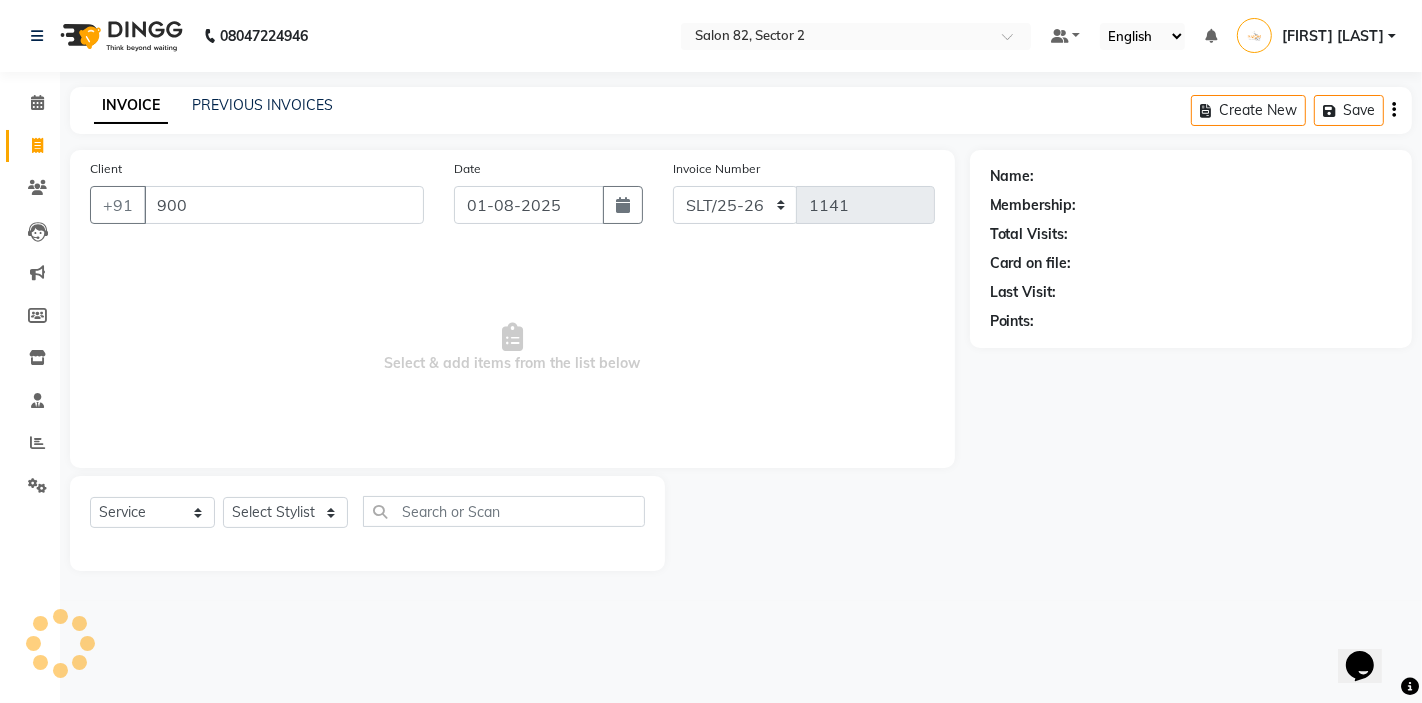 scroll, scrollTop: 0, scrollLeft: 0, axis: both 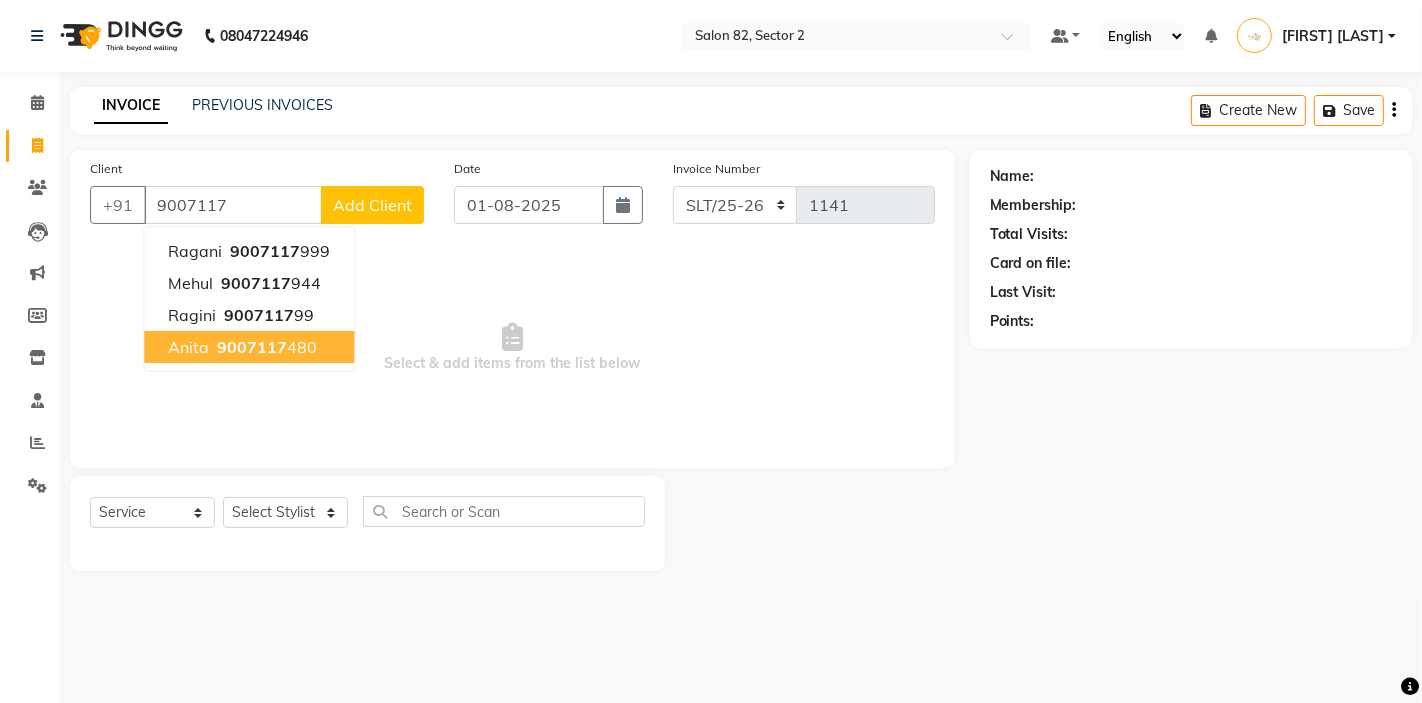 click on "Anita" at bounding box center [188, 347] 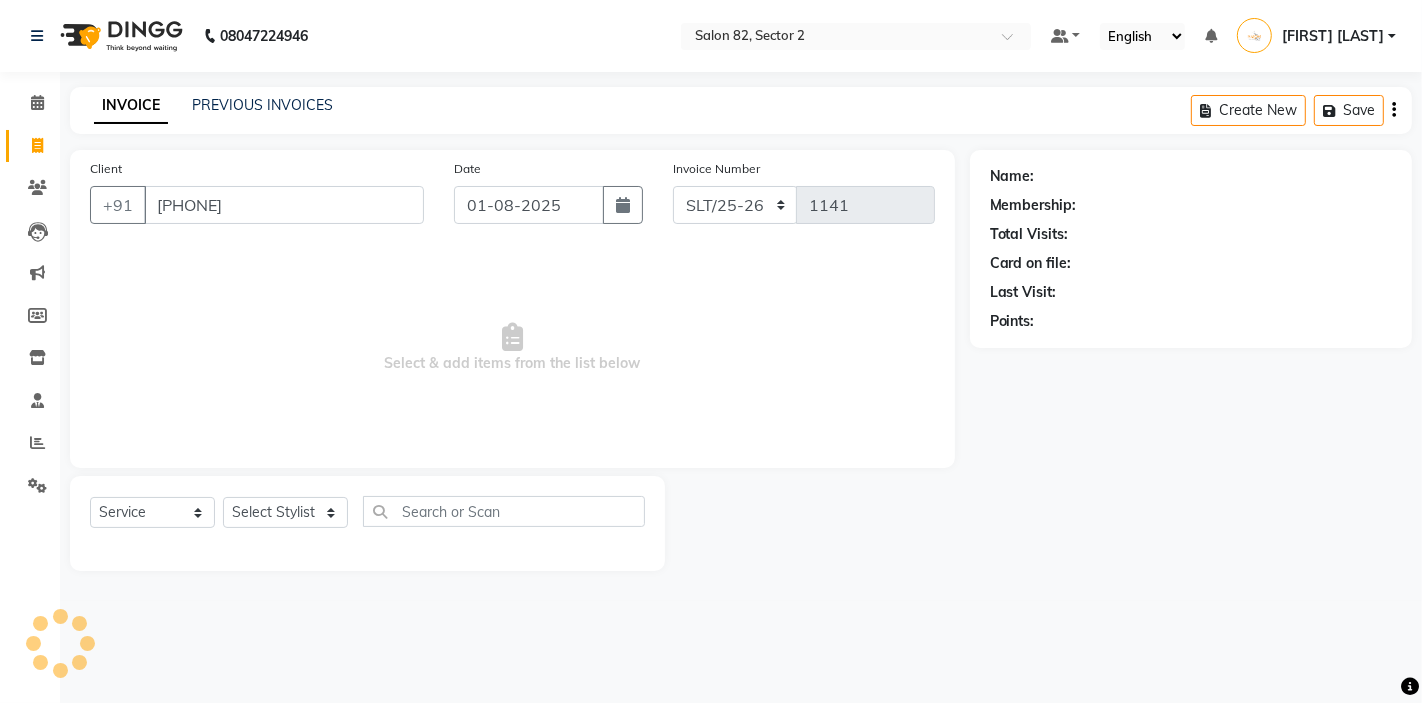 type on "9007117480" 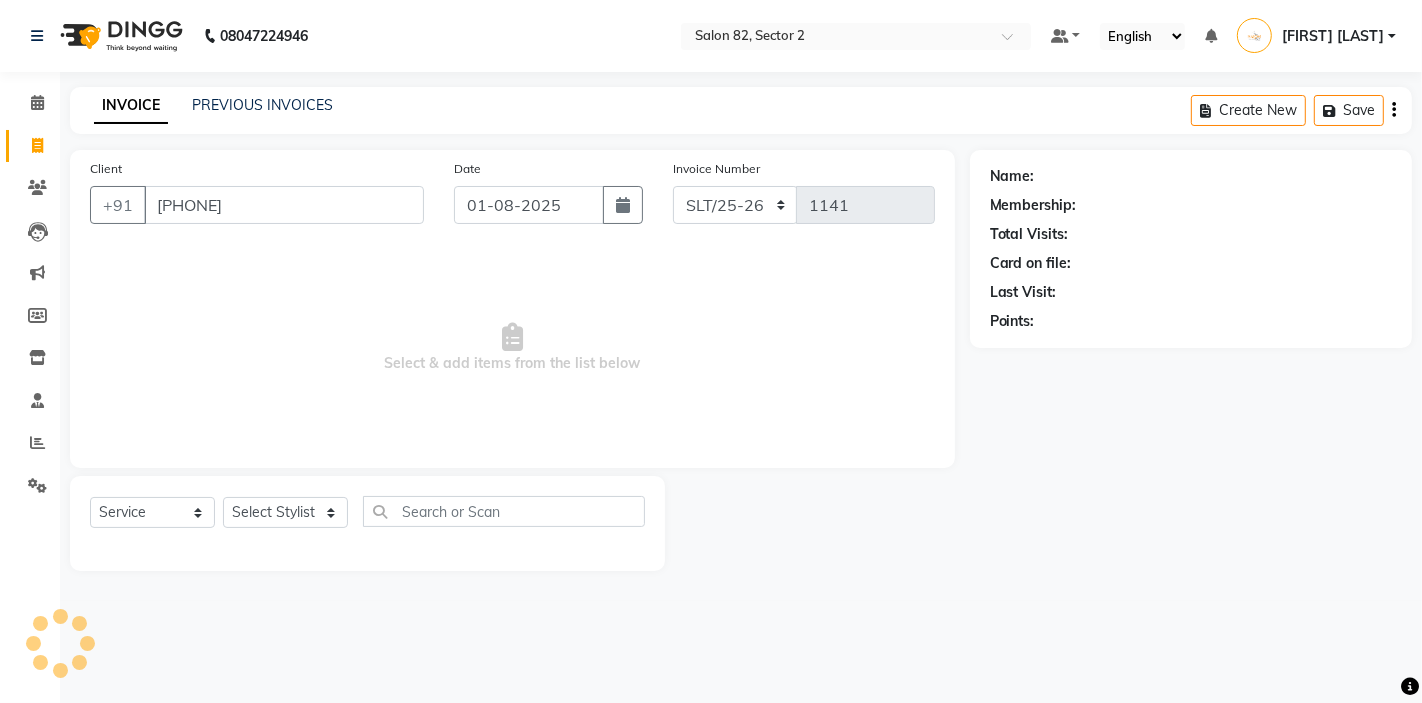 select on "1: Object" 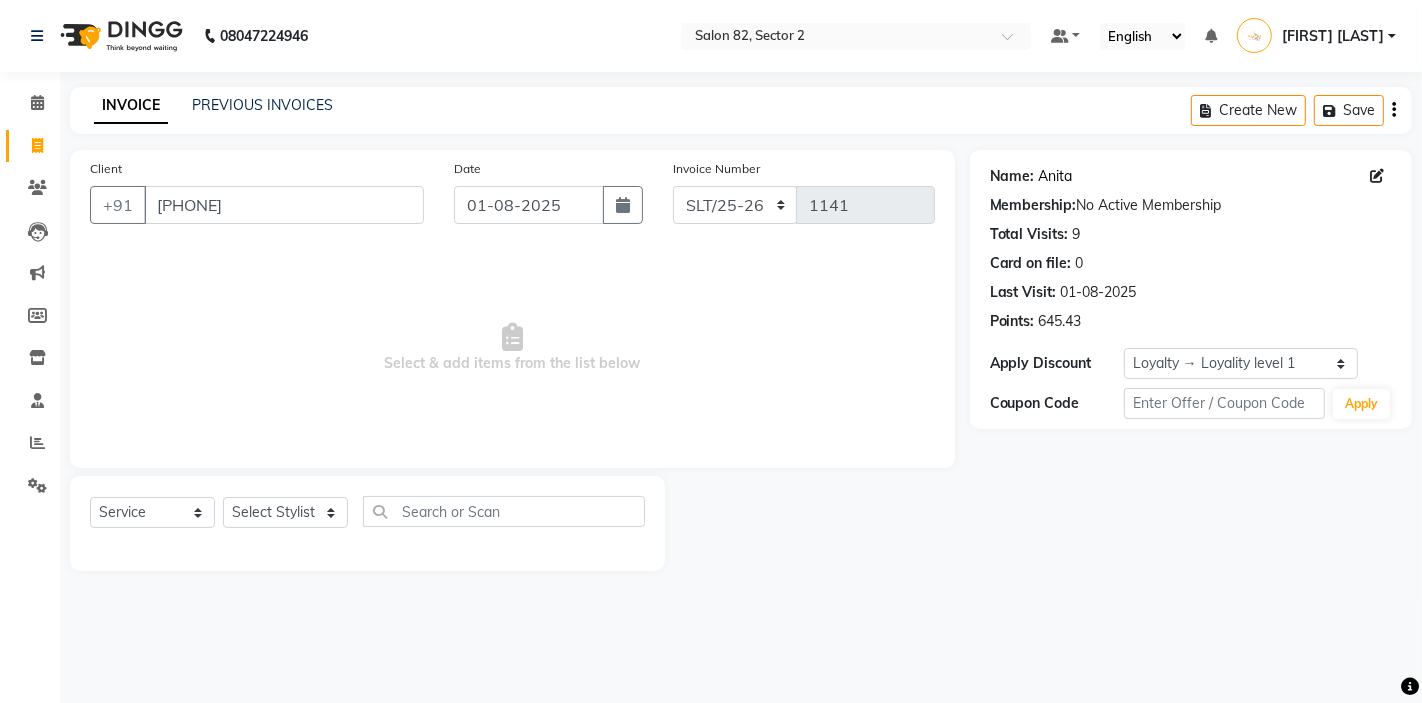 click on "Anita" 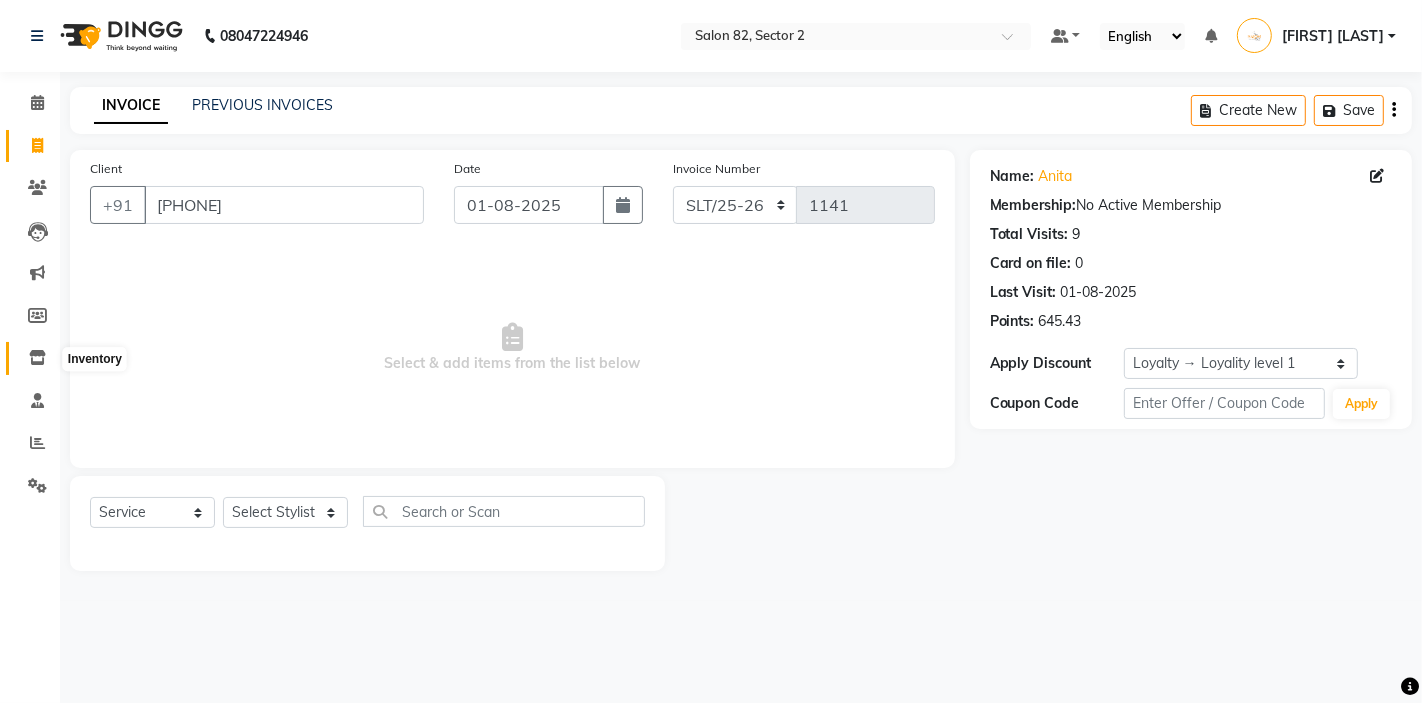 click 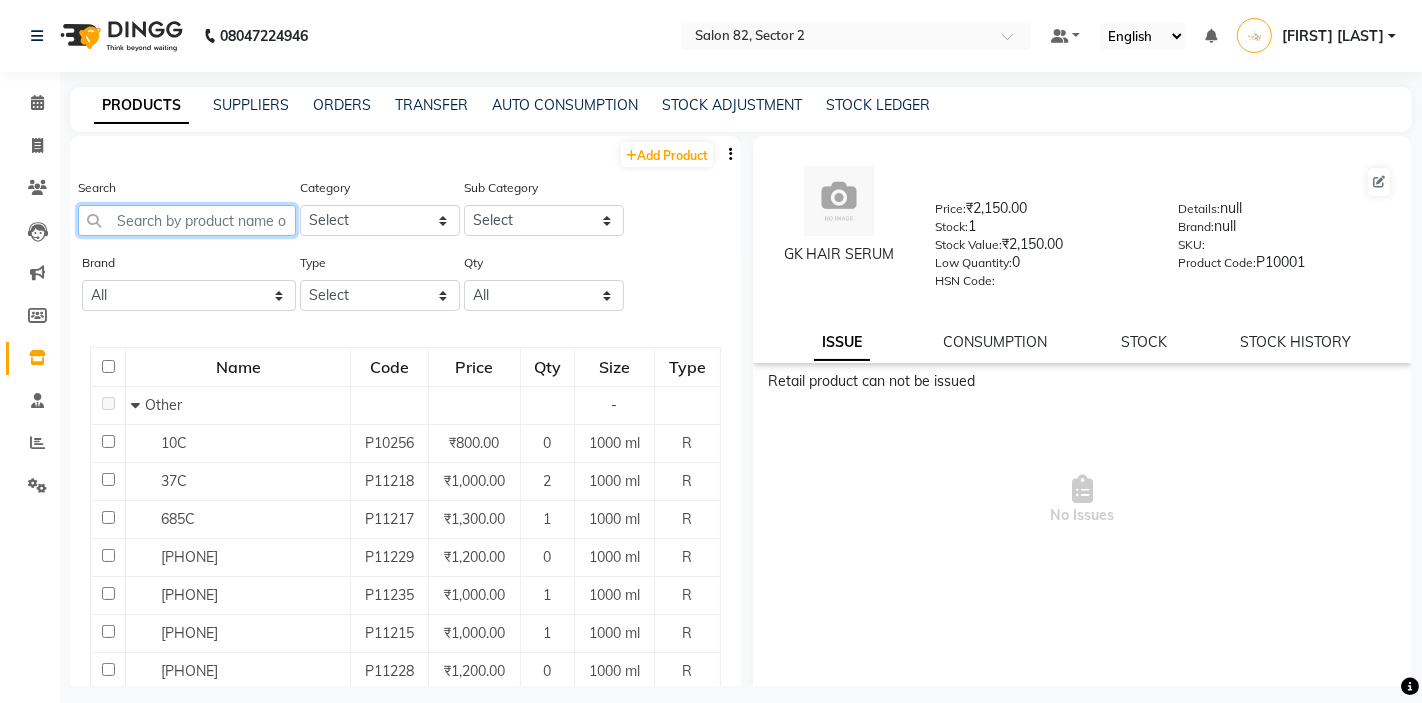 click 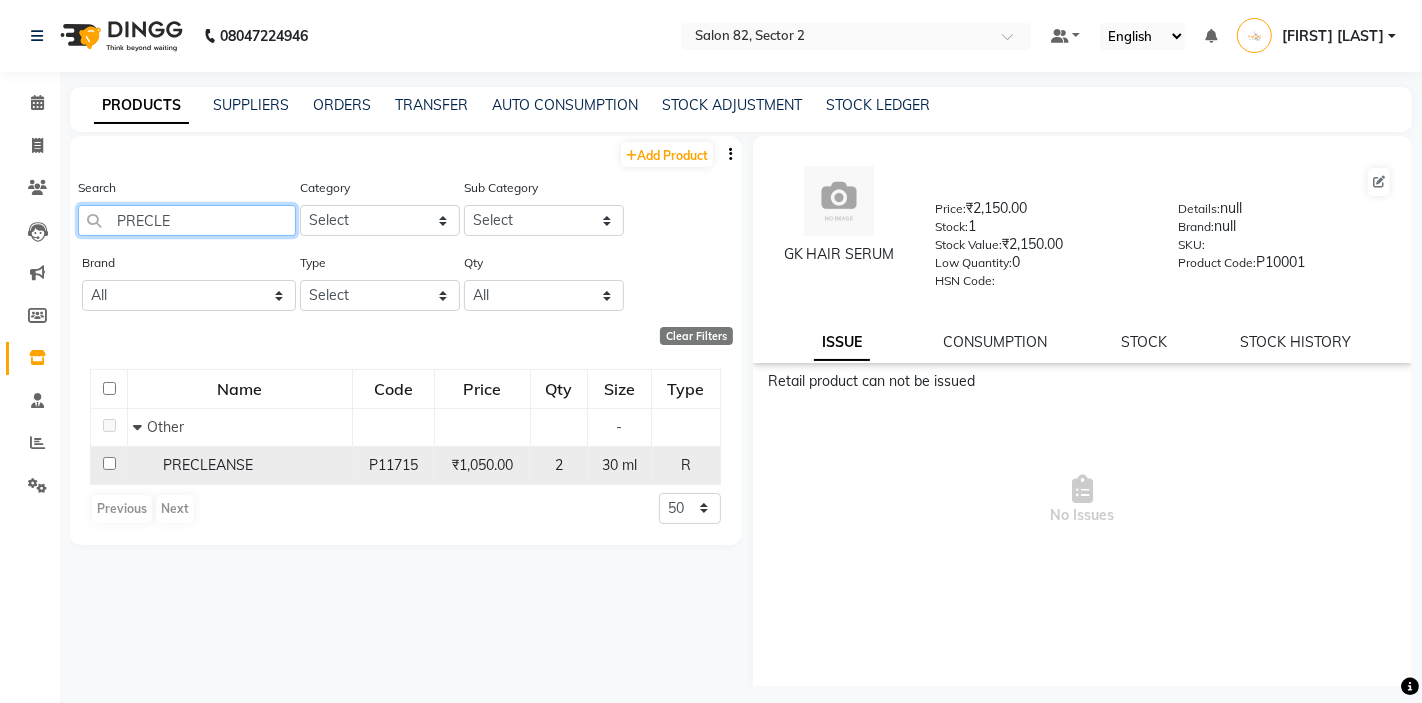 type on "PRECLE" 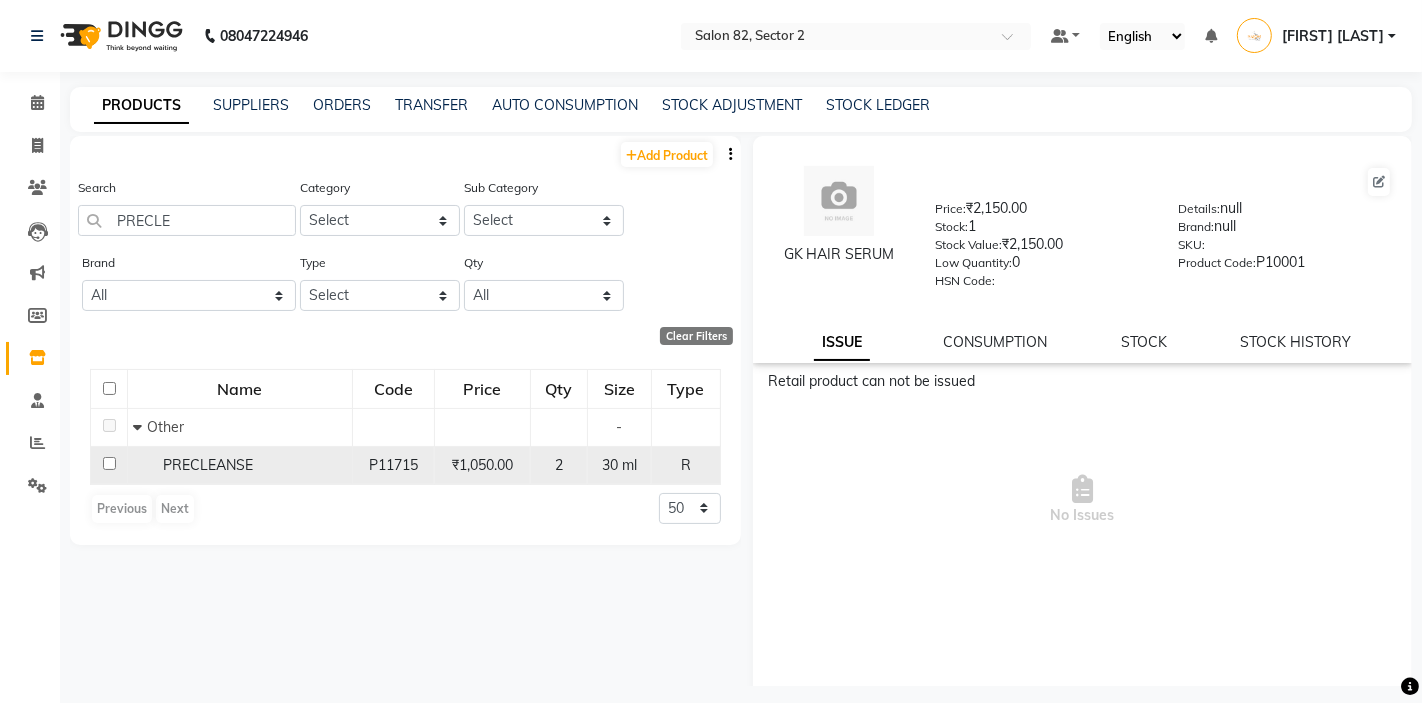 click on "PRECLEANSE" 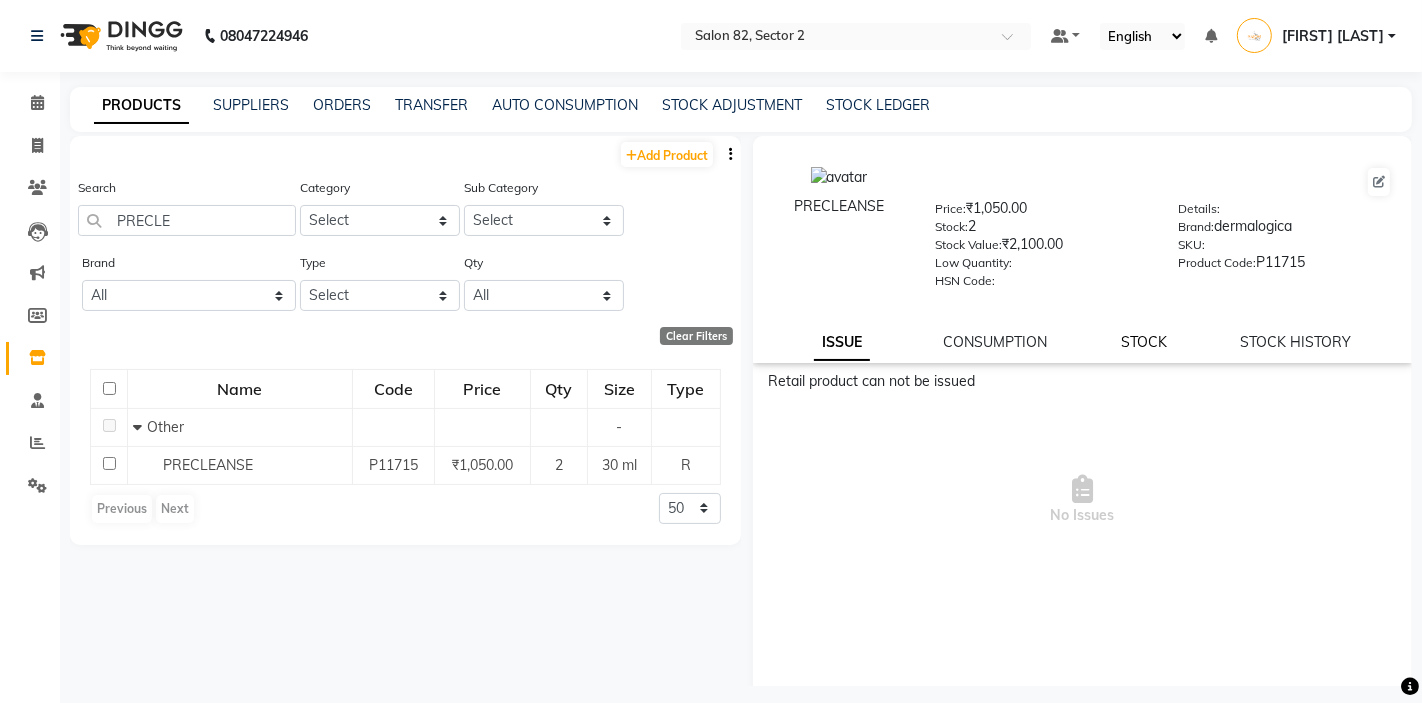 click on "STOCK" 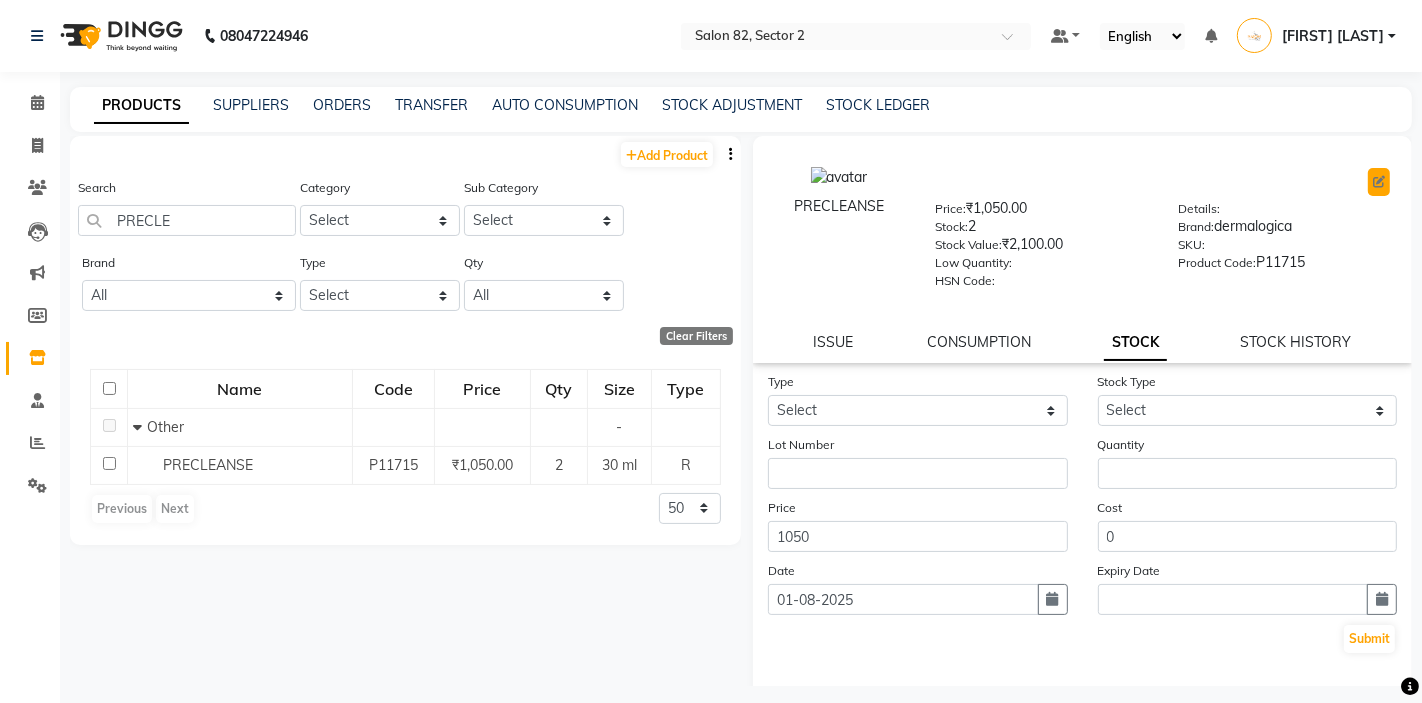 click 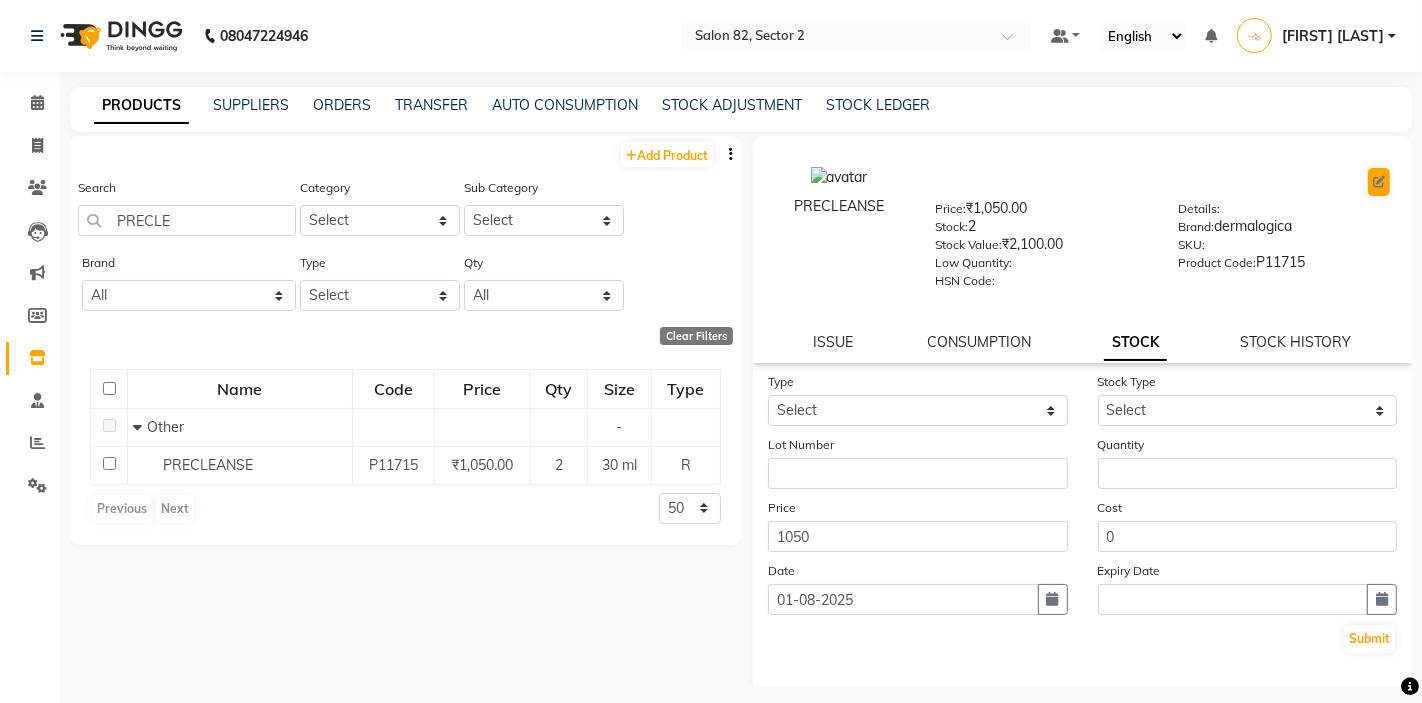 select on "true" 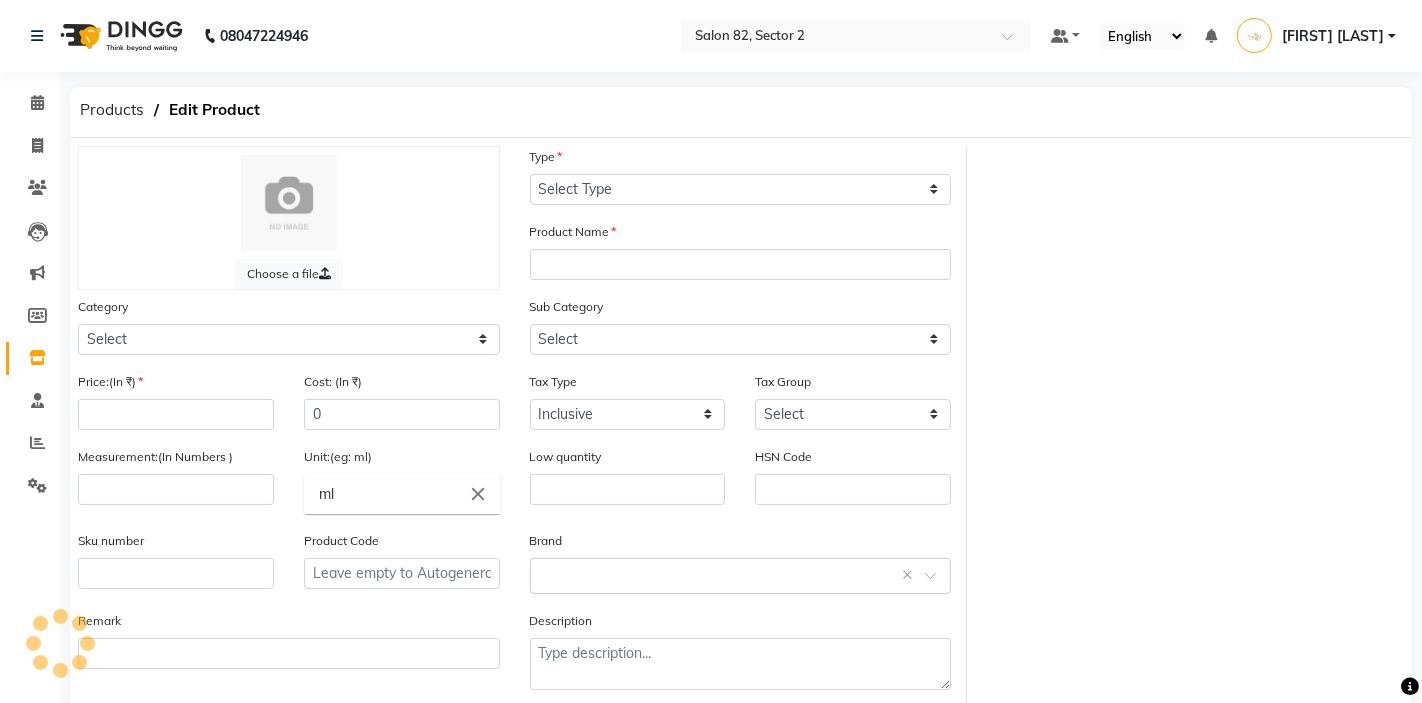 select on "R" 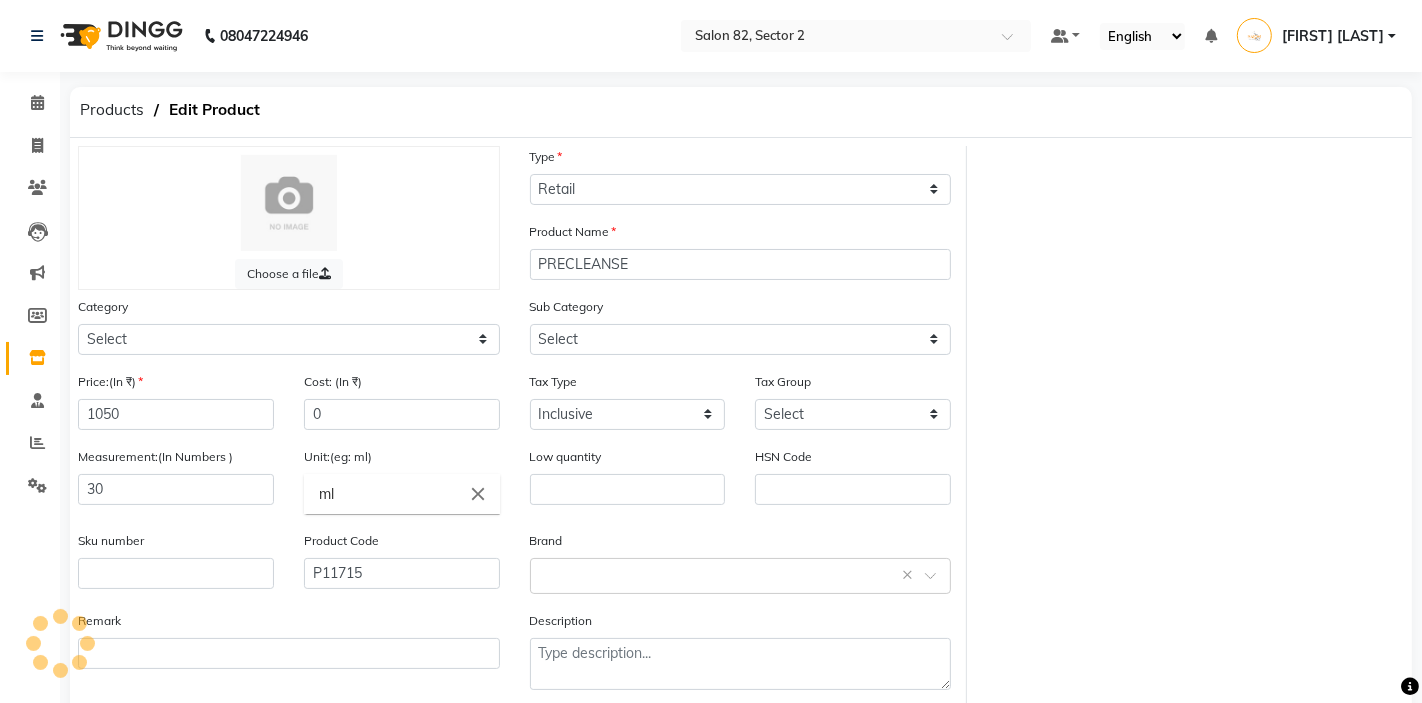 select on "761801000" 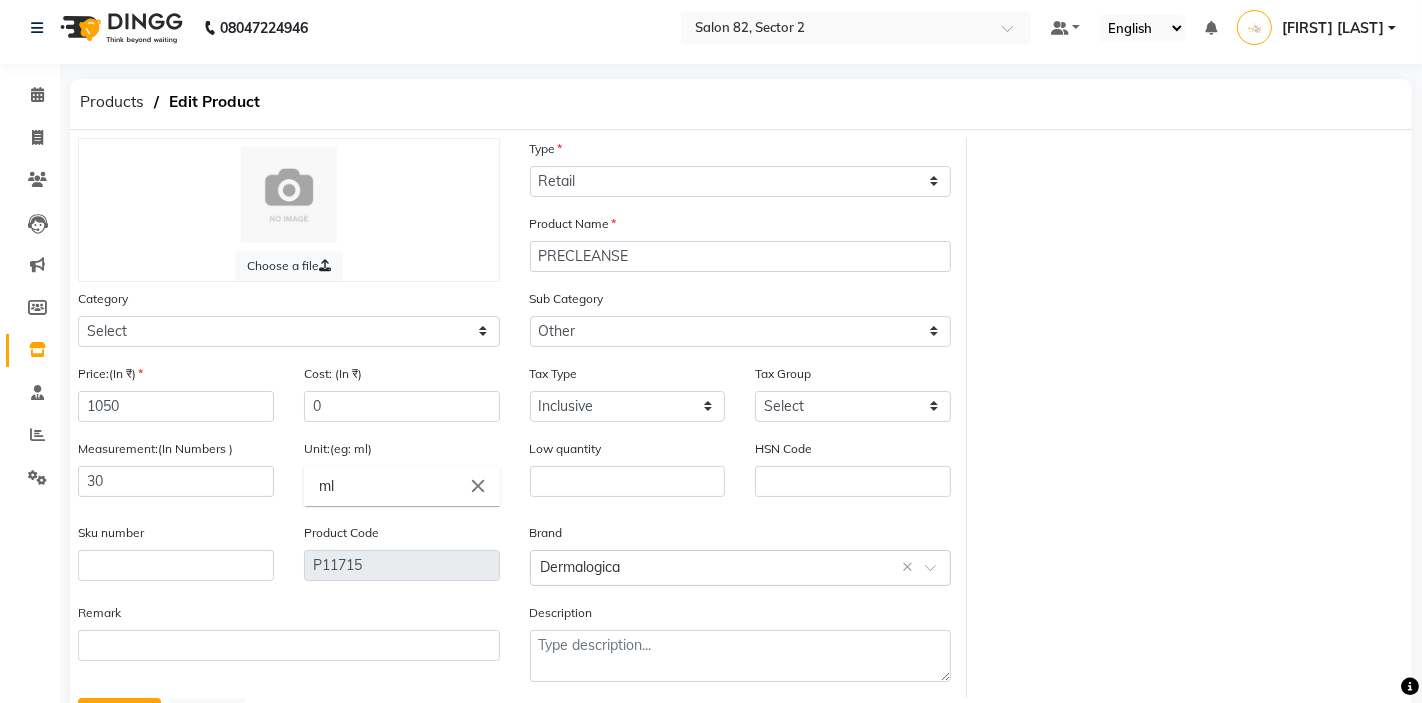 scroll, scrollTop: 0, scrollLeft: 0, axis: both 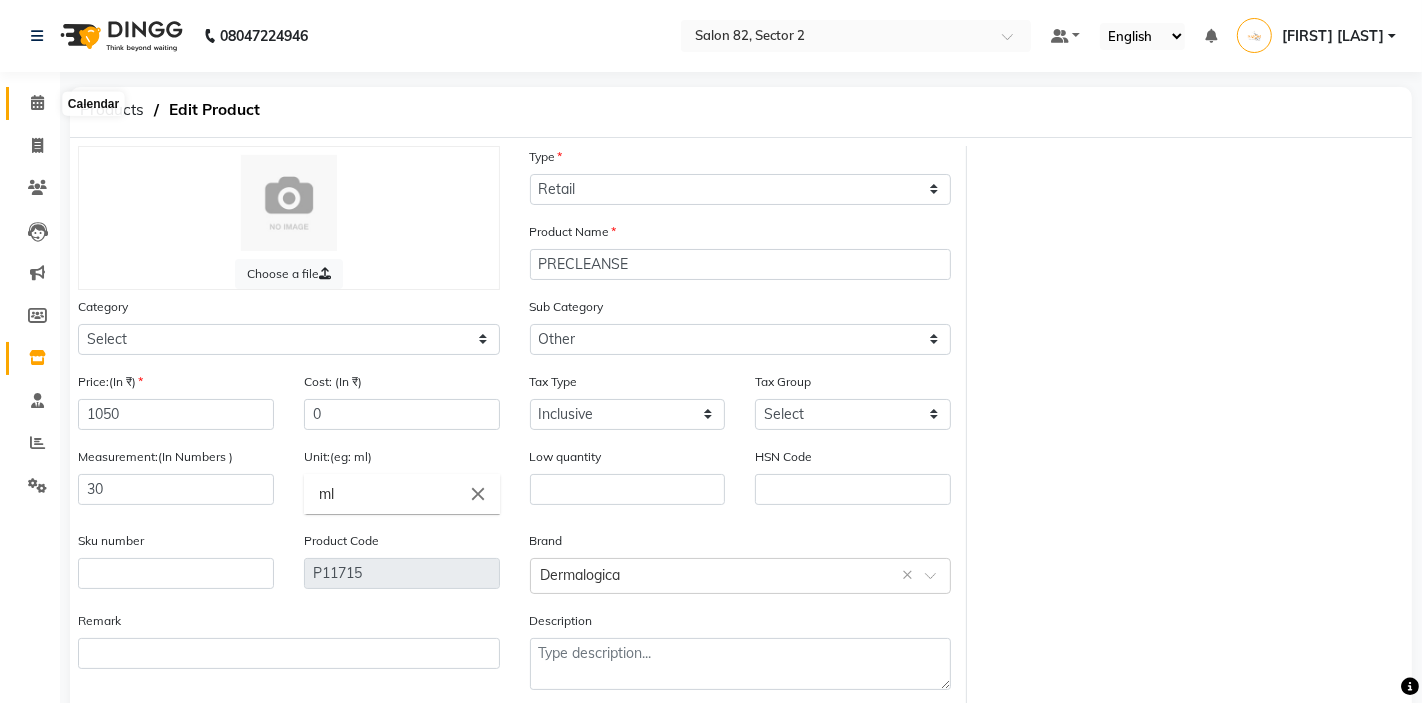 click 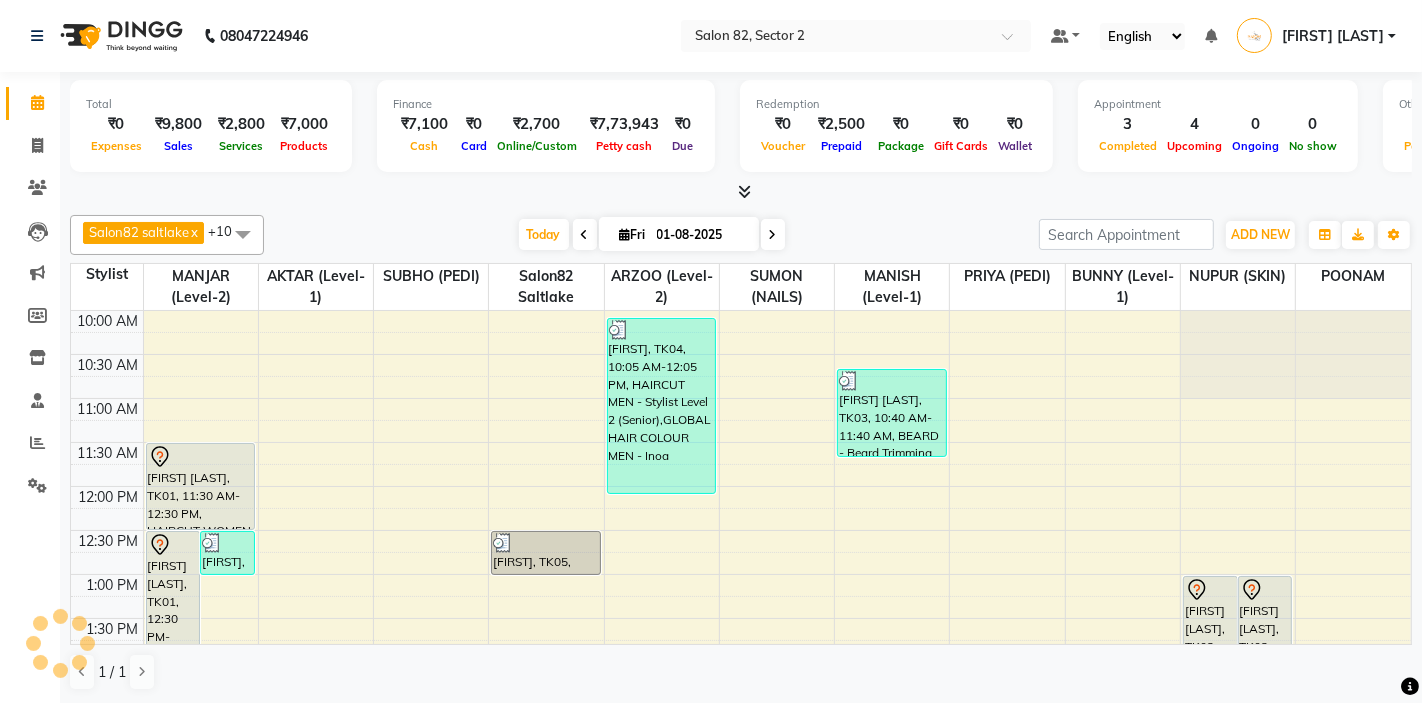 scroll, scrollTop: 0, scrollLeft: 0, axis: both 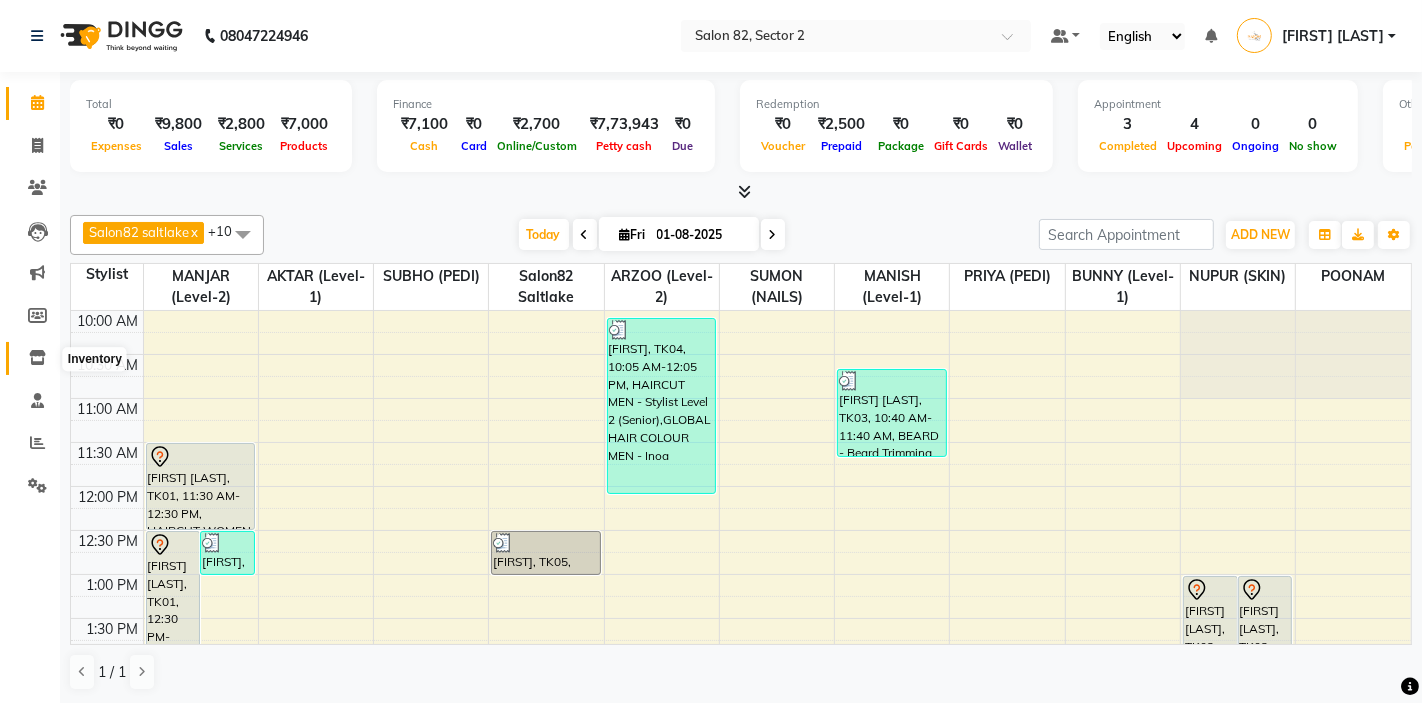 click 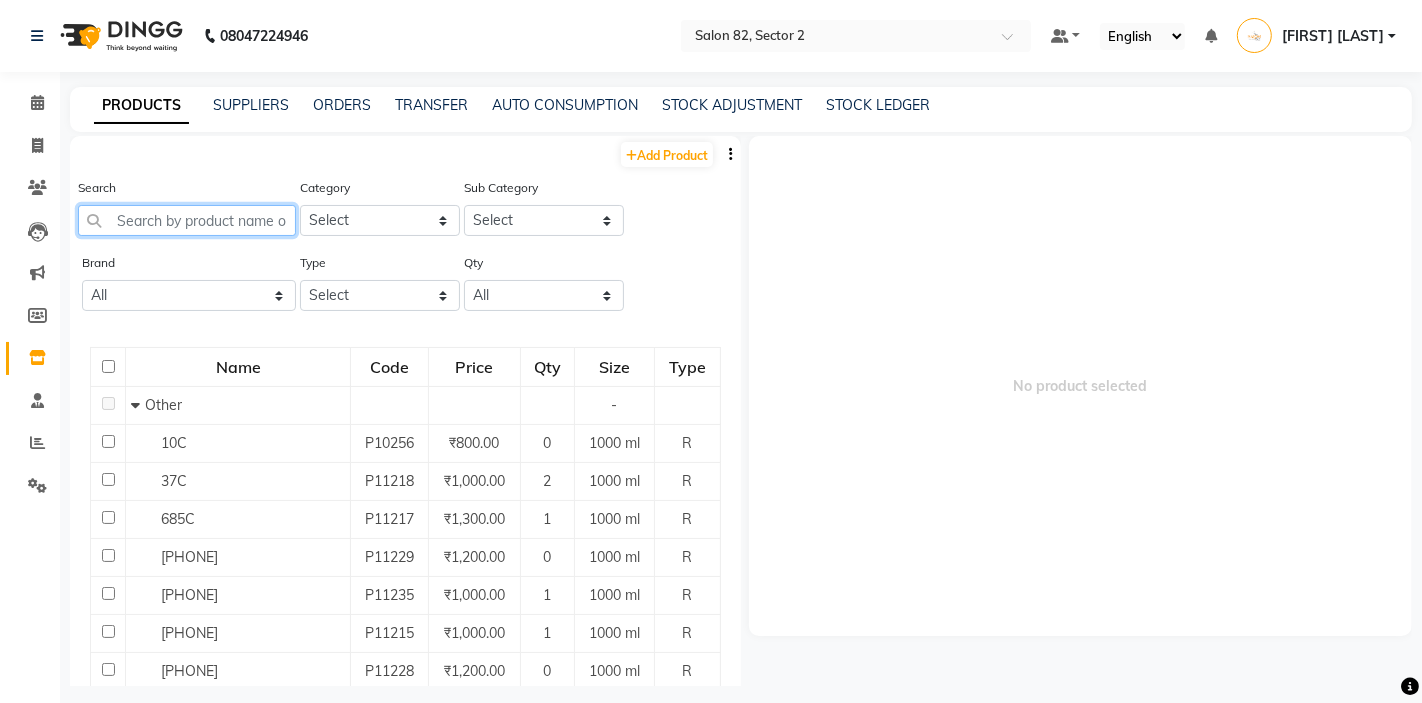 click 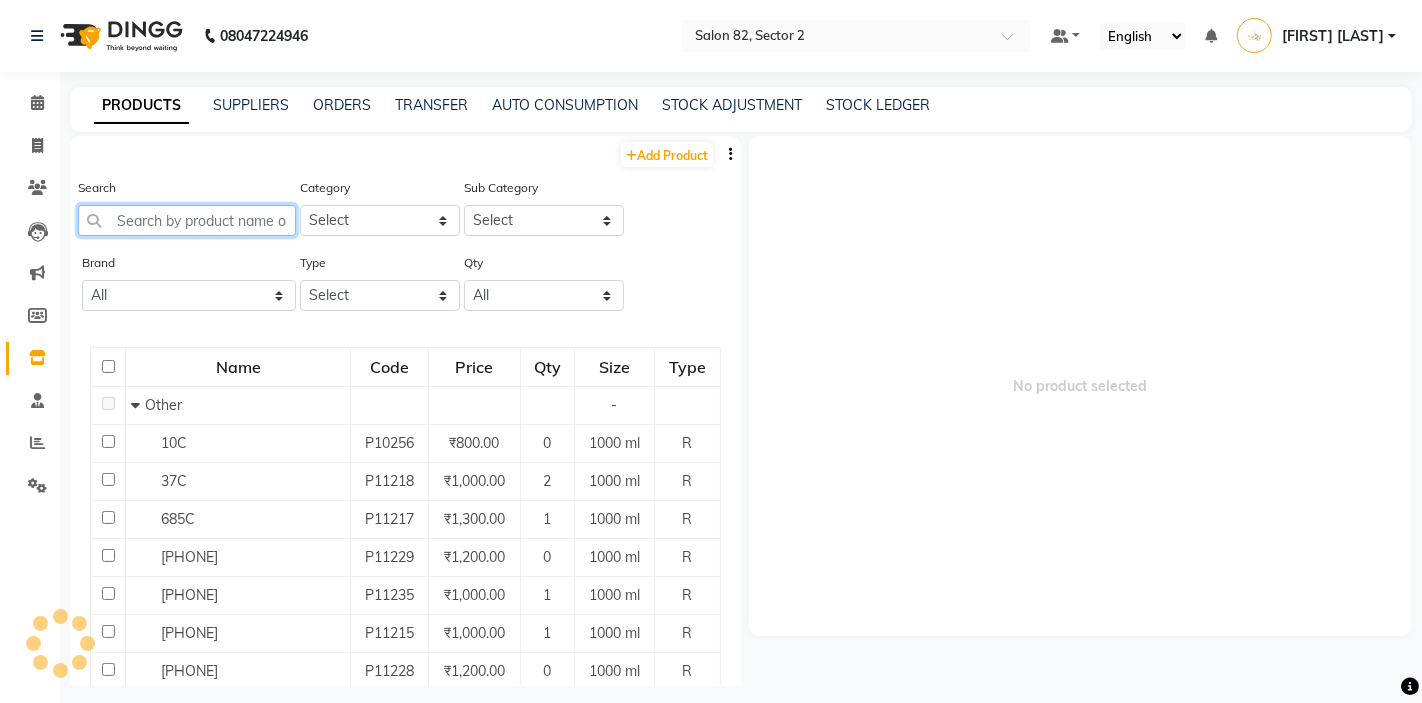 click 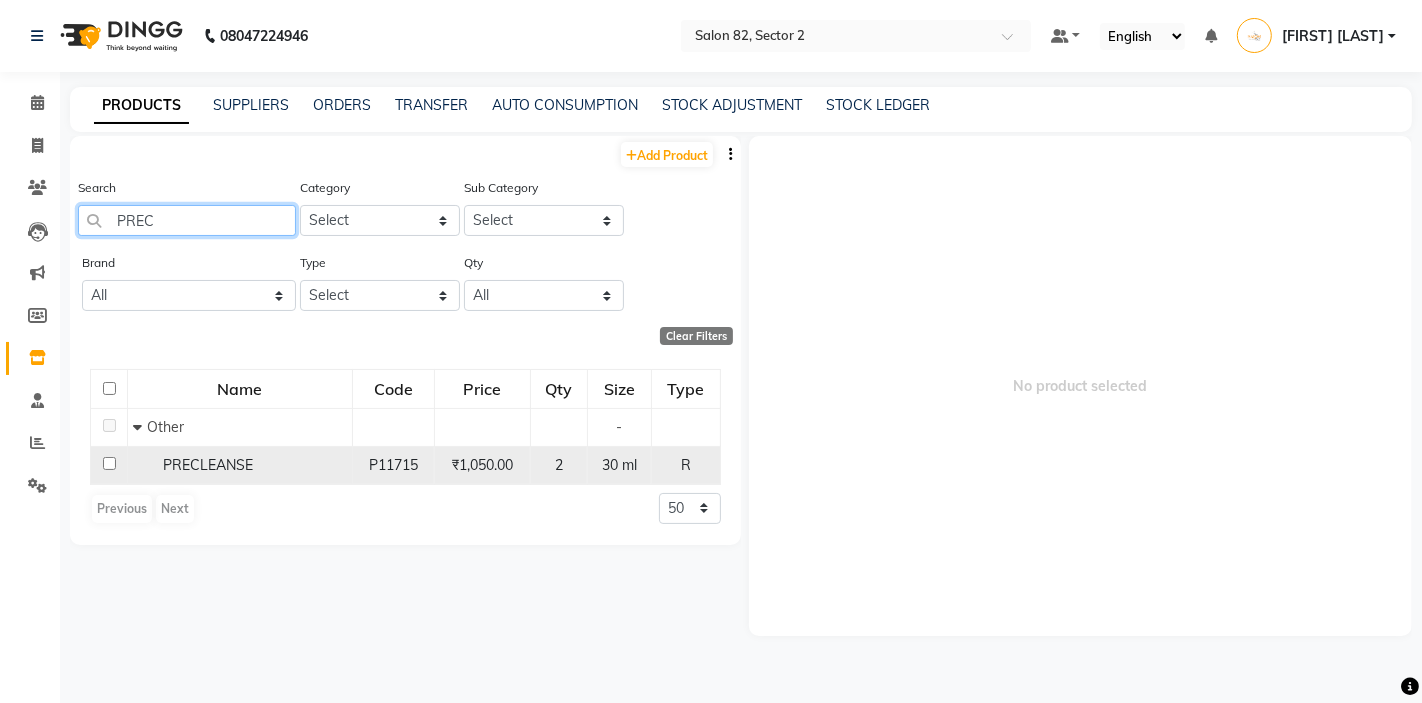 type on "PREC" 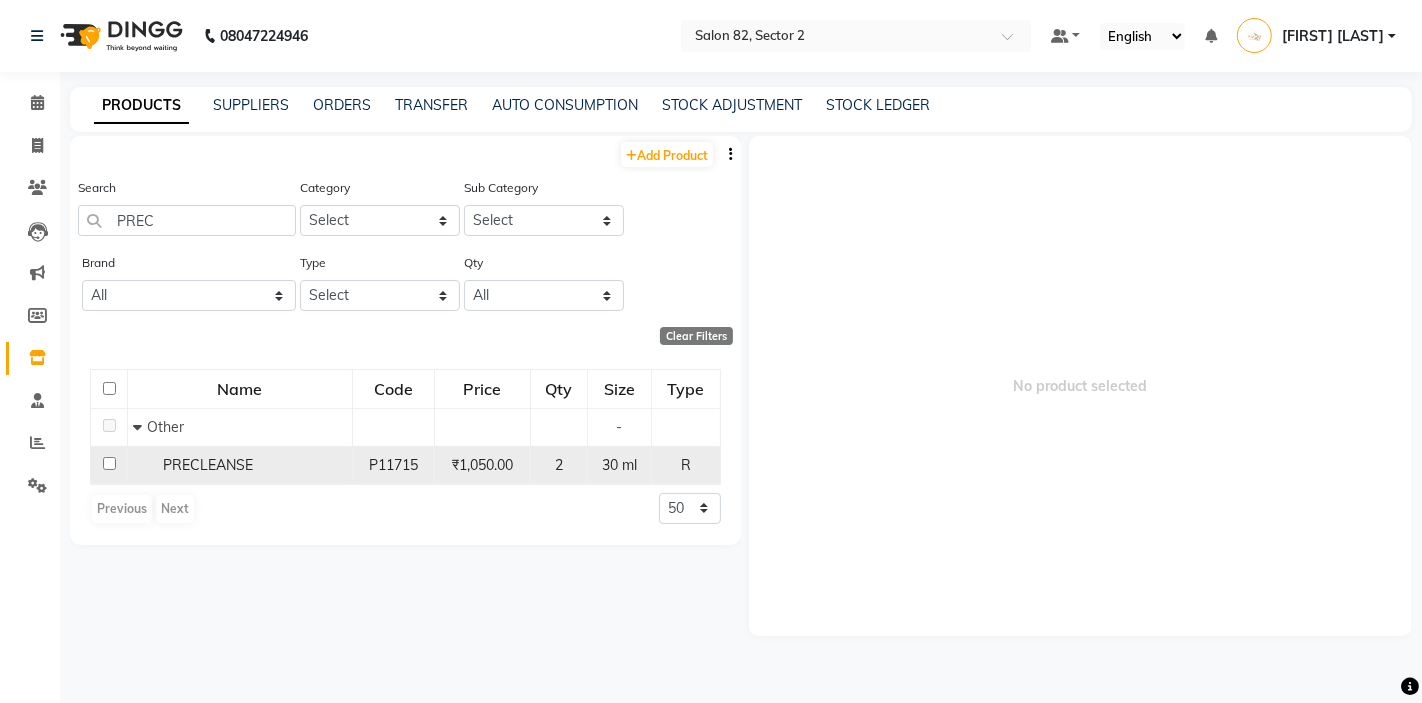 click on "PRECLEANSE" 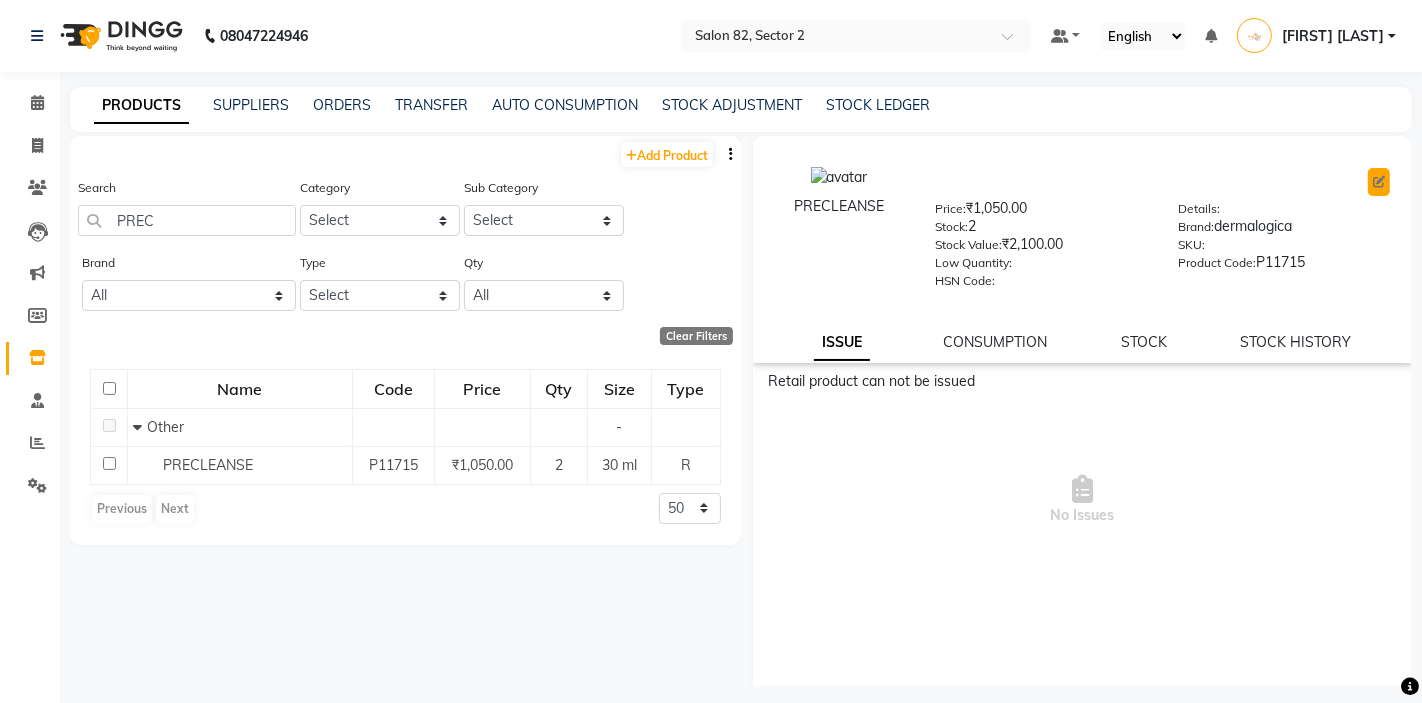 click 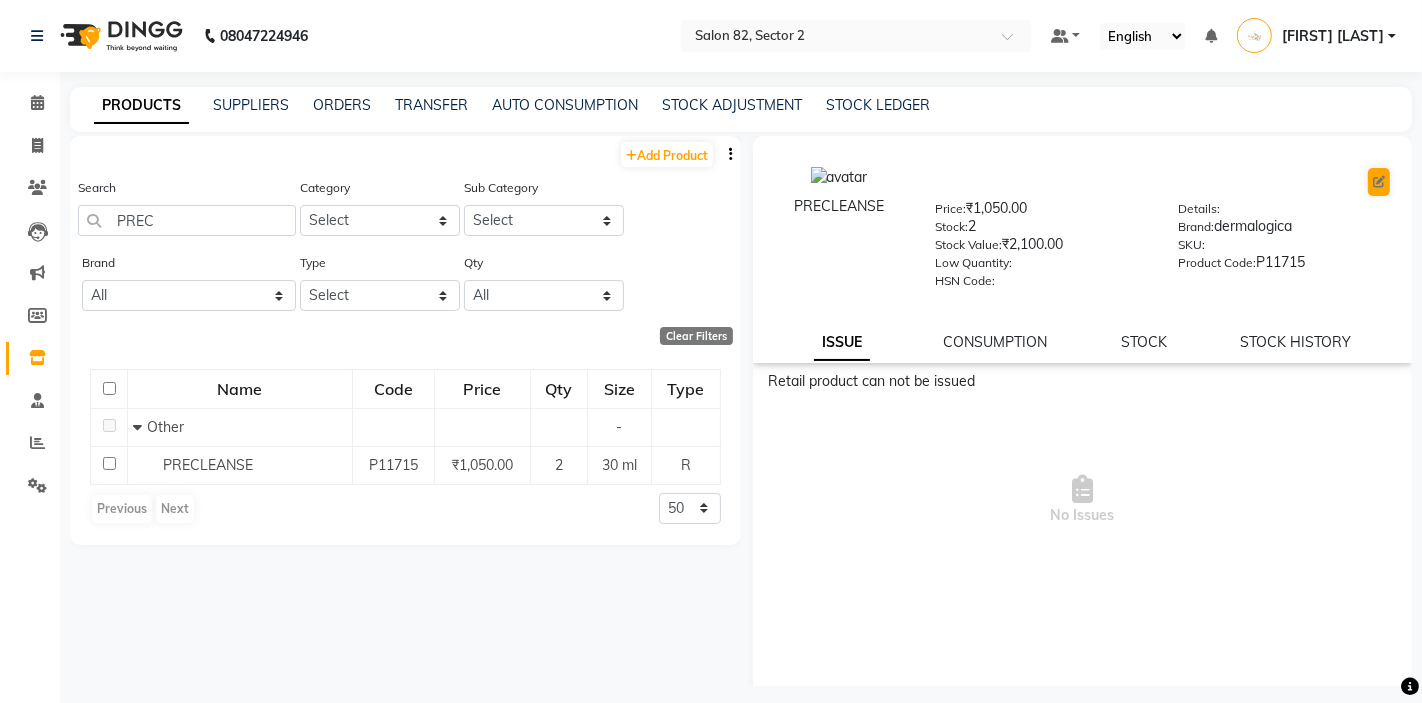 select on "true" 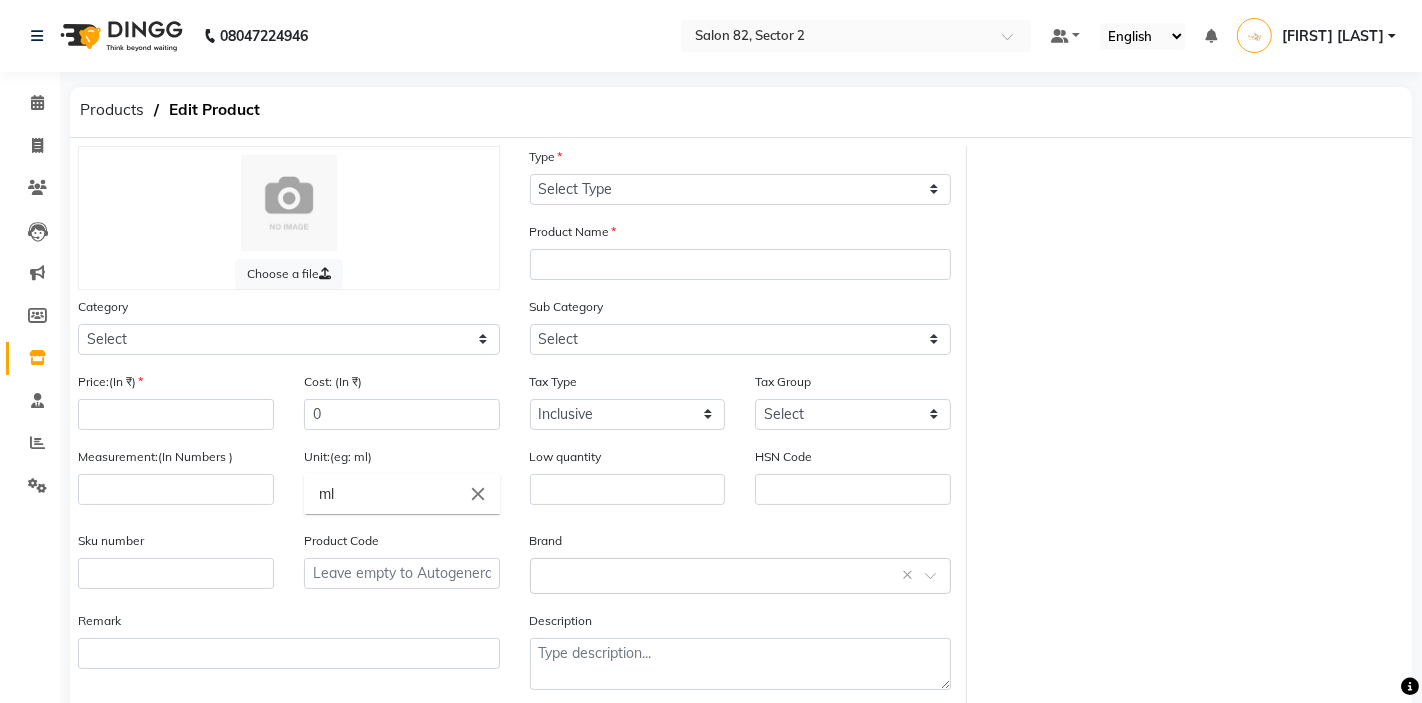 select on "R" 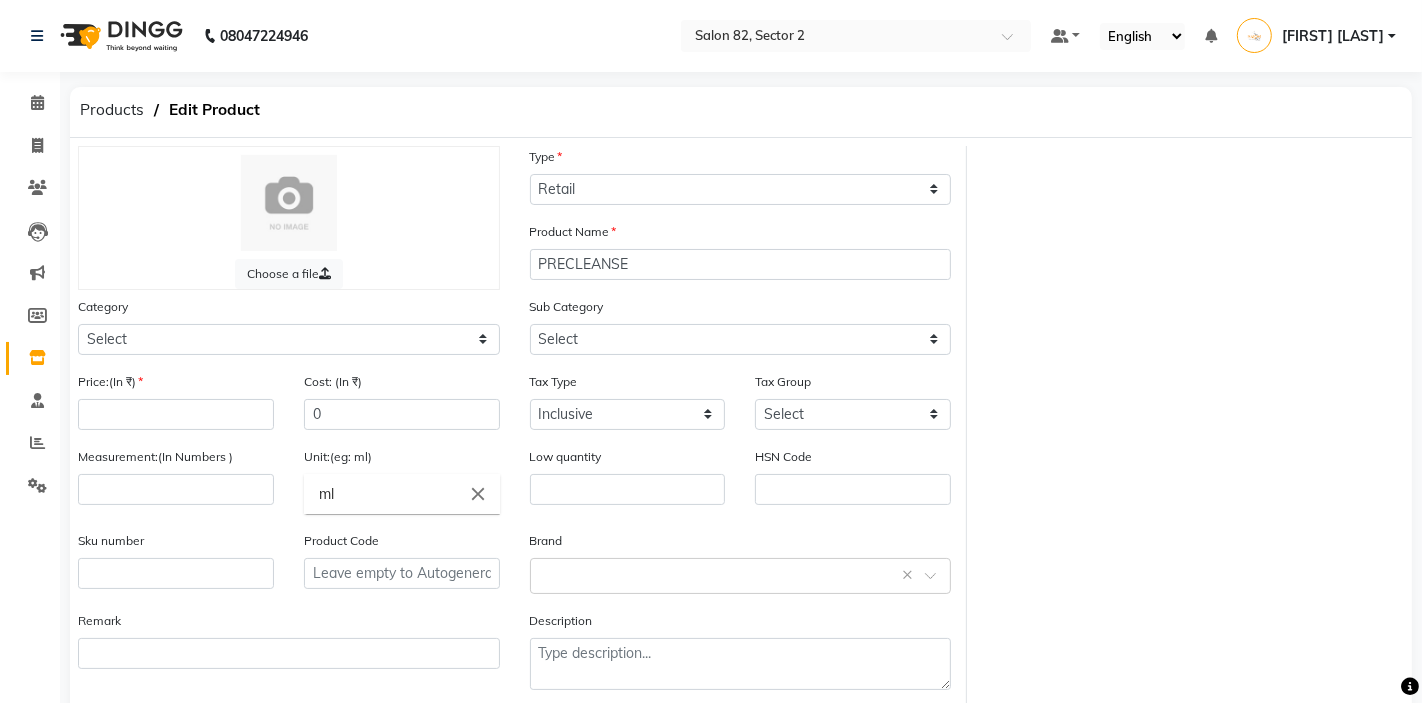 select 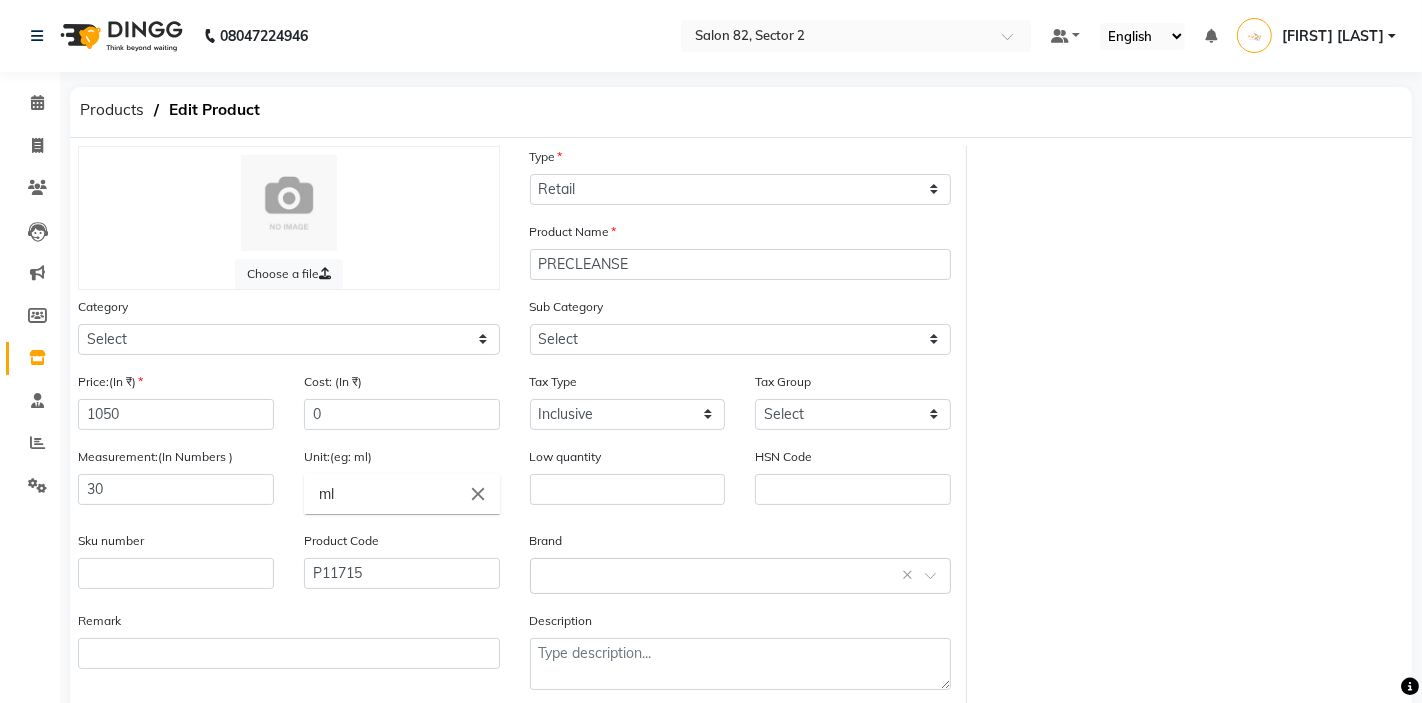 select on "761801000" 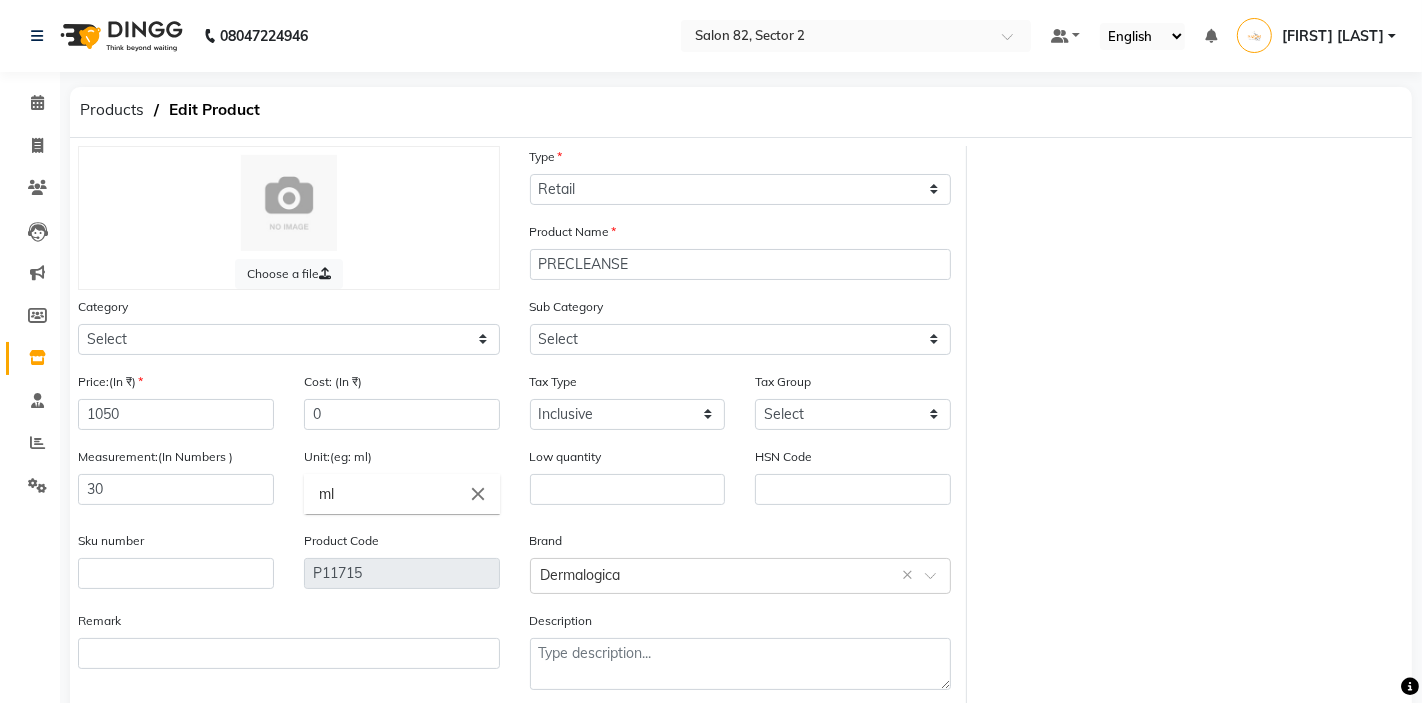 select on "761801002" 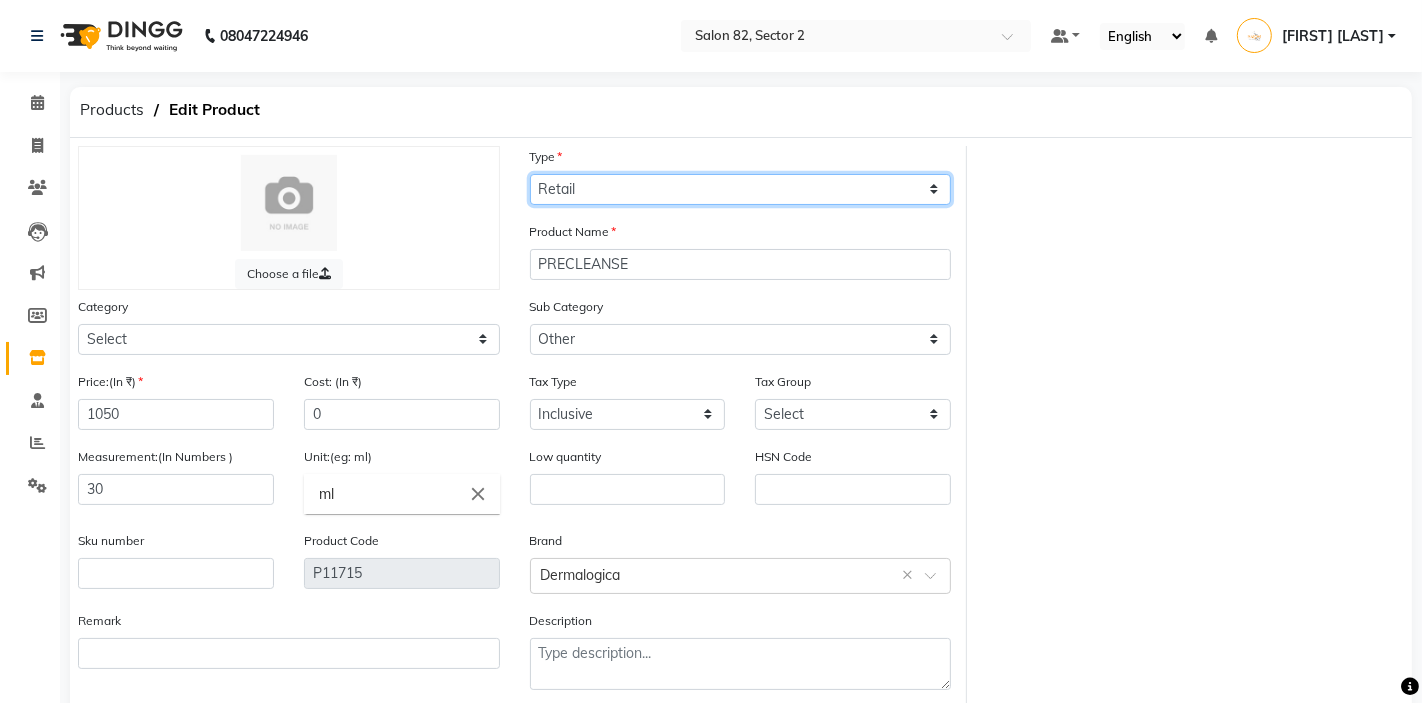 click on "Select Type Both Retail Consumable" 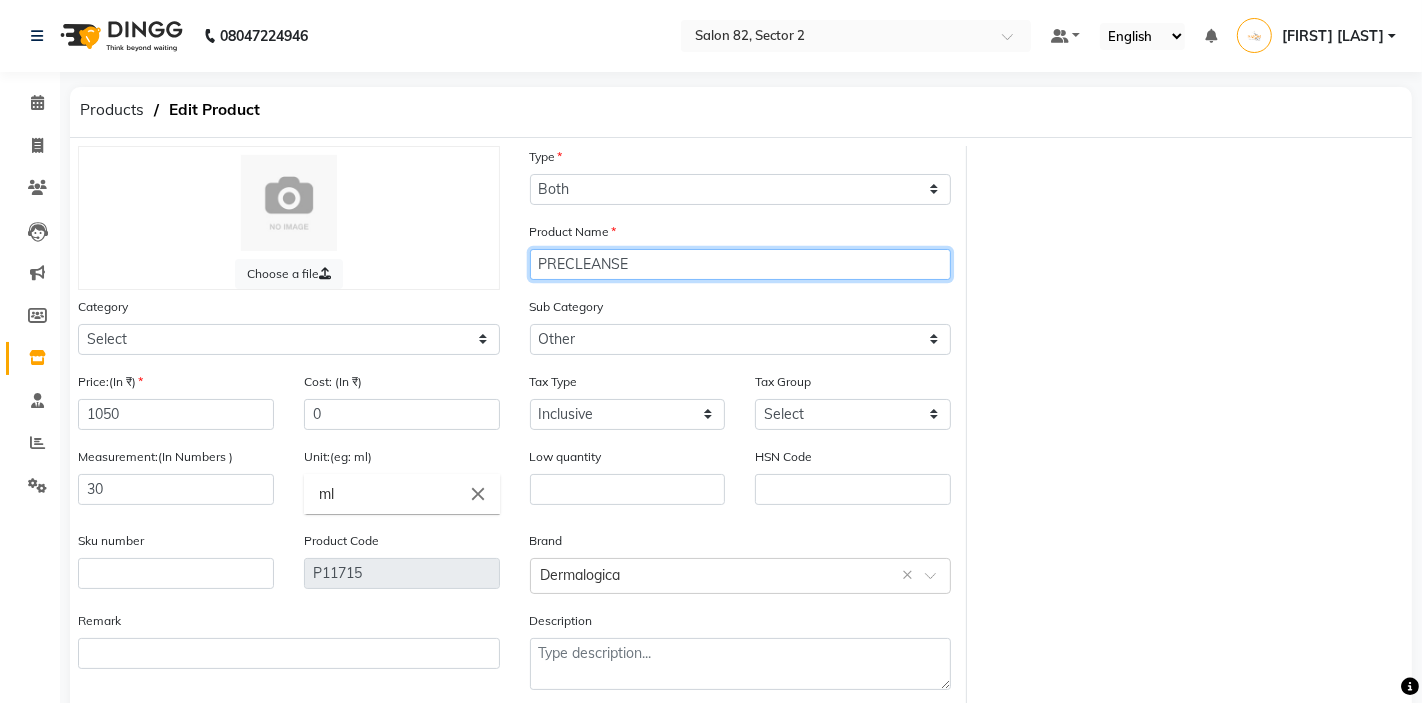 click on "PRECLEANSE" 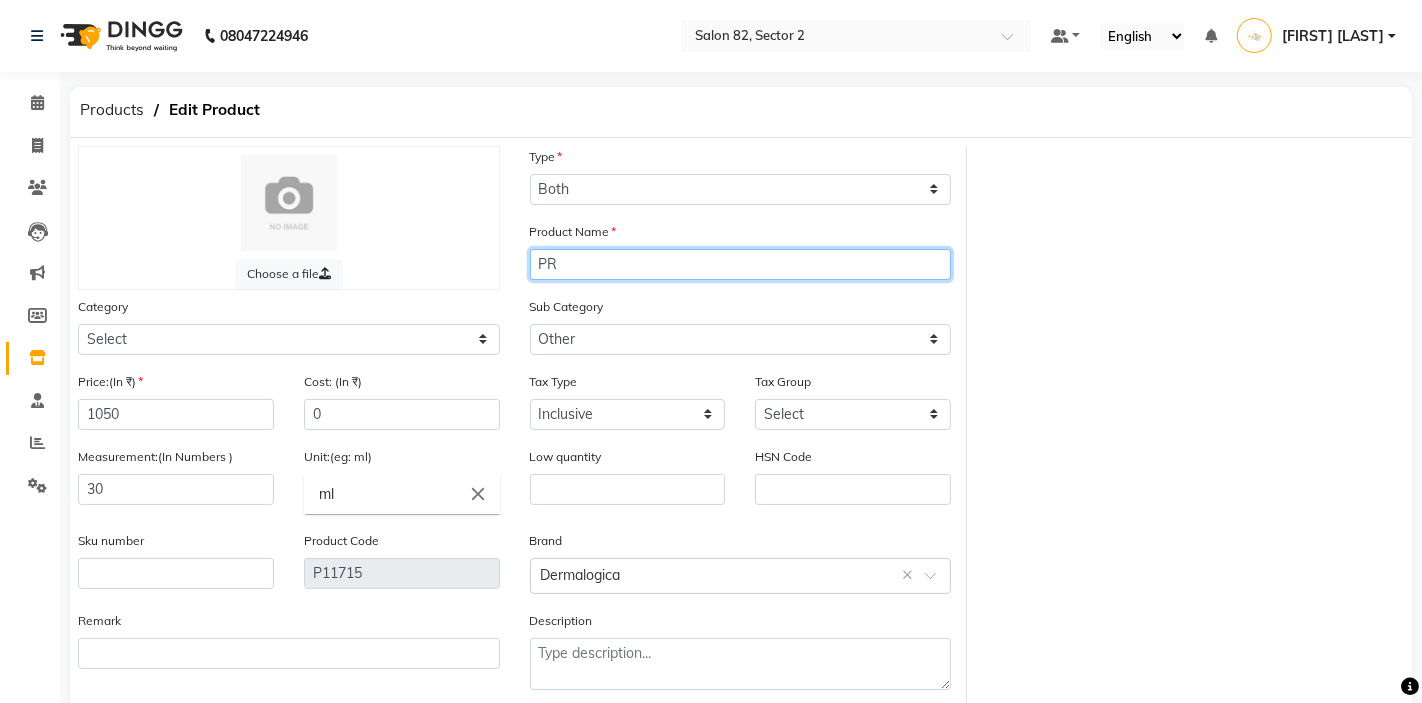 type on "P" 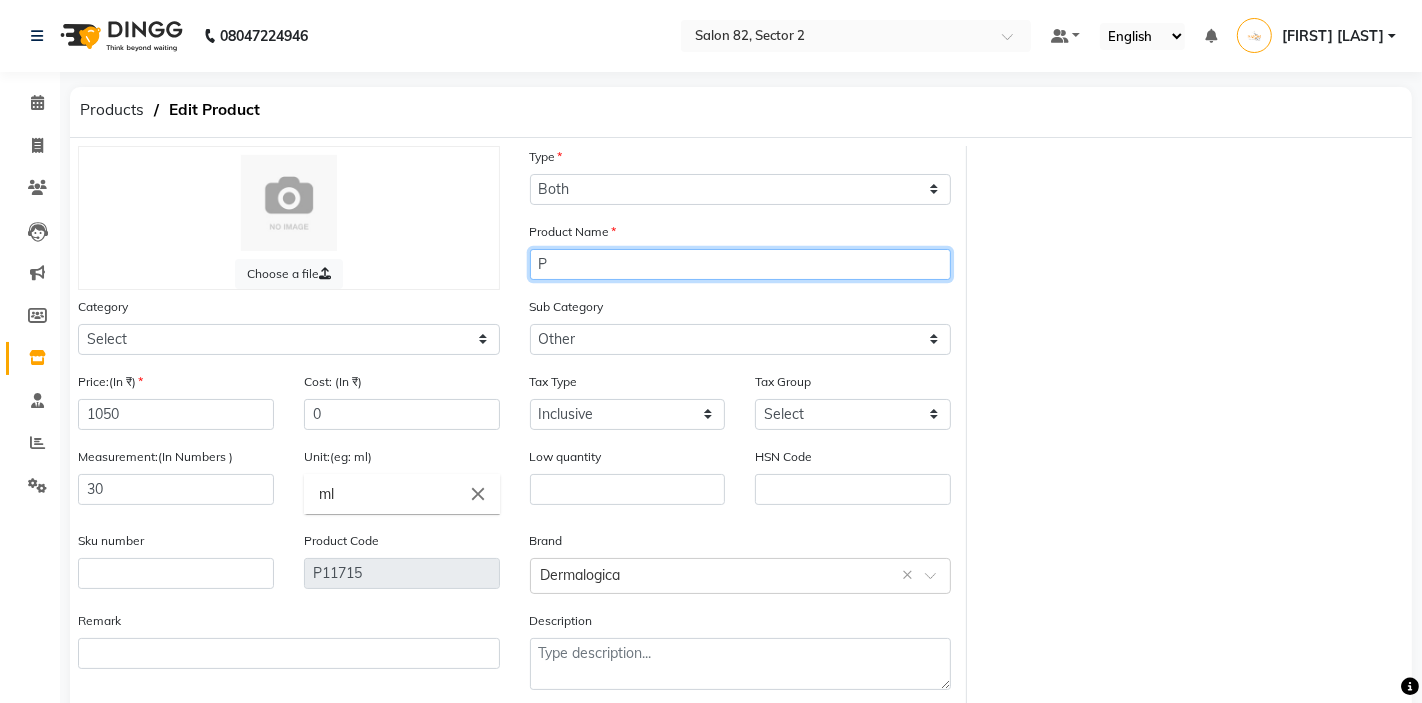 type 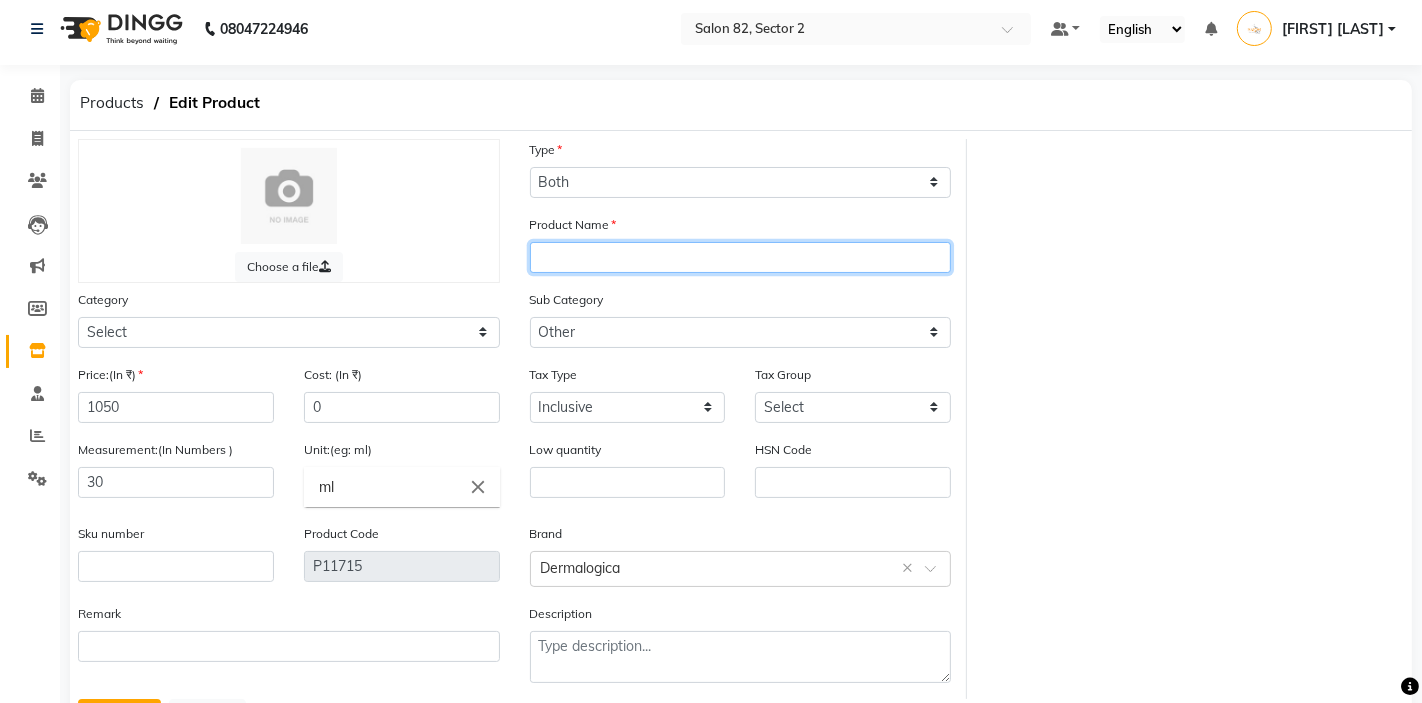 scroll, scrollTop: 0, scrollLeft: 0, axis: both 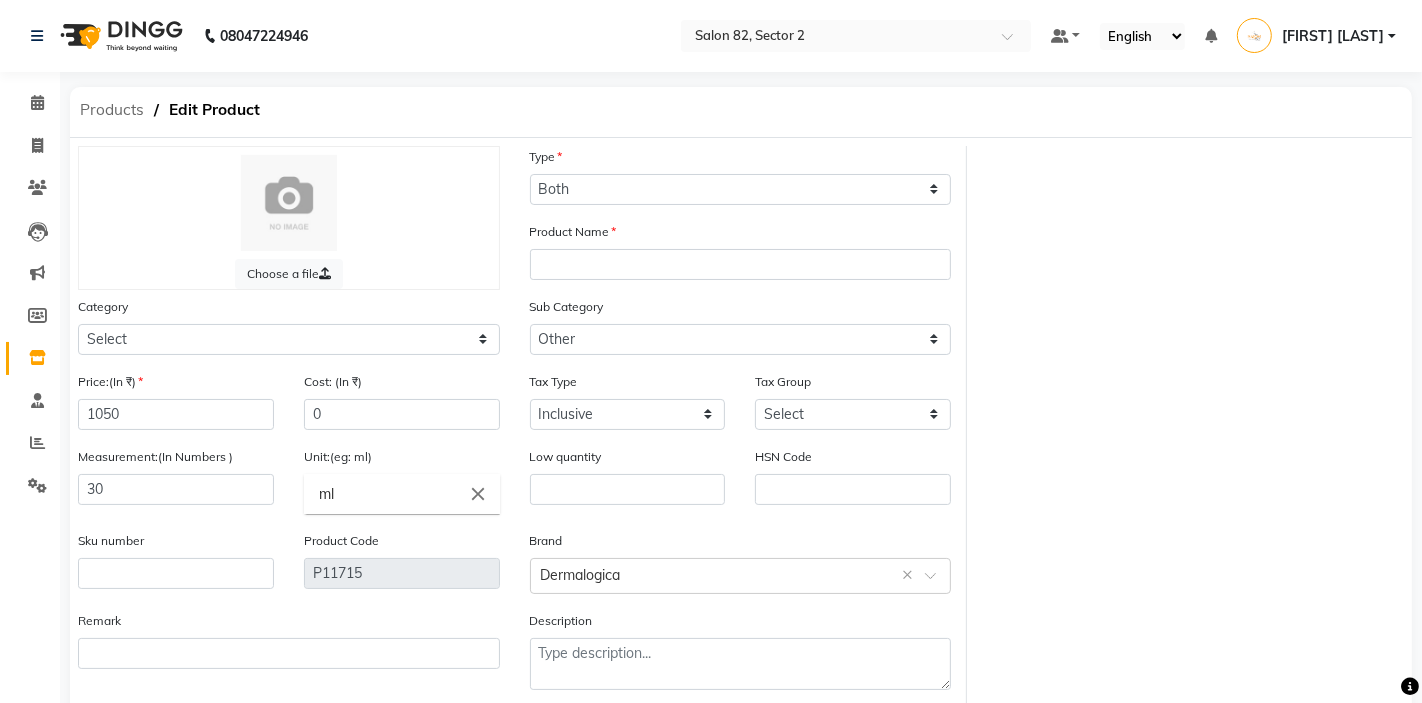 click on "Products" 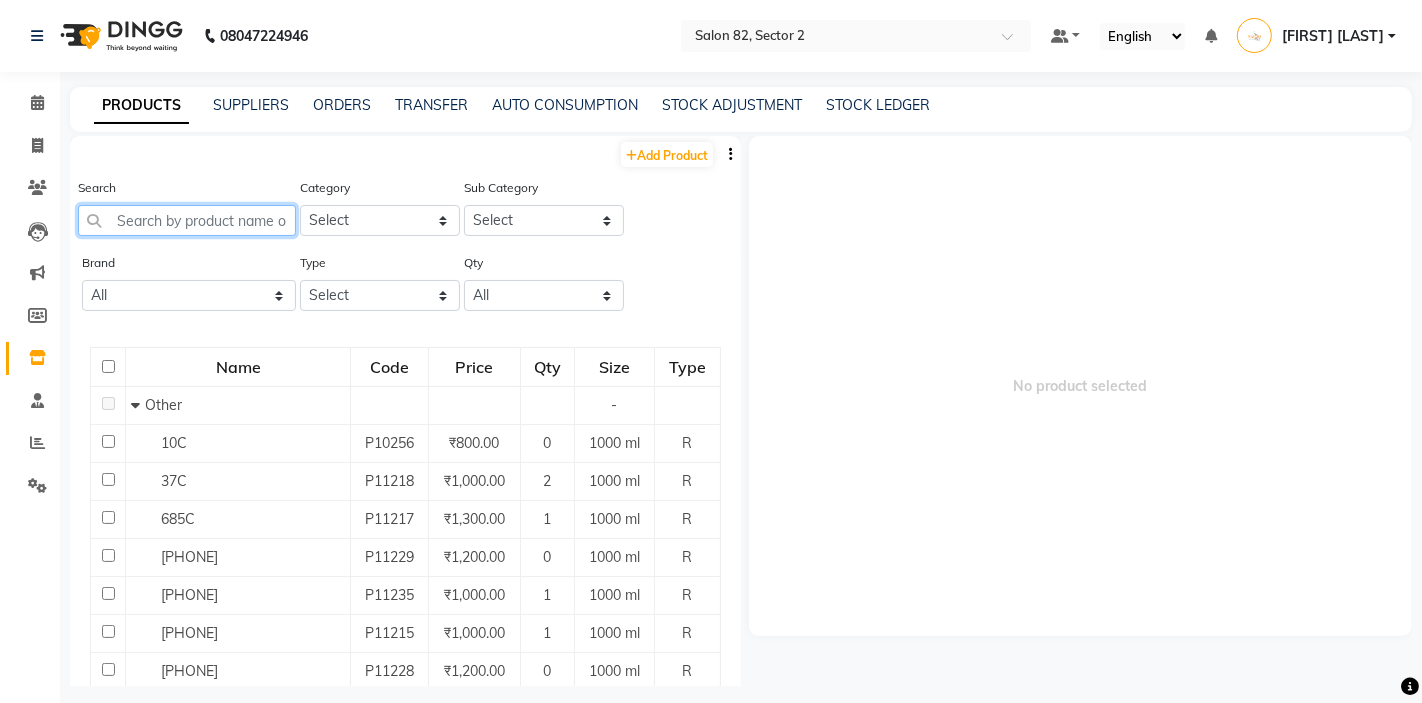 click 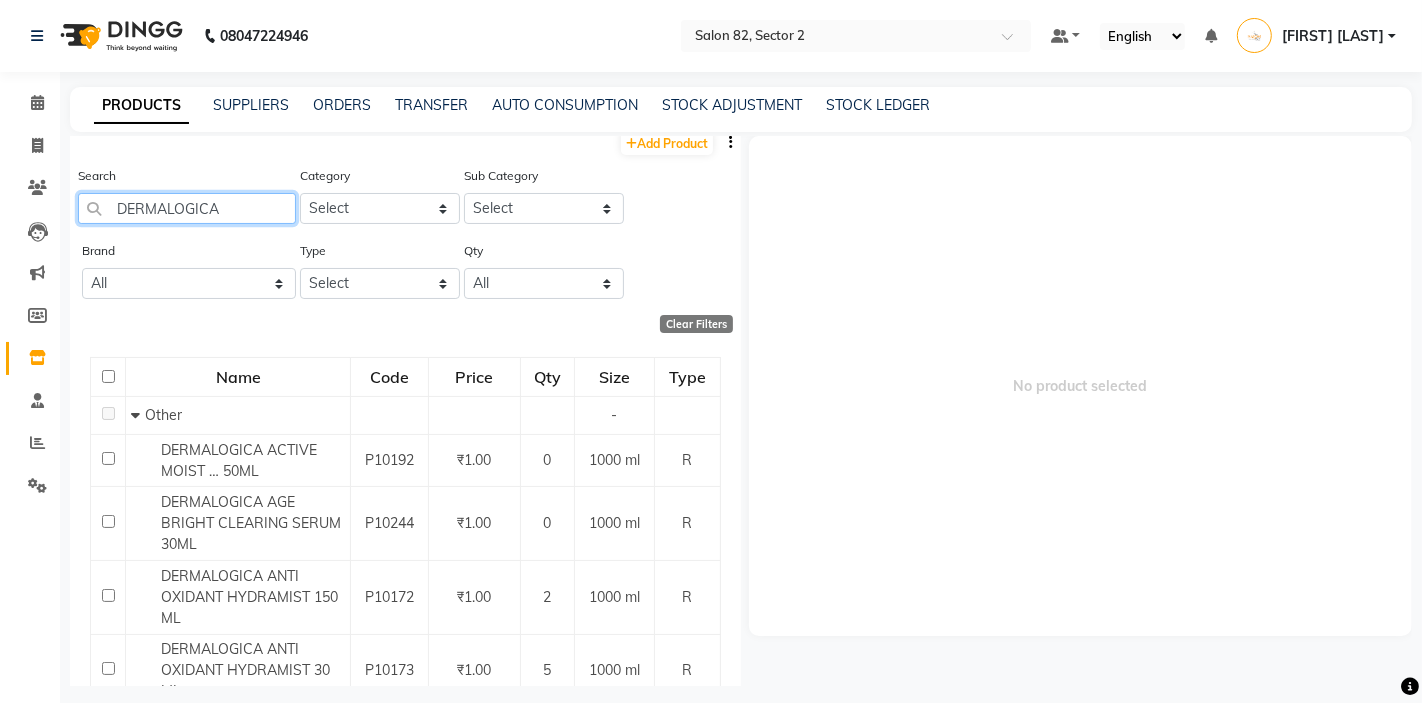 scroll, scrollTop: 0, scrollLeft: 0, axis: both 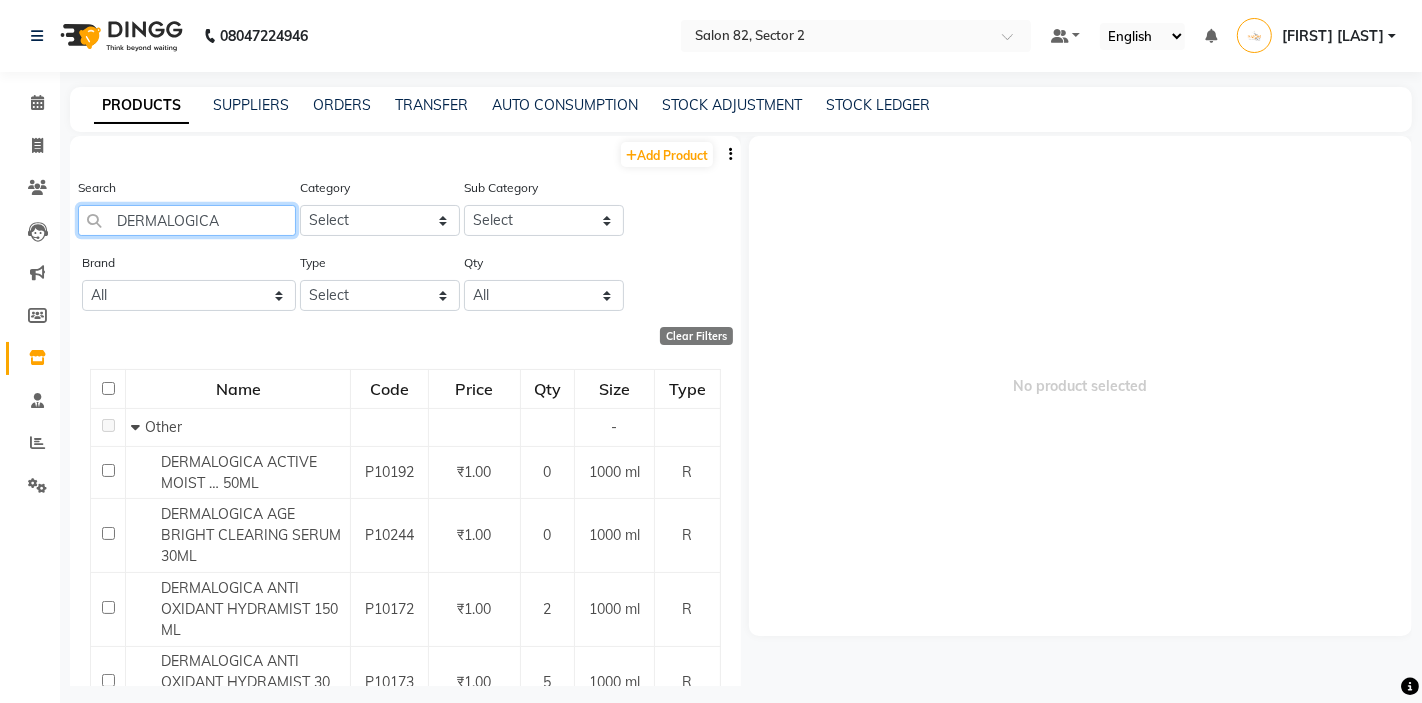 click on "DERMALOGICA" 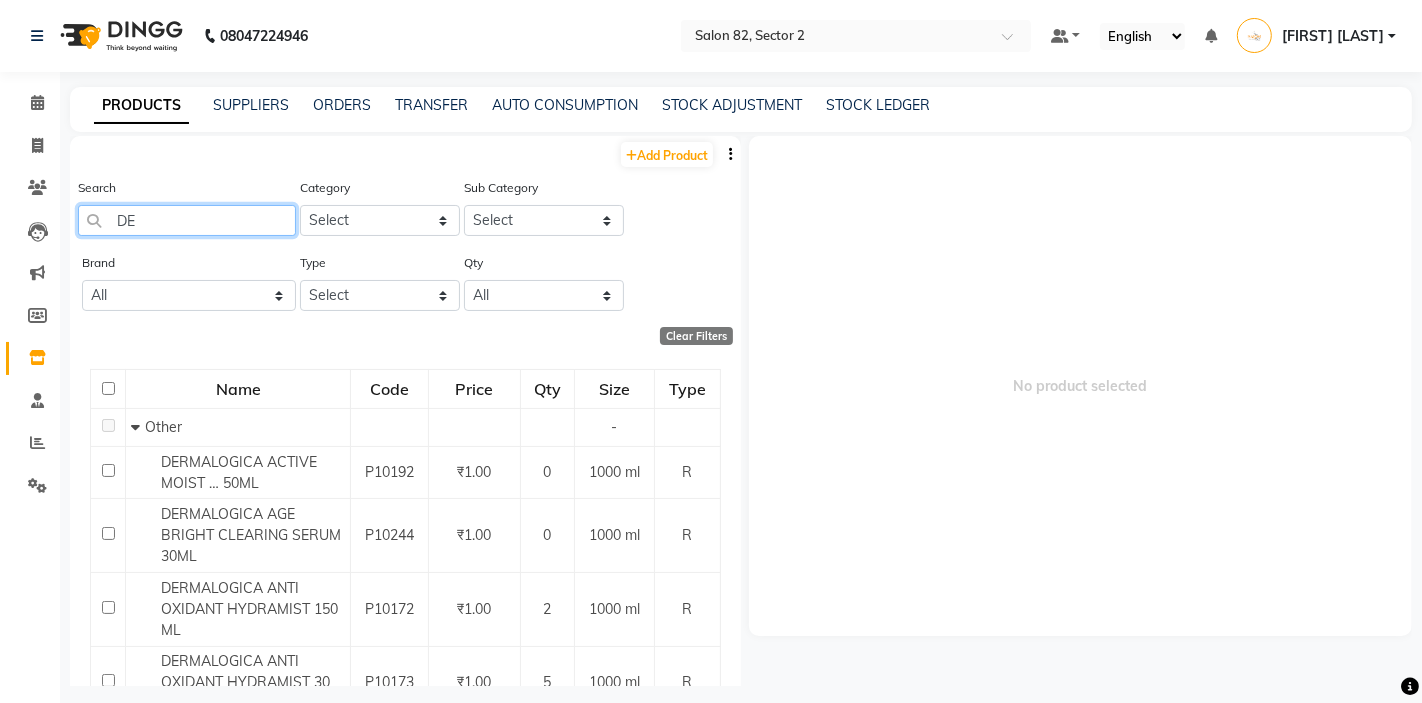 type on "D" 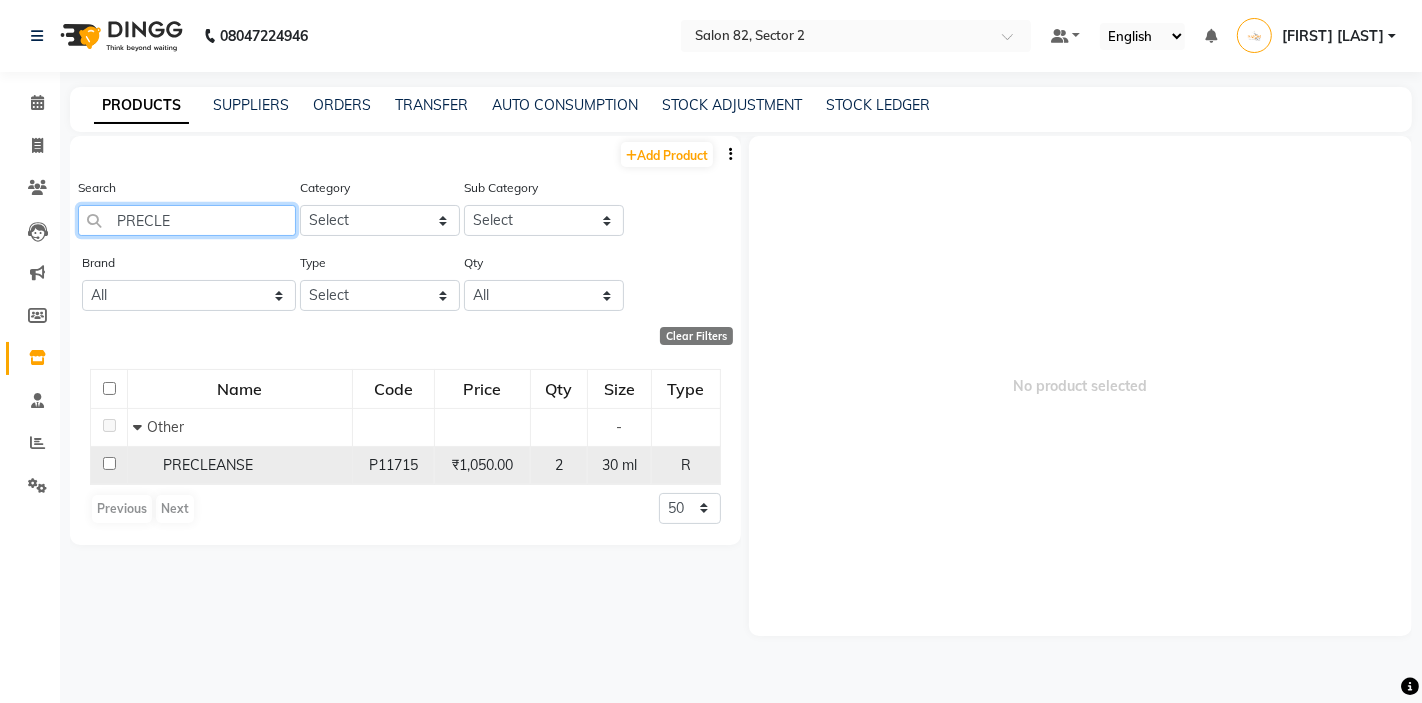 type on "PRECLE" 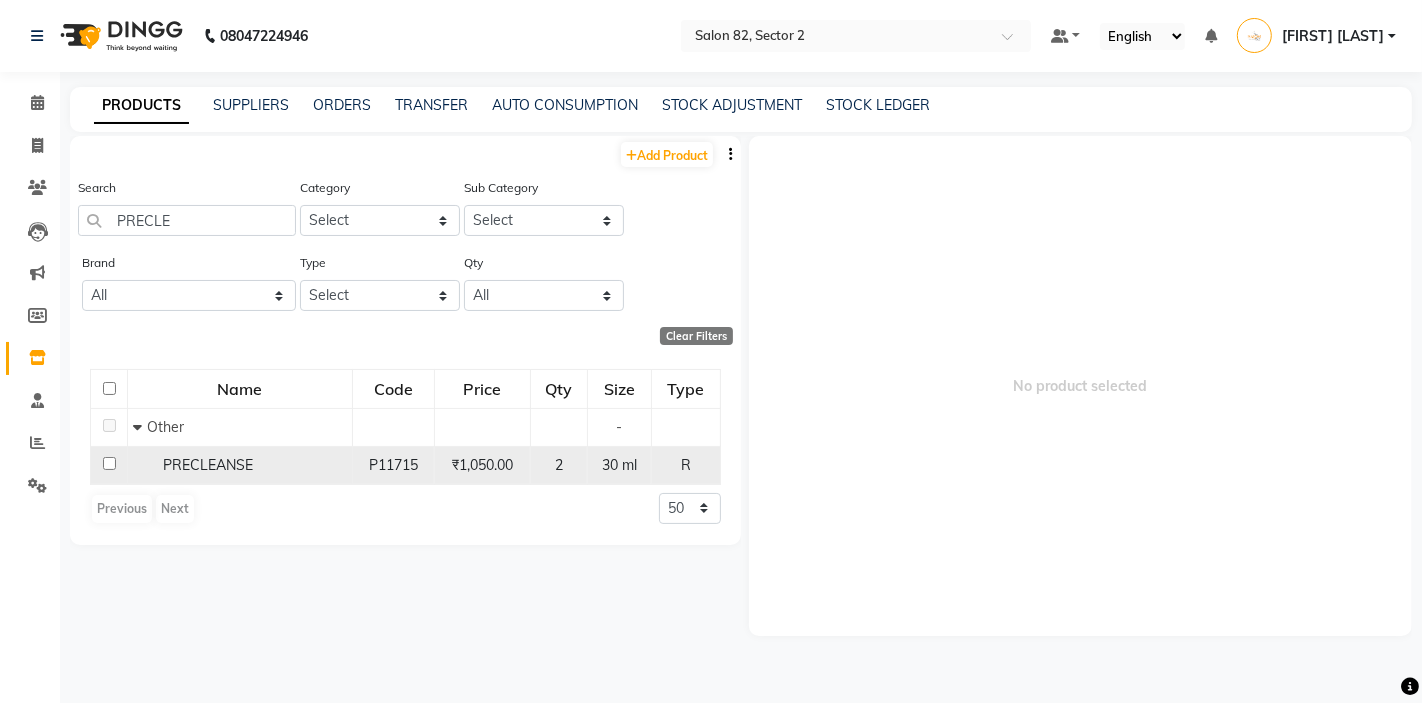 click on "PRECLEANSE" 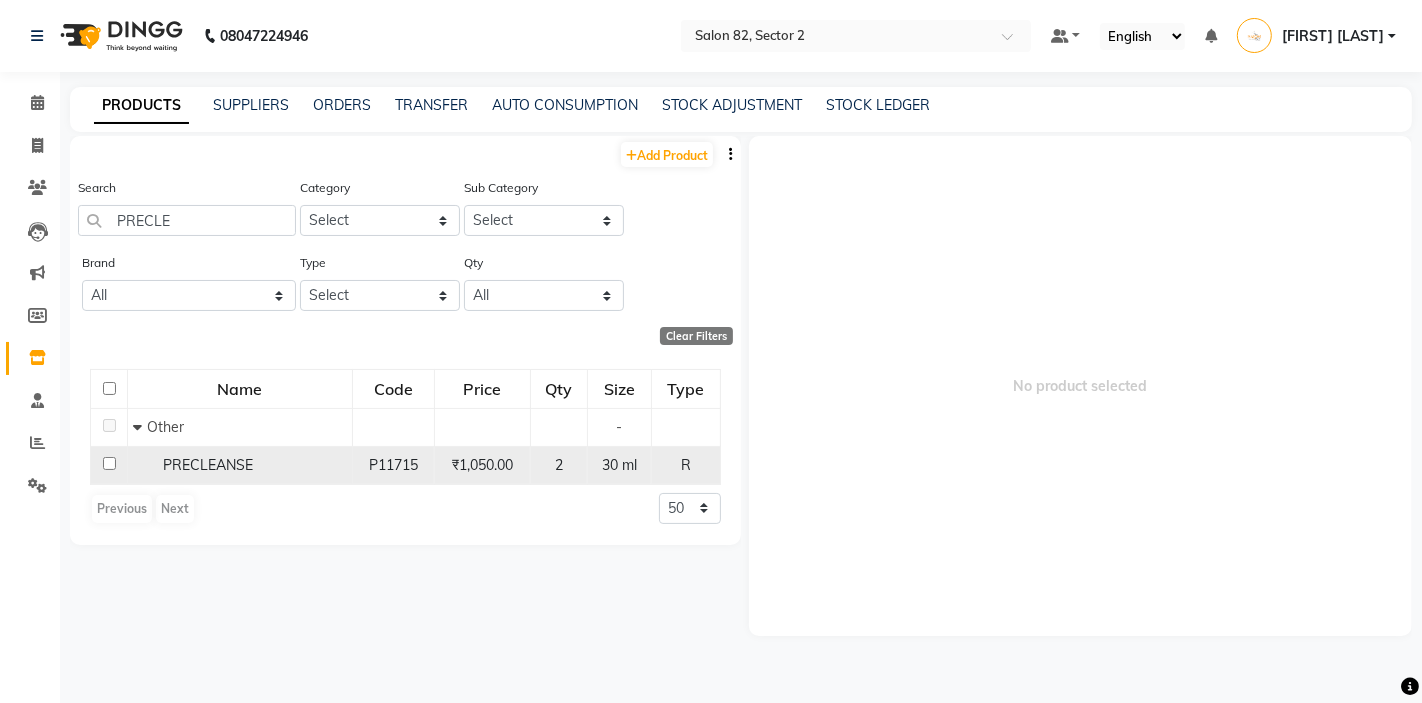 click on "PRECLEANSE" 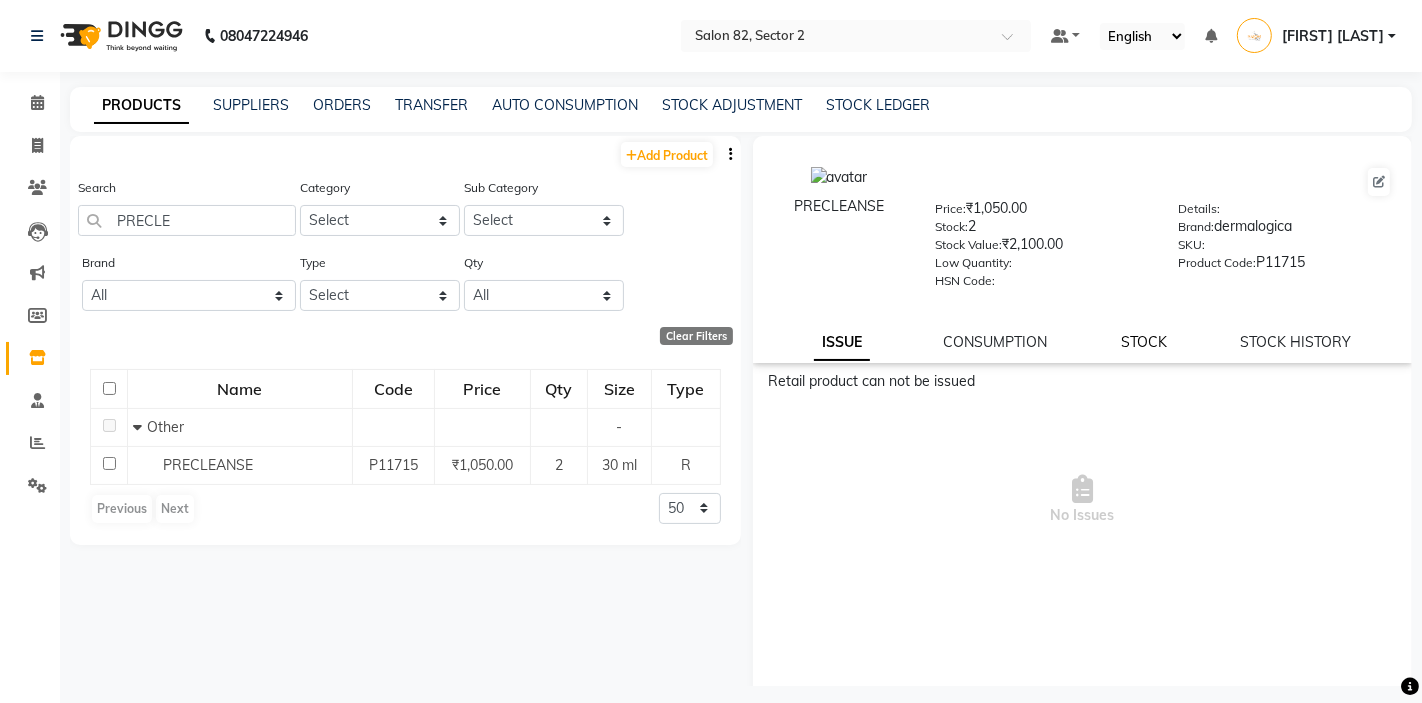 click on "STOCK" 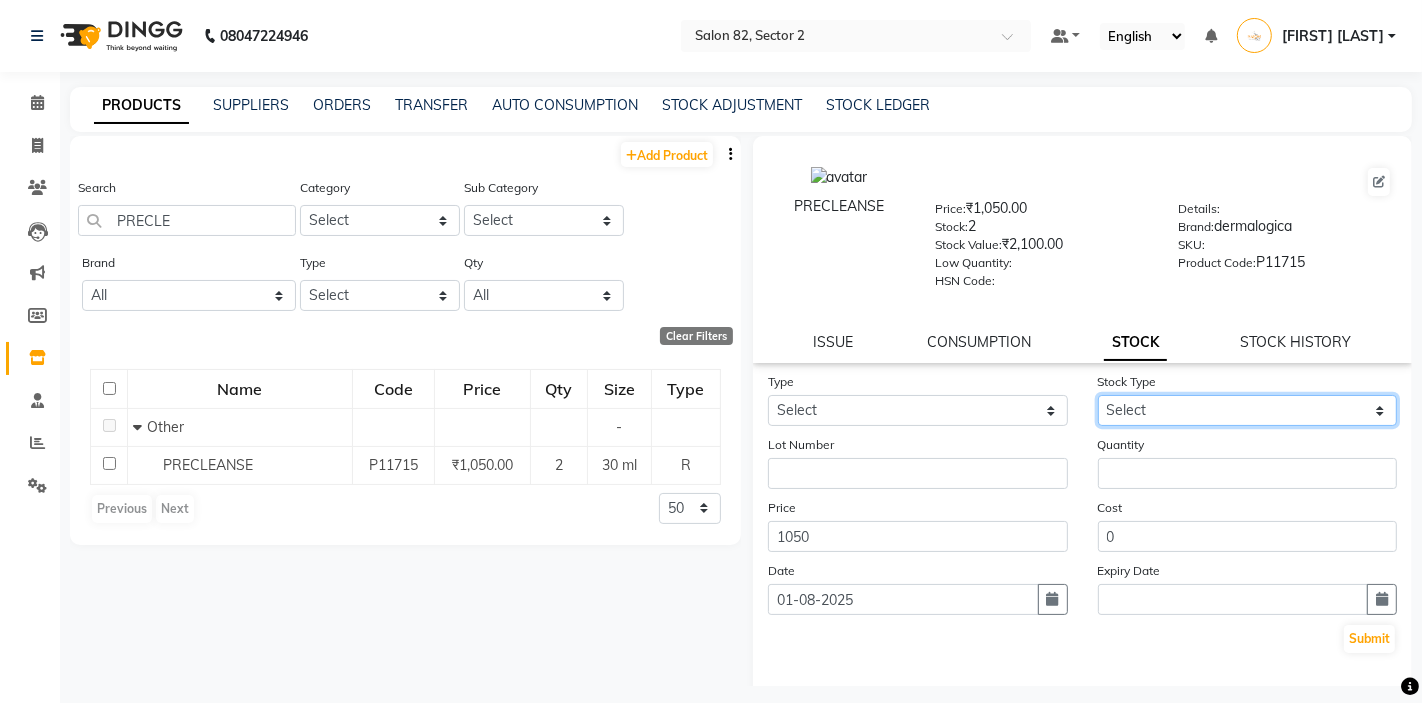 click on "Select" 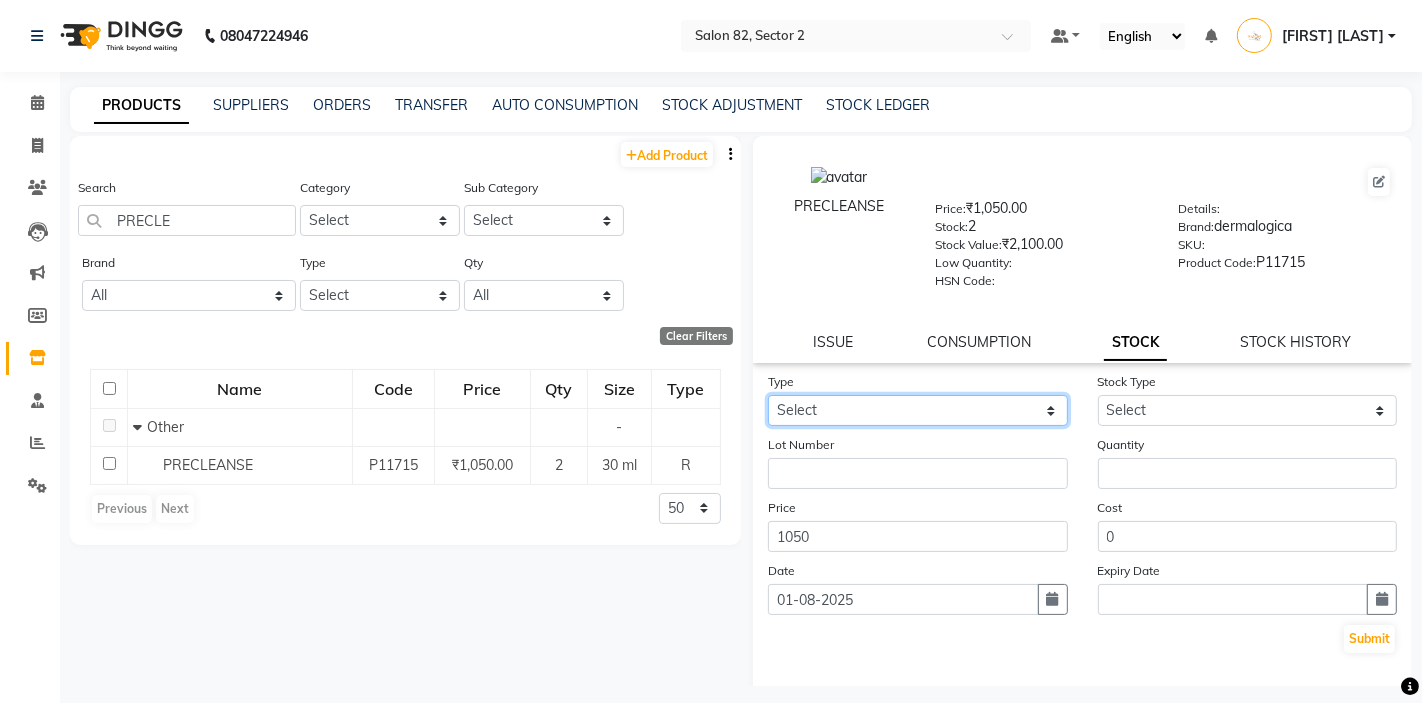 click on "Select In Out" 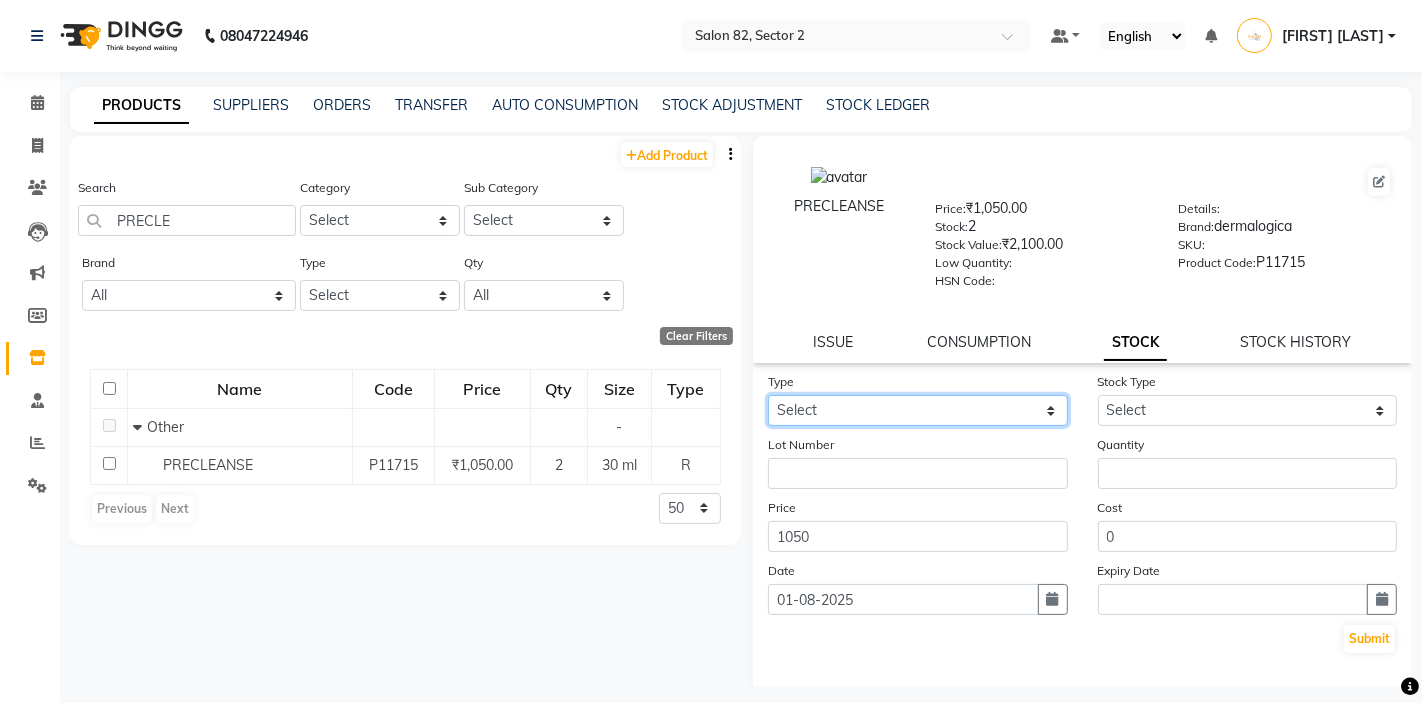 select on "out" 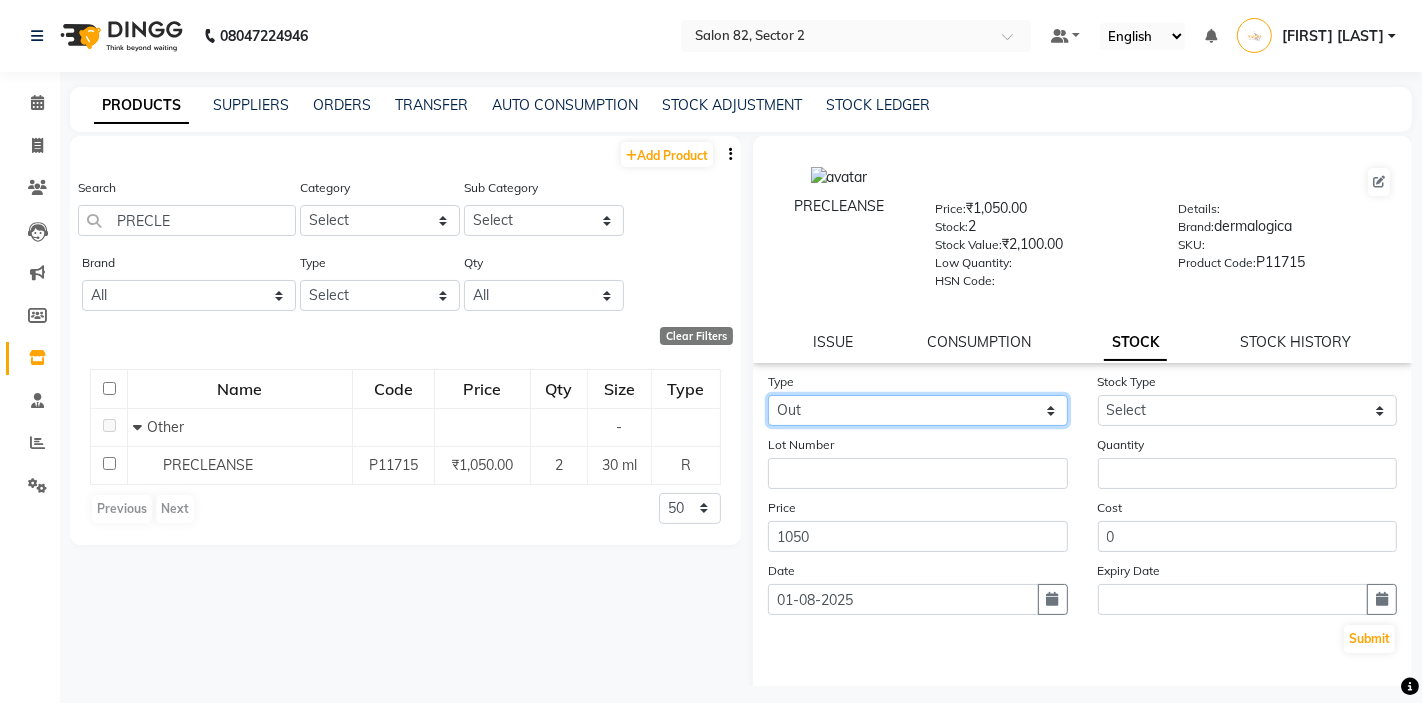 select 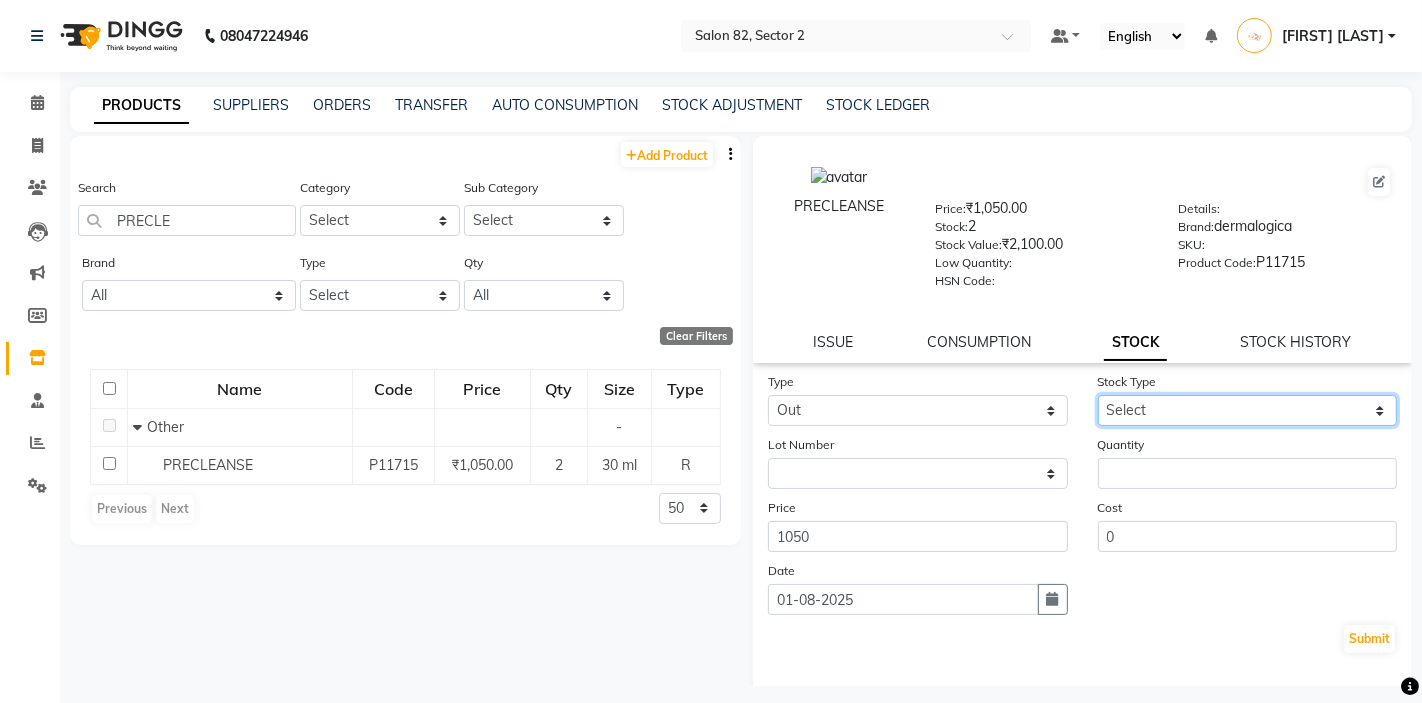 click on "Select Internal Use Damaged Expired Adjustment Return Other" 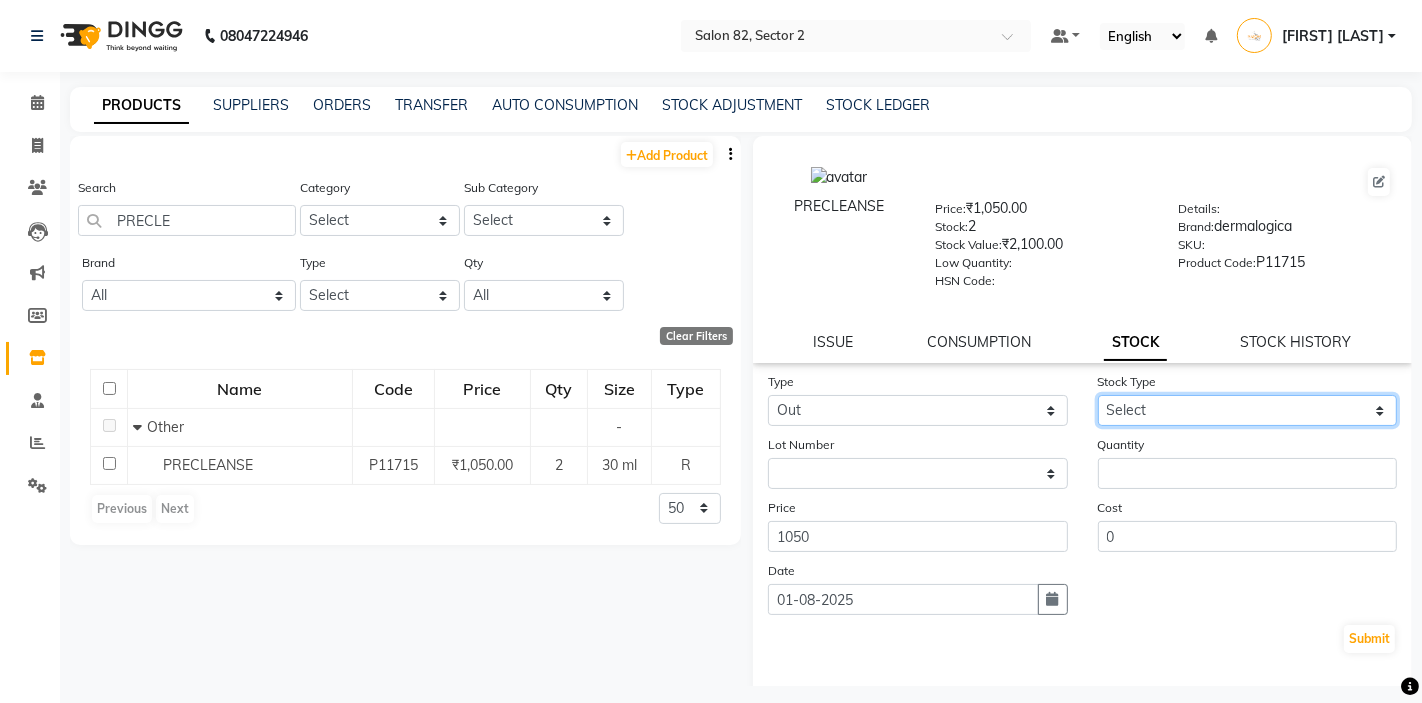 select on "adjustment" 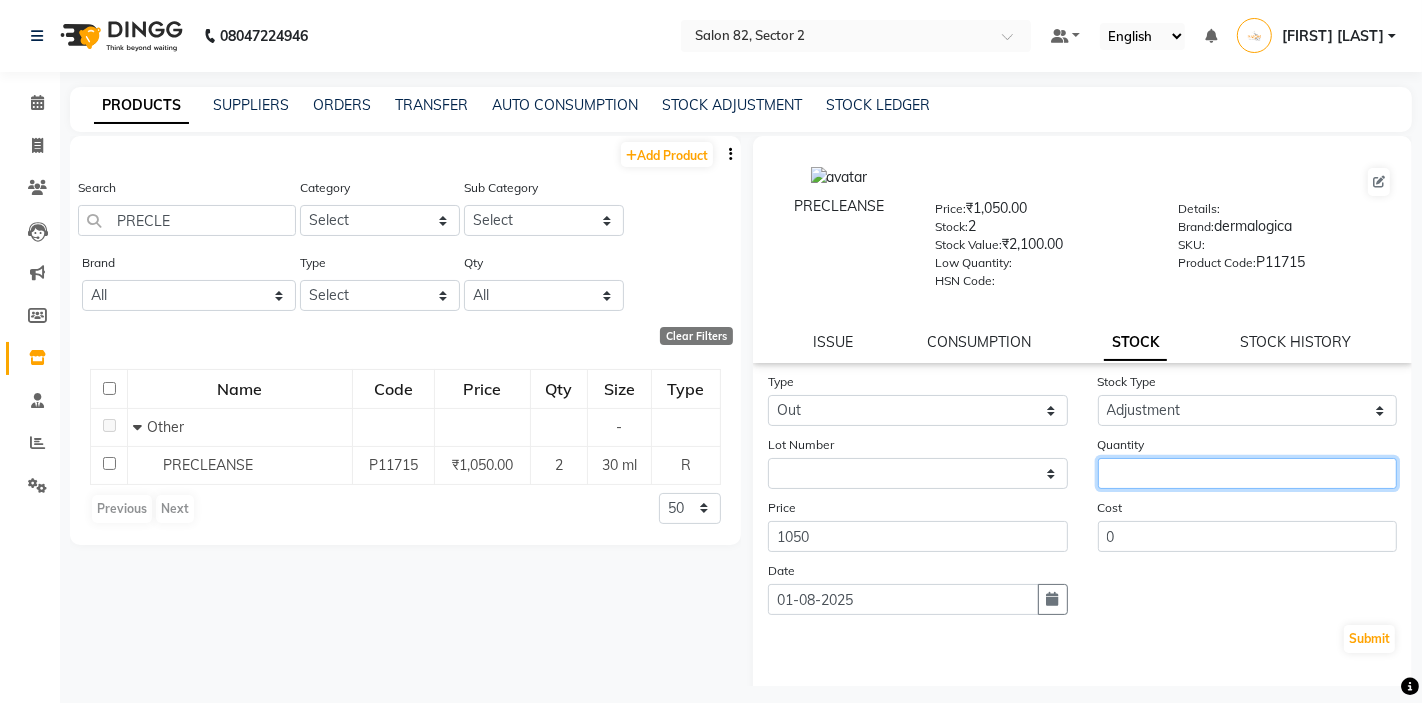 click 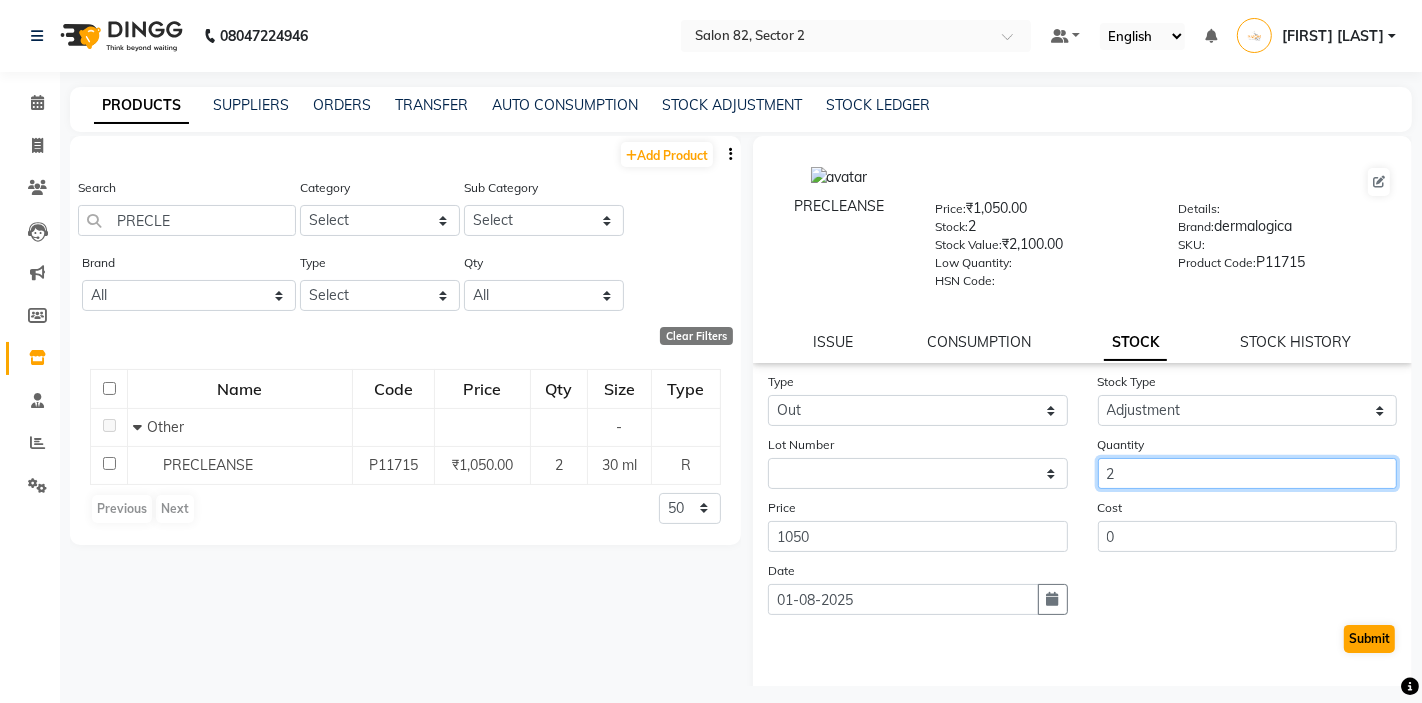 type on "2" 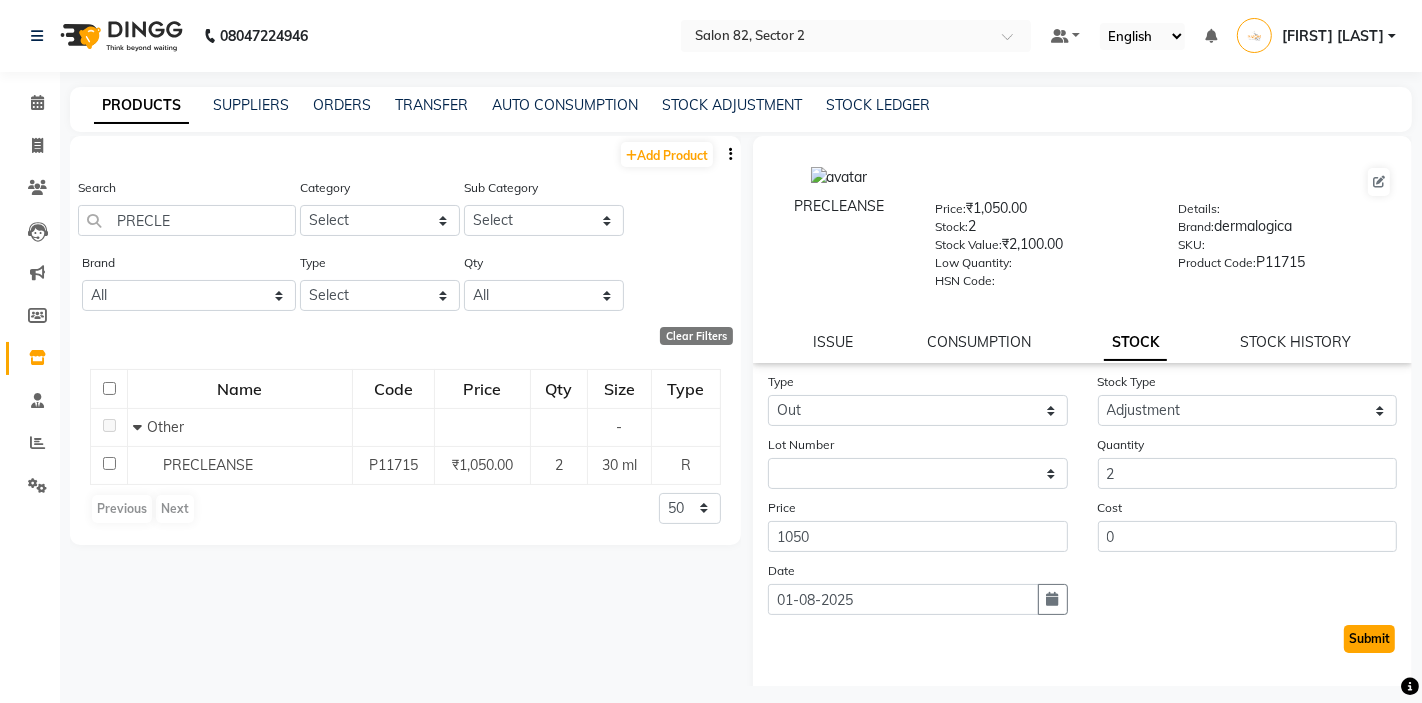click on "Submit" 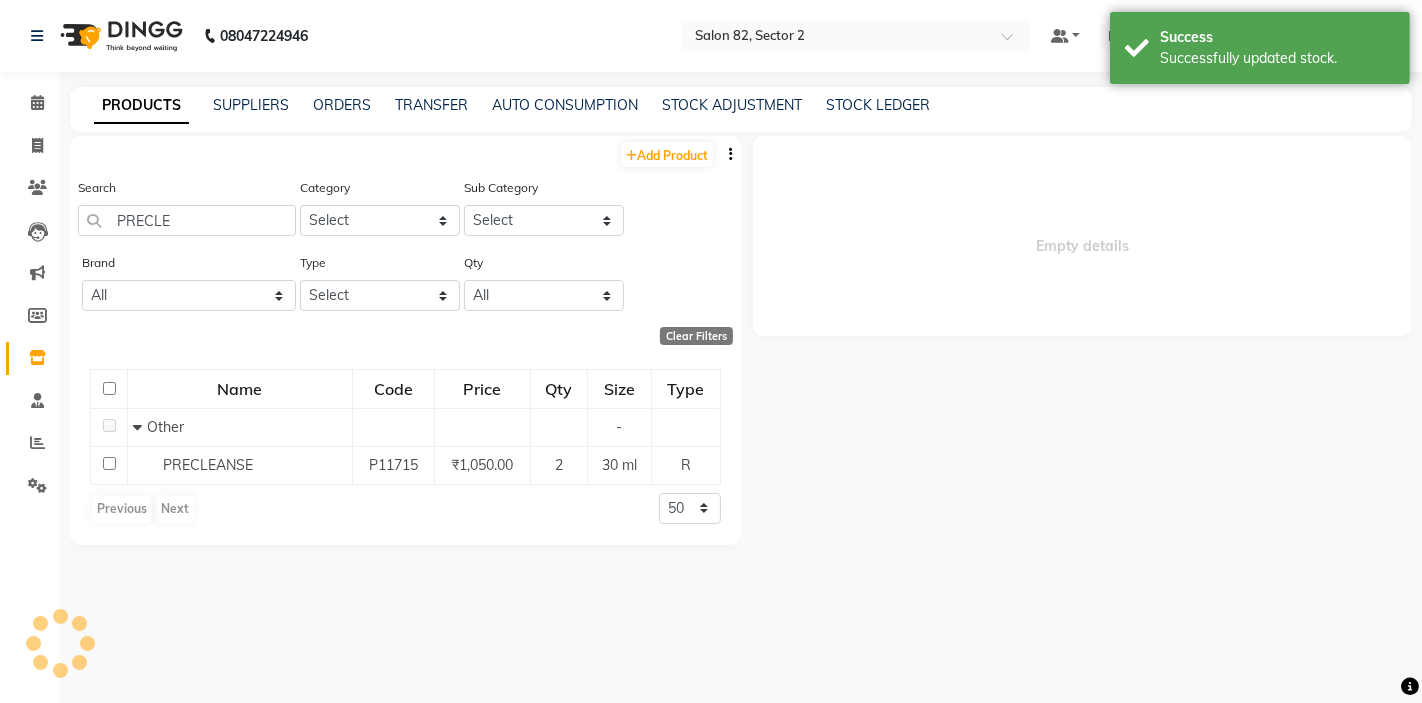 select 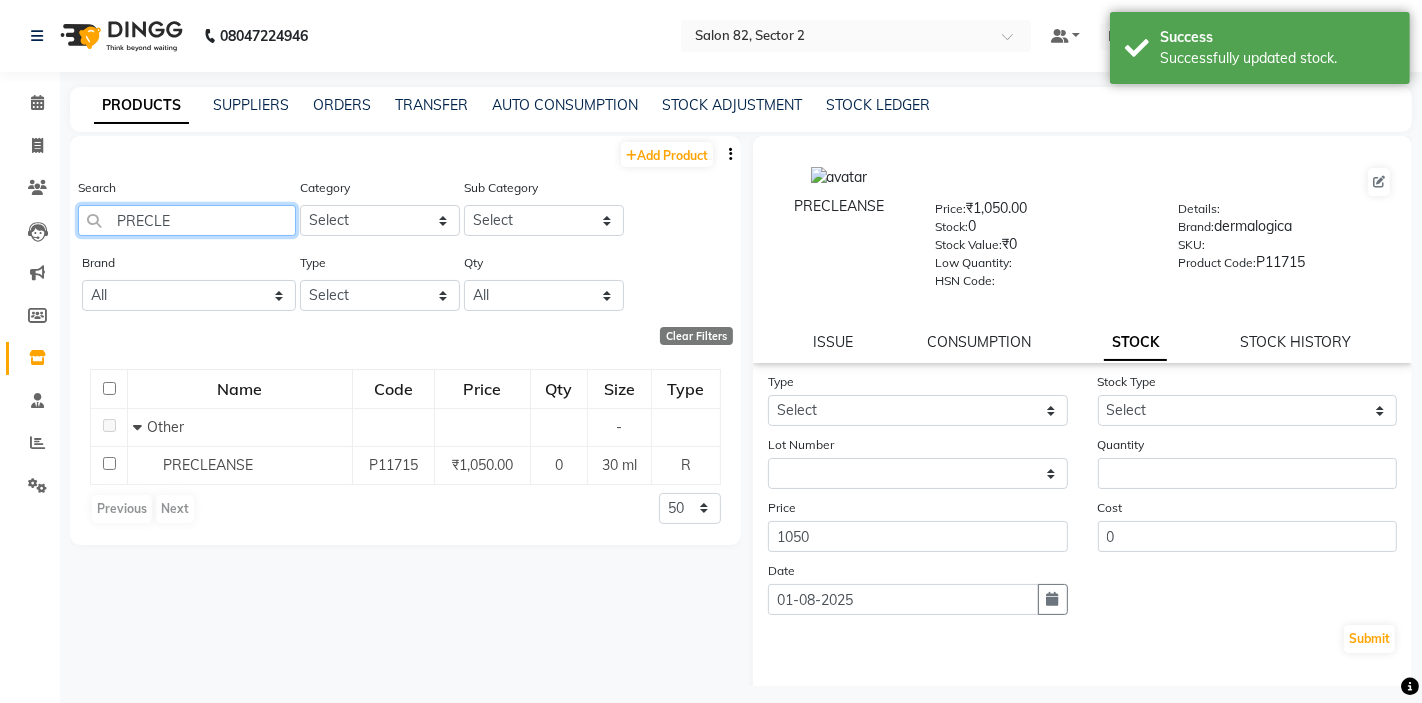 click on "PRECLE" 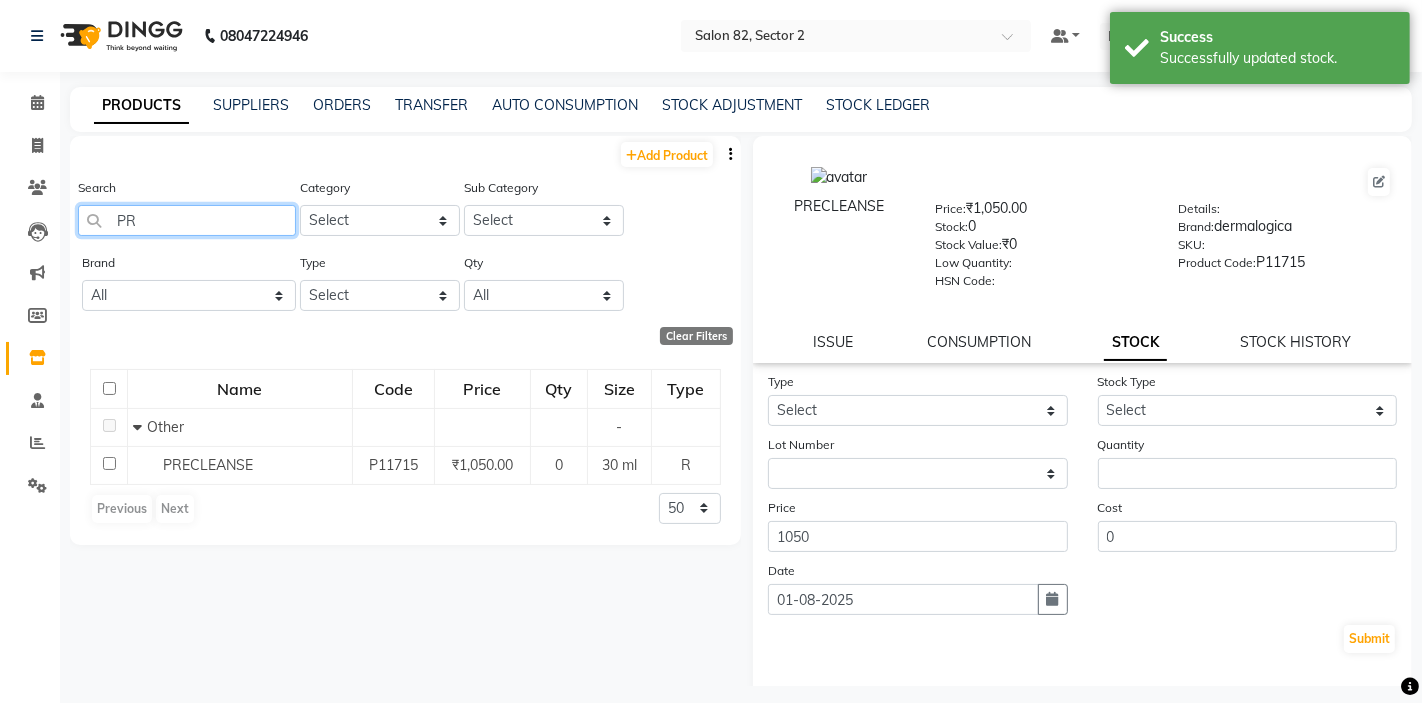 type on "P" 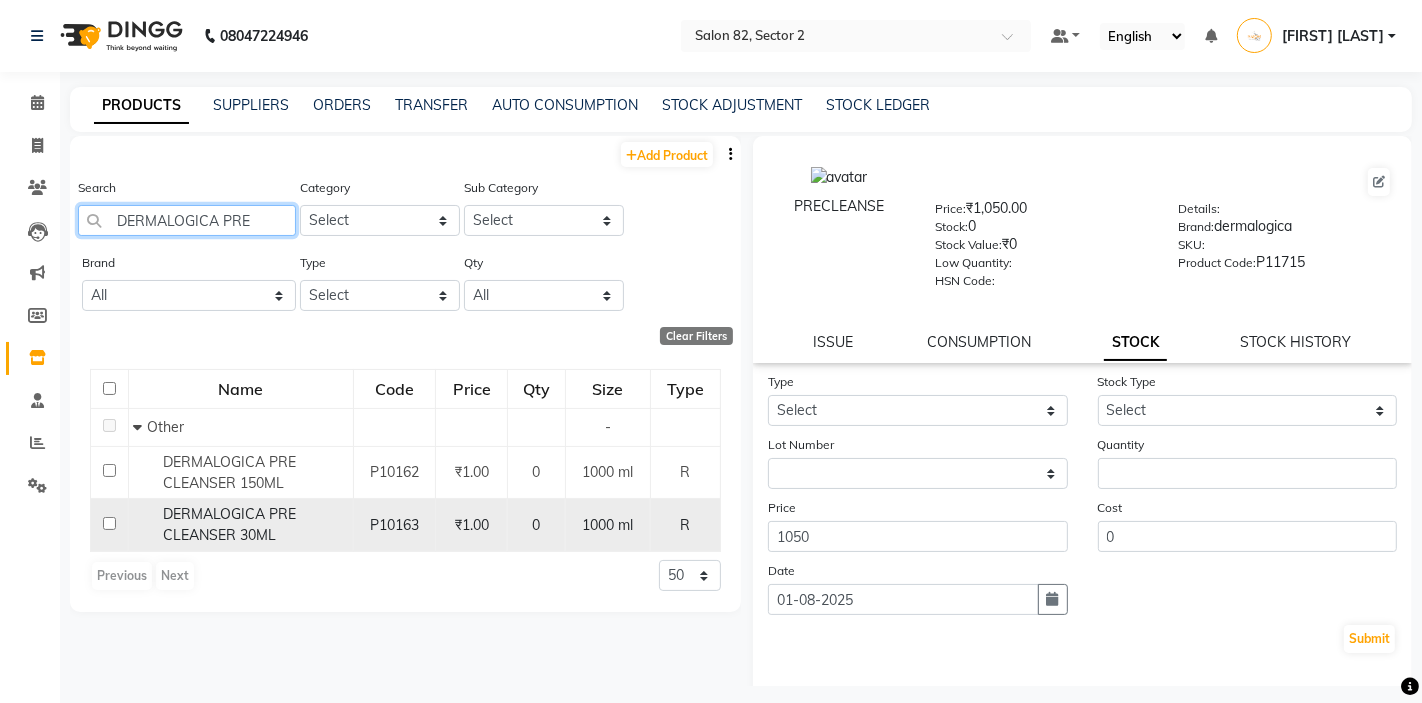 type on "DERMALOGICA PRE" 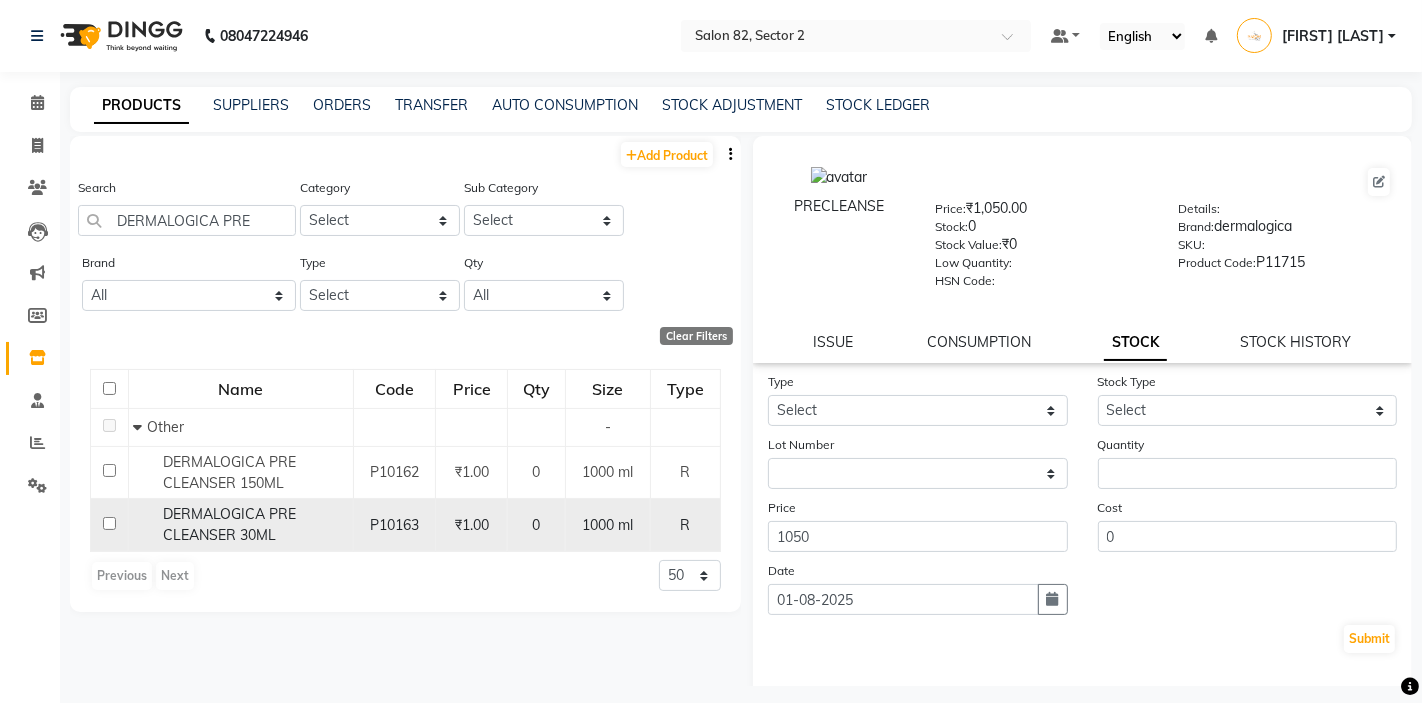 click on "DERMALOGICA PRE CLEANSER 30ML" 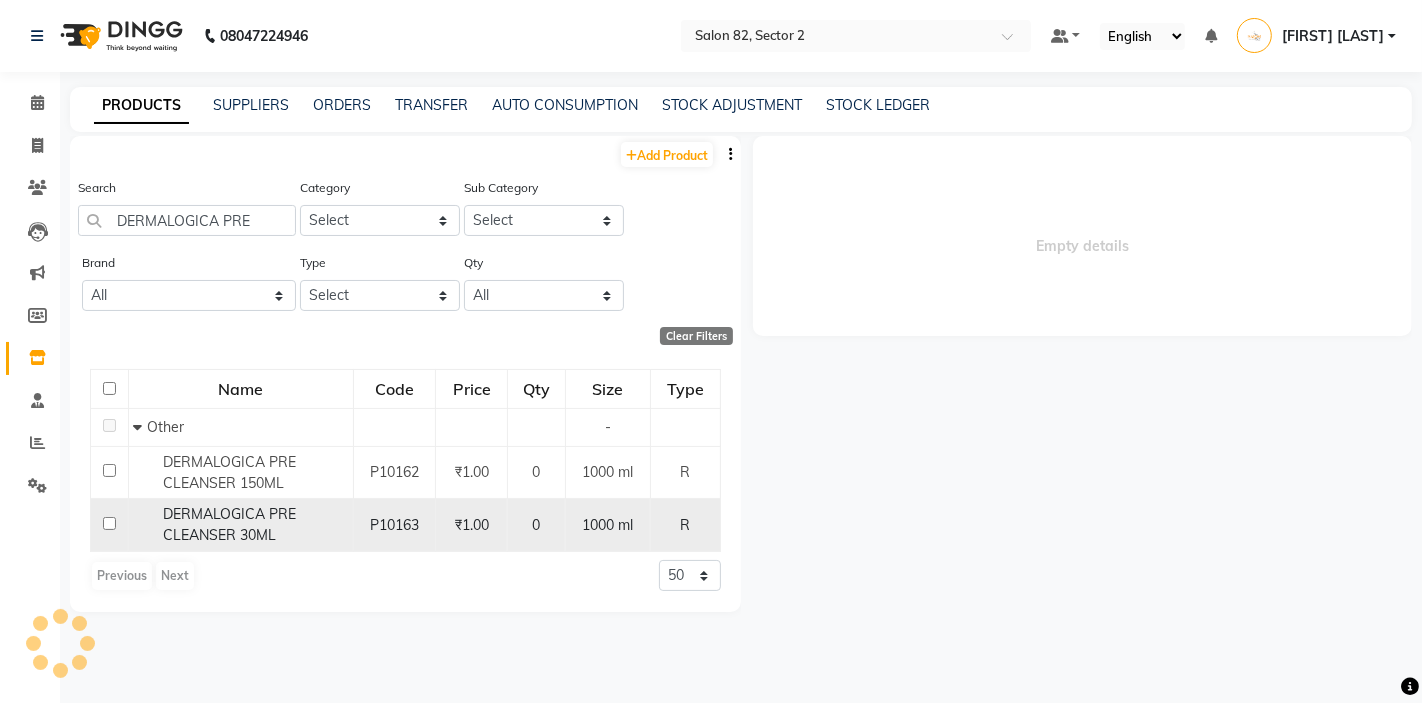 select 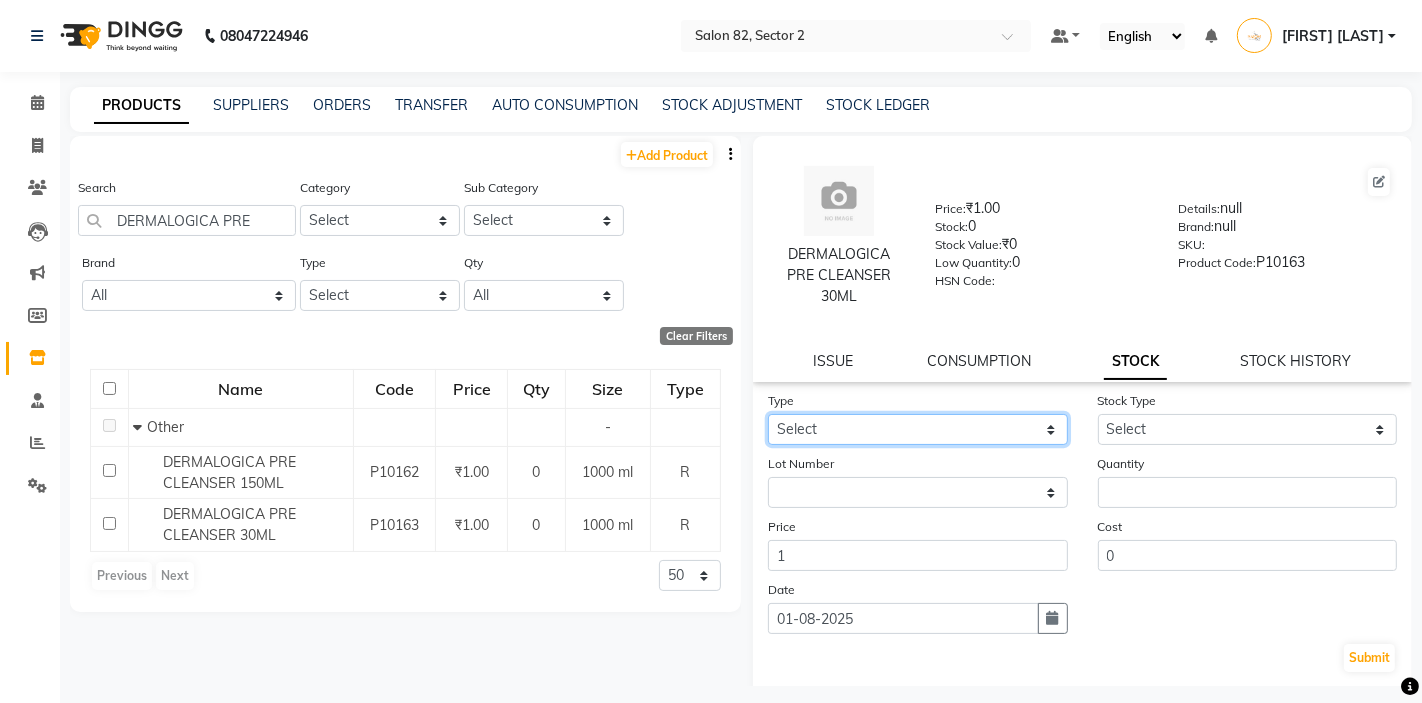click on "Select In Out" 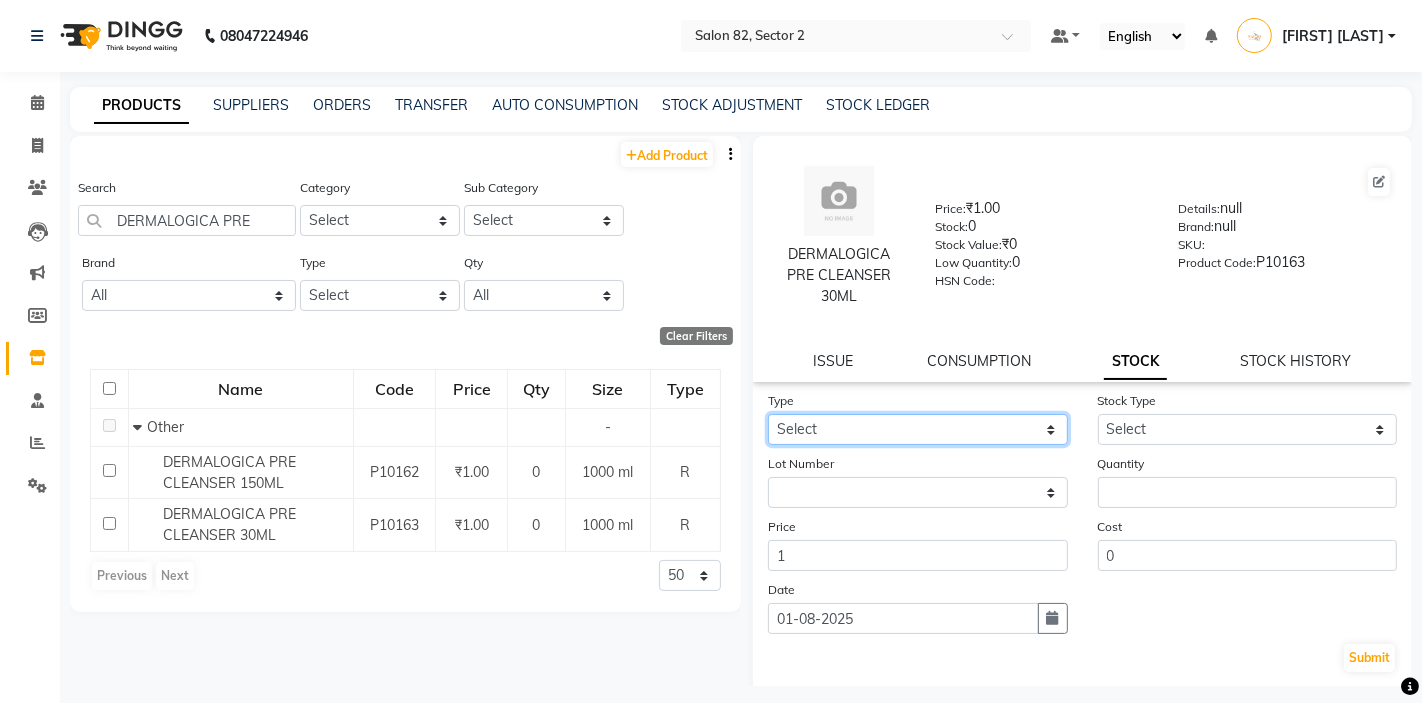 select on "in" 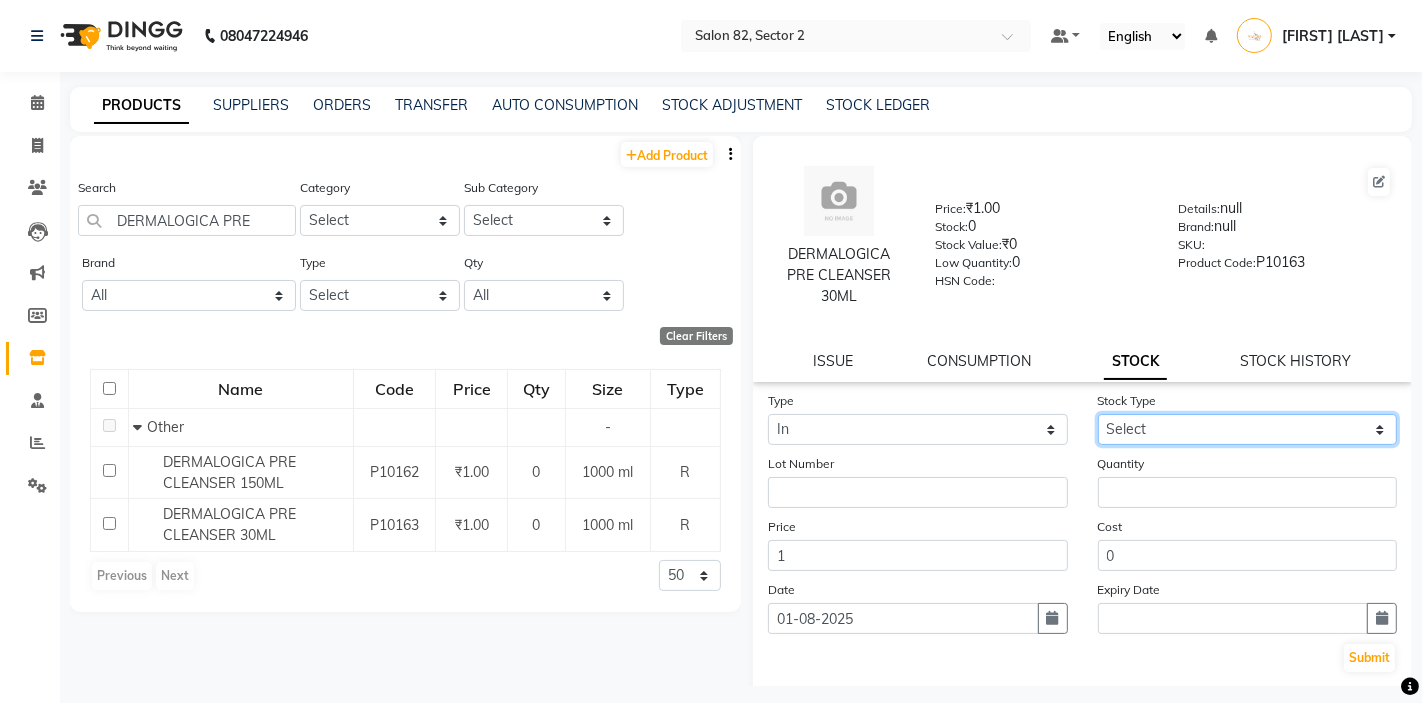 click on "Select New Stock Adjustment Return Other" 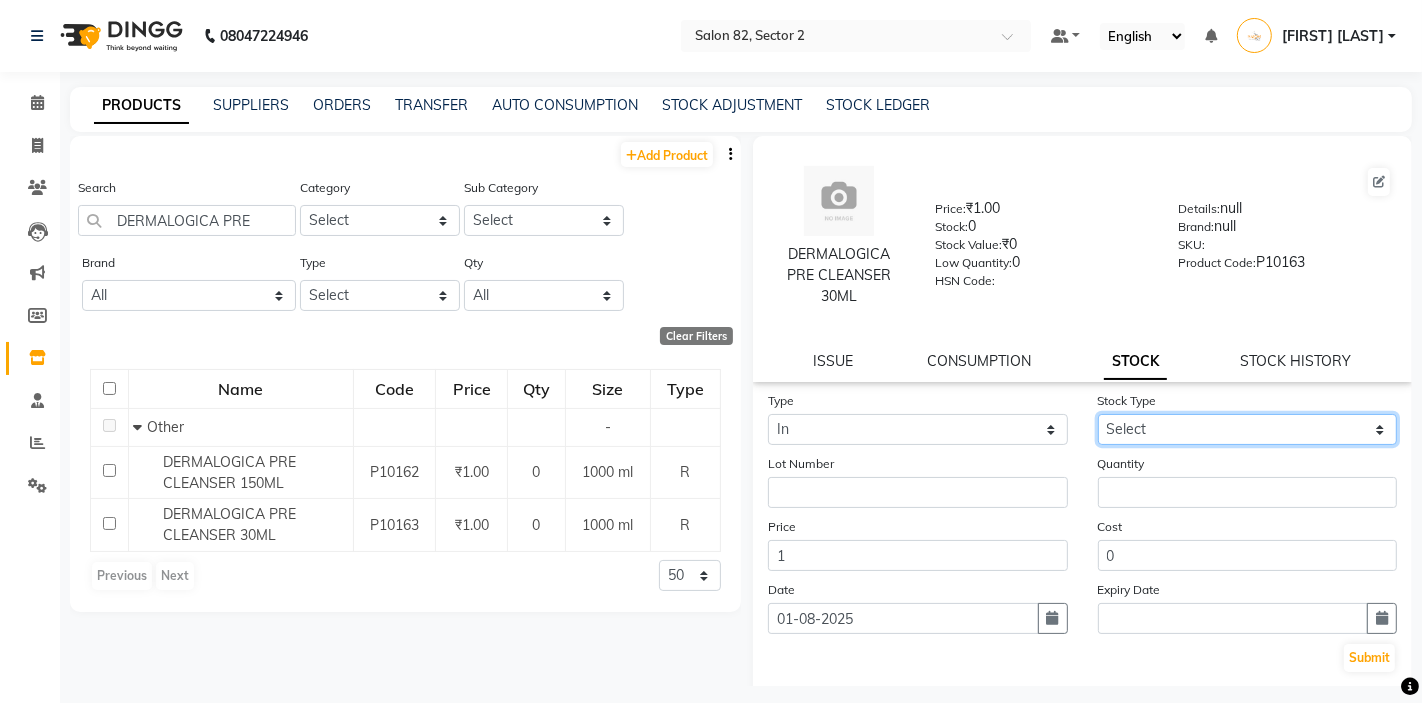 select on "new stock" 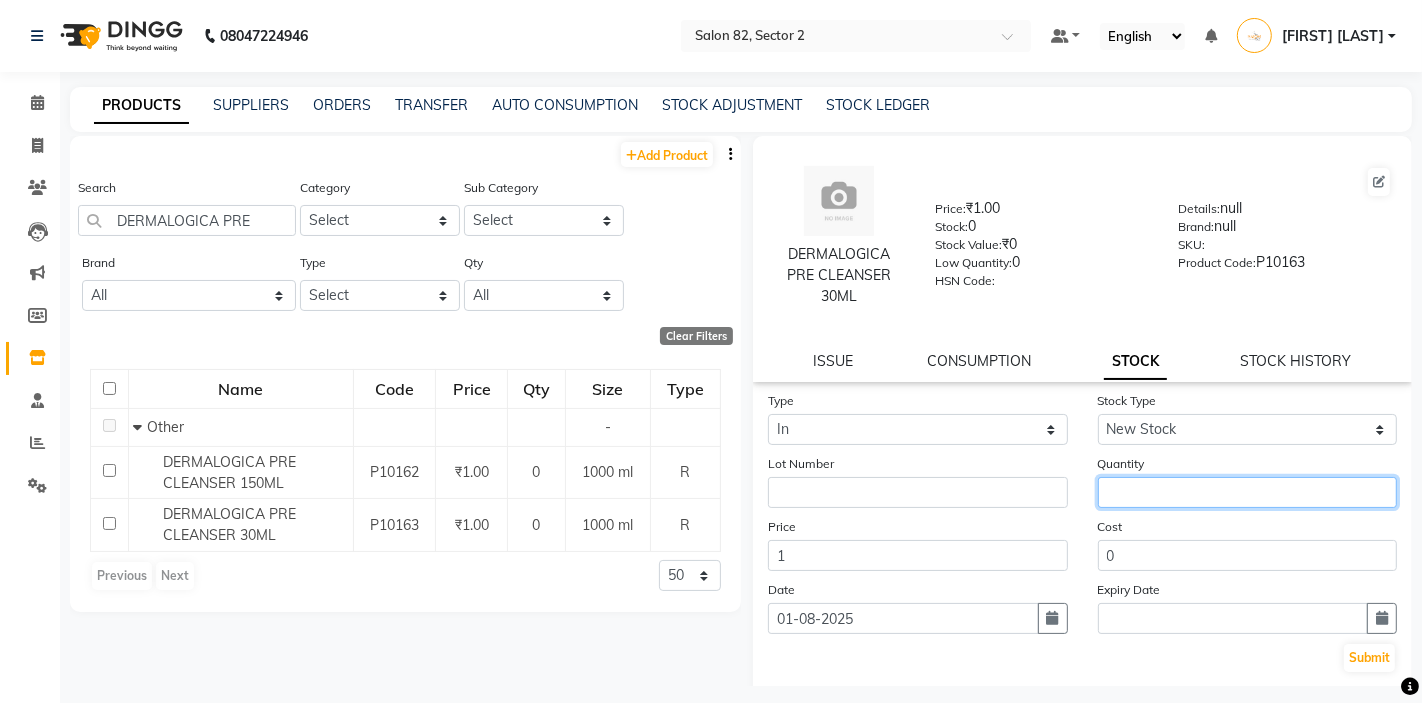 click 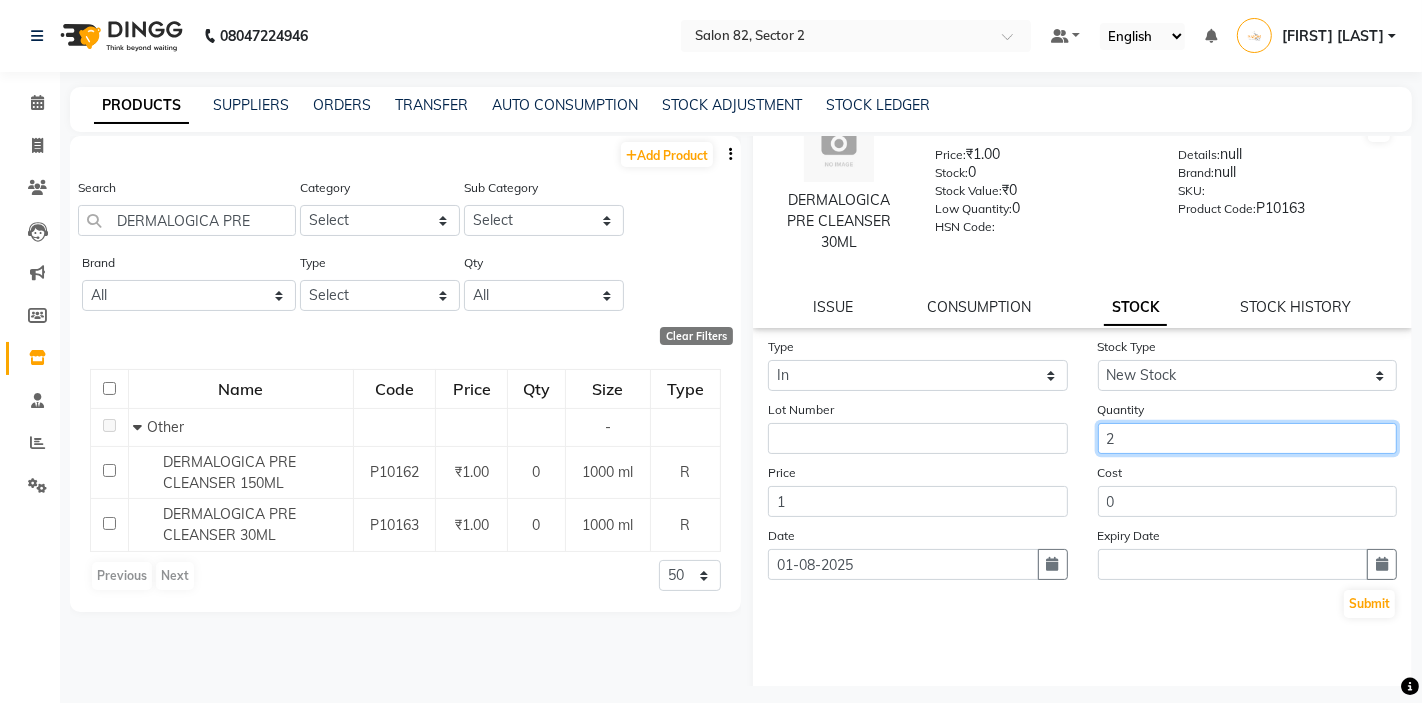 scroll, scrollTop: 104, scrollLeft: 0, axis: vertical 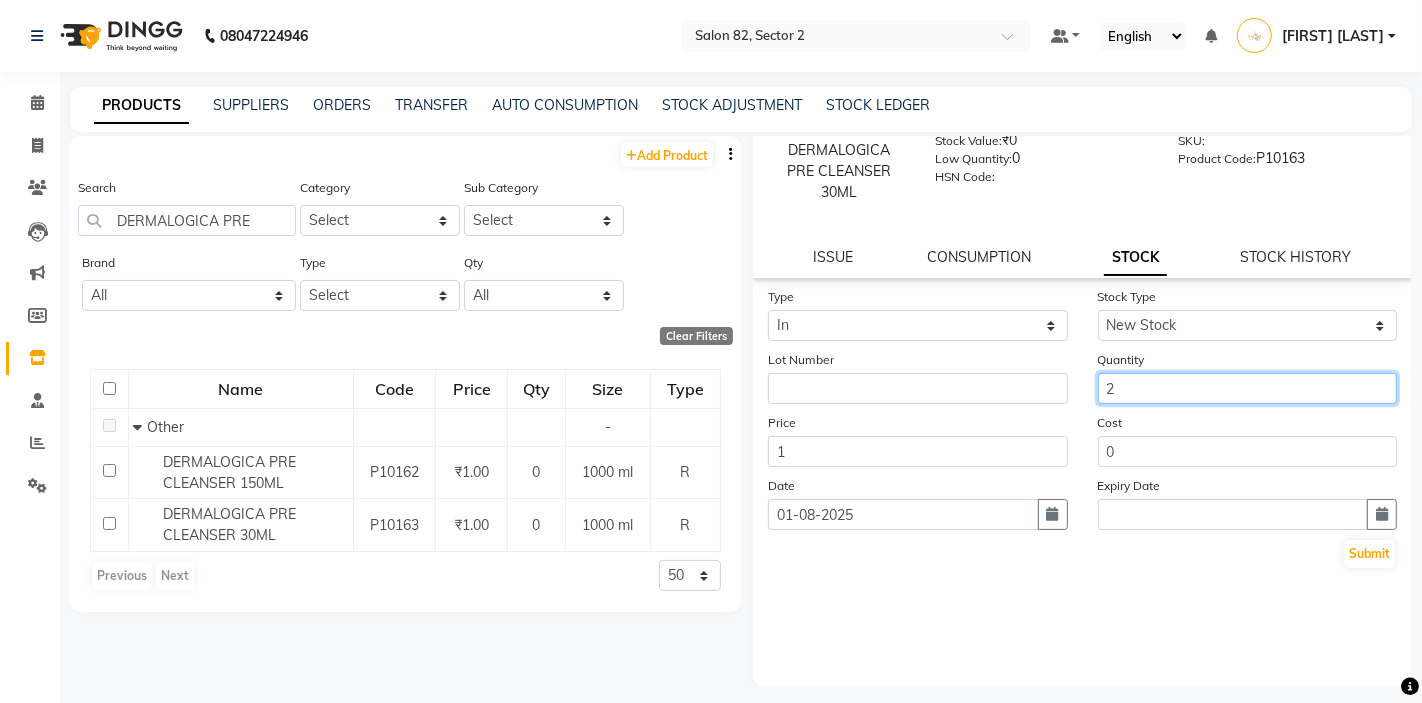 type on "2" 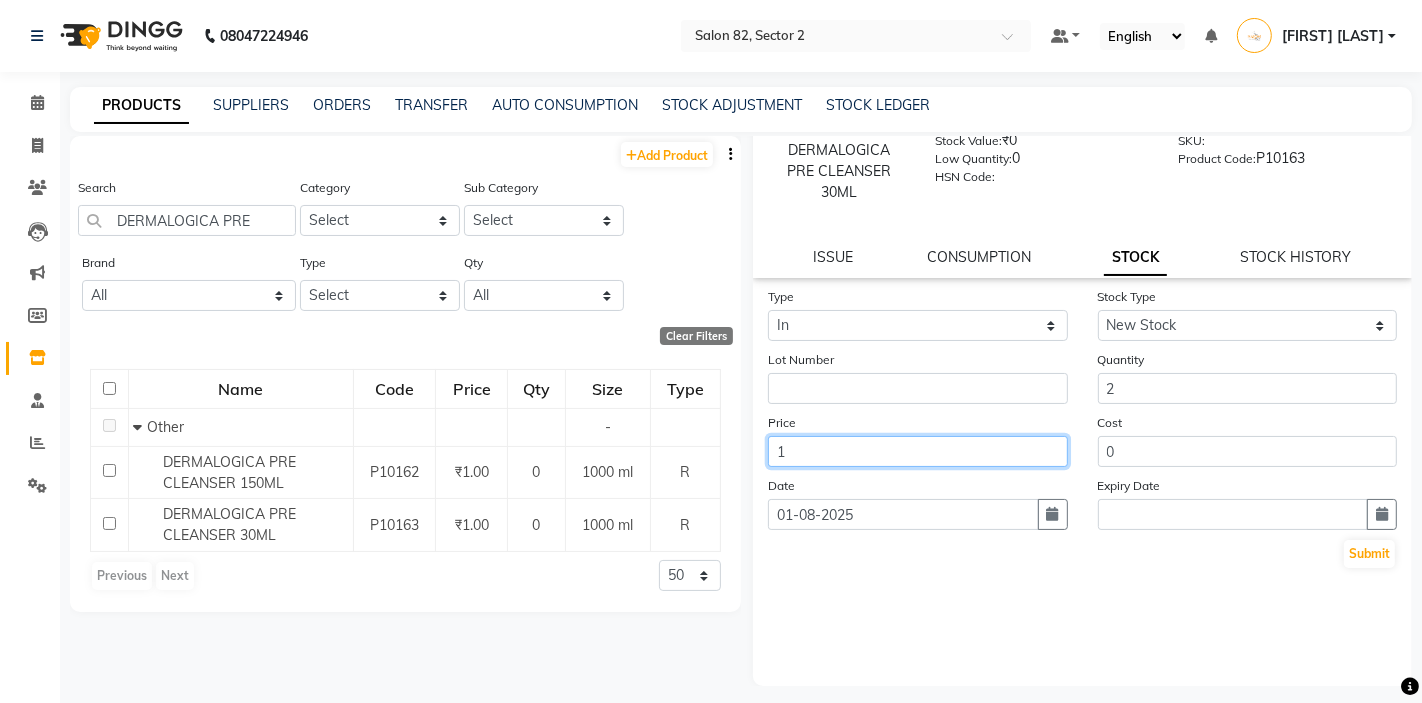 click on "1" 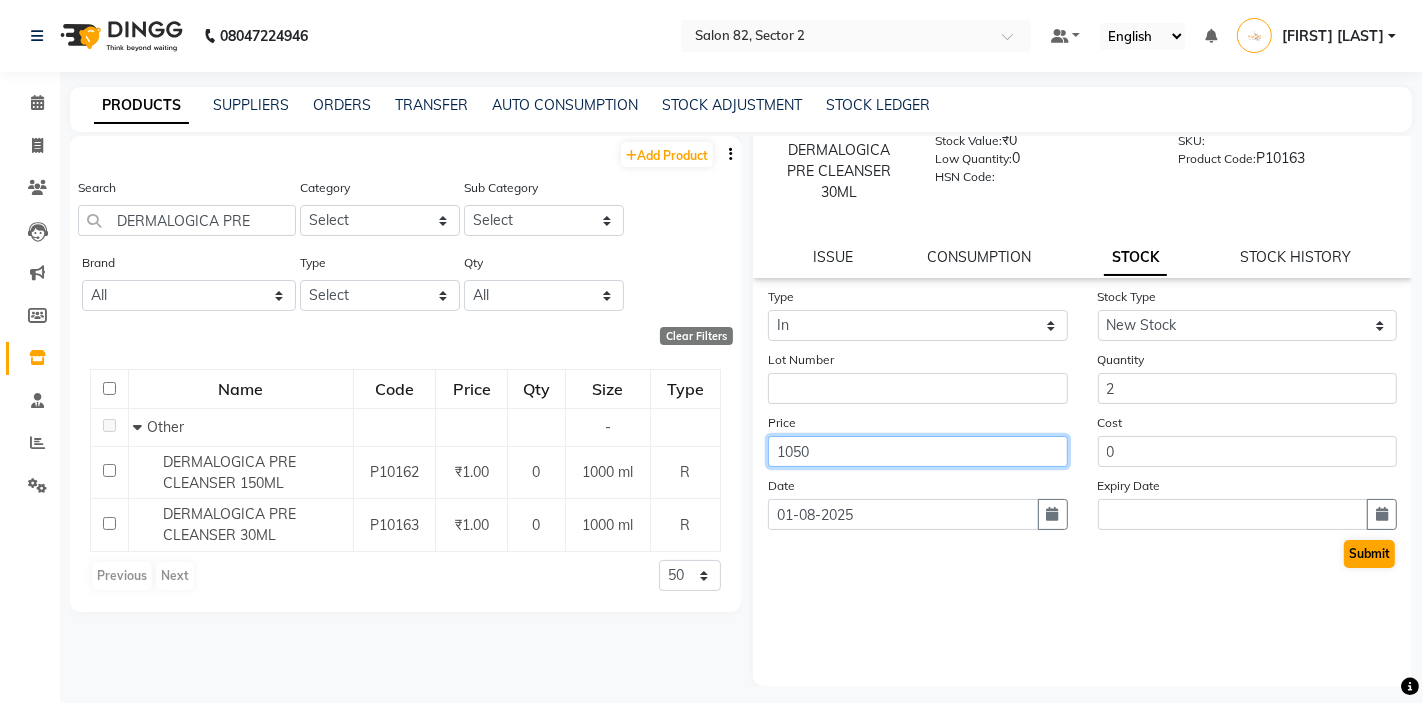 type on "1050" 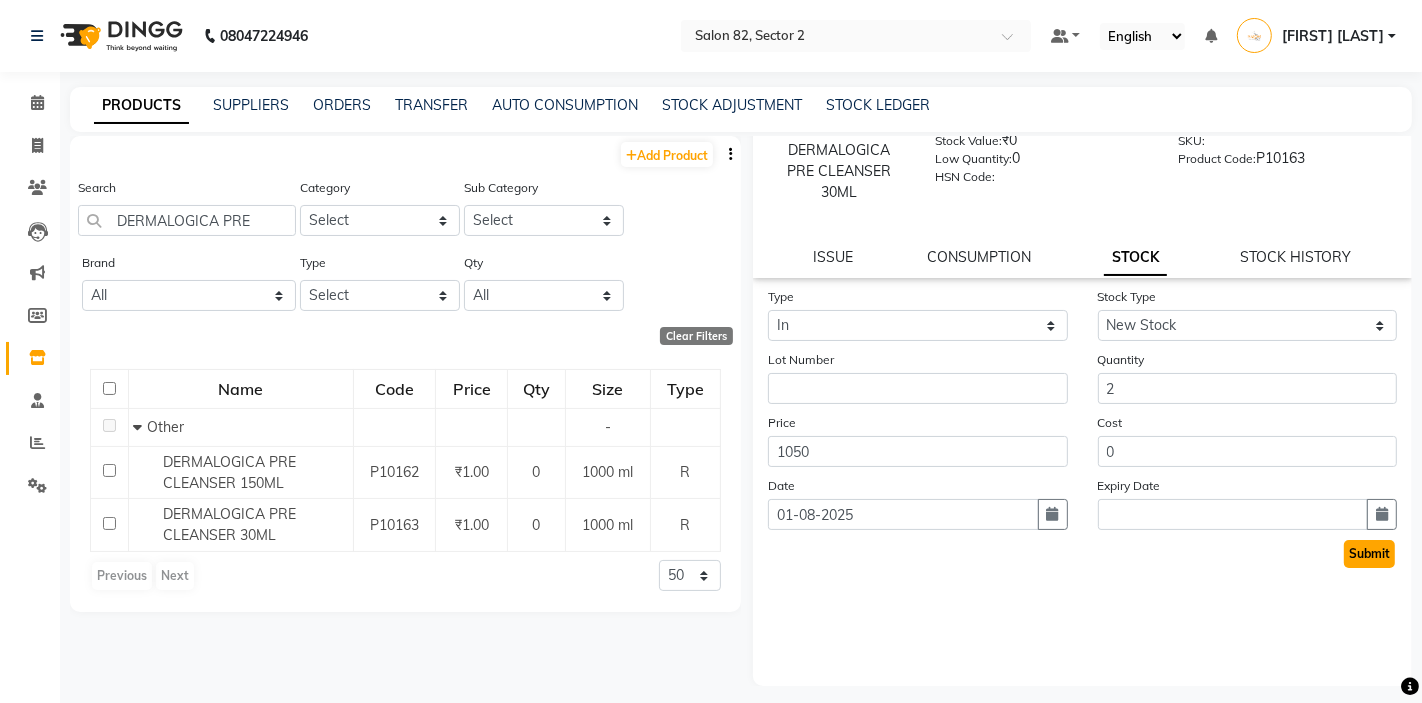 click on "Submit" 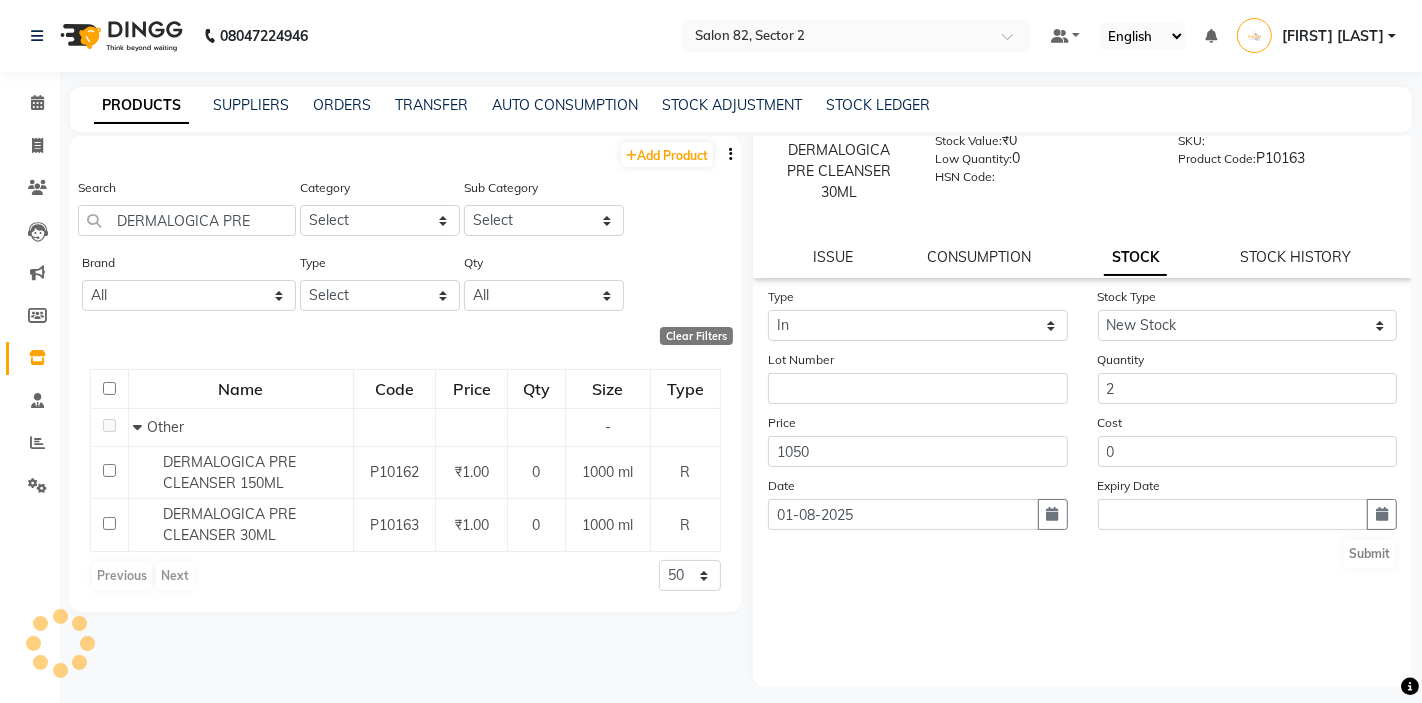 scroll, scrollTop: 0, scrollLeft: 0, axis: both 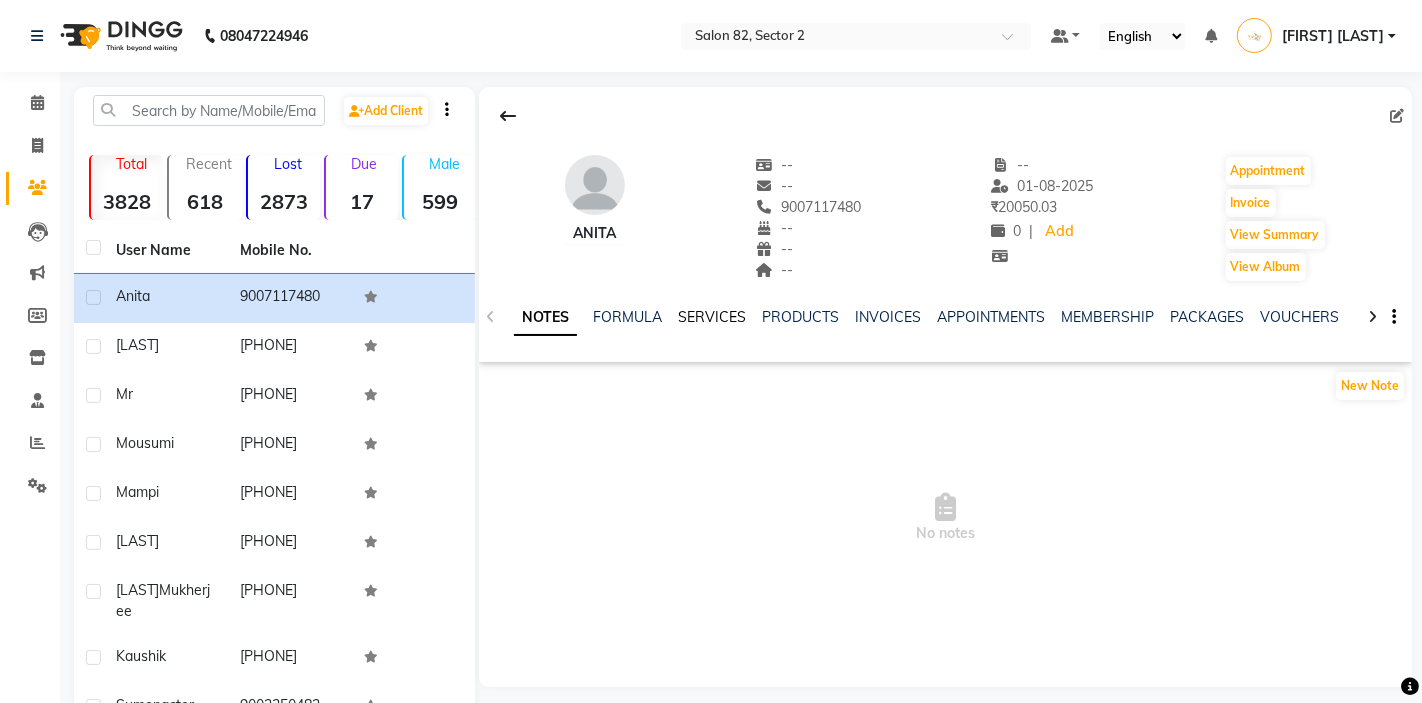 click on "SERVICES" 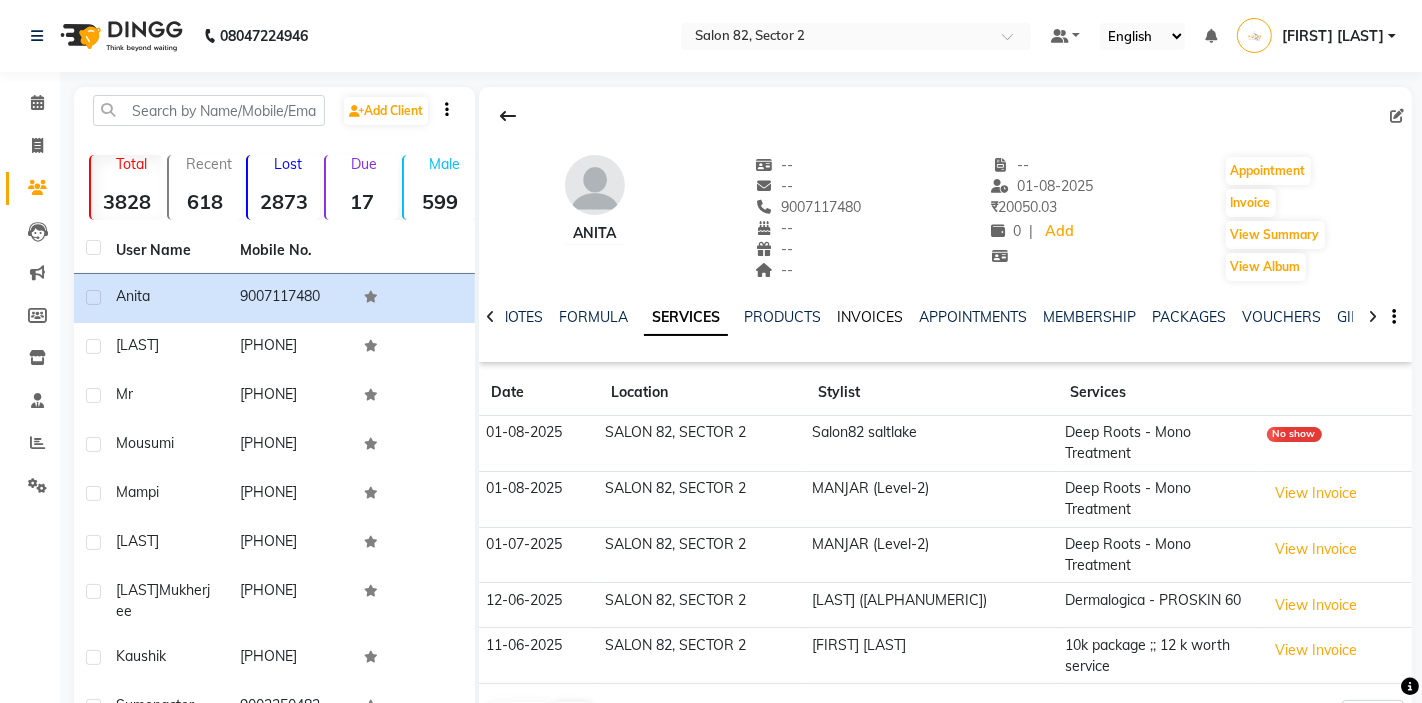 click on "INVOICES" 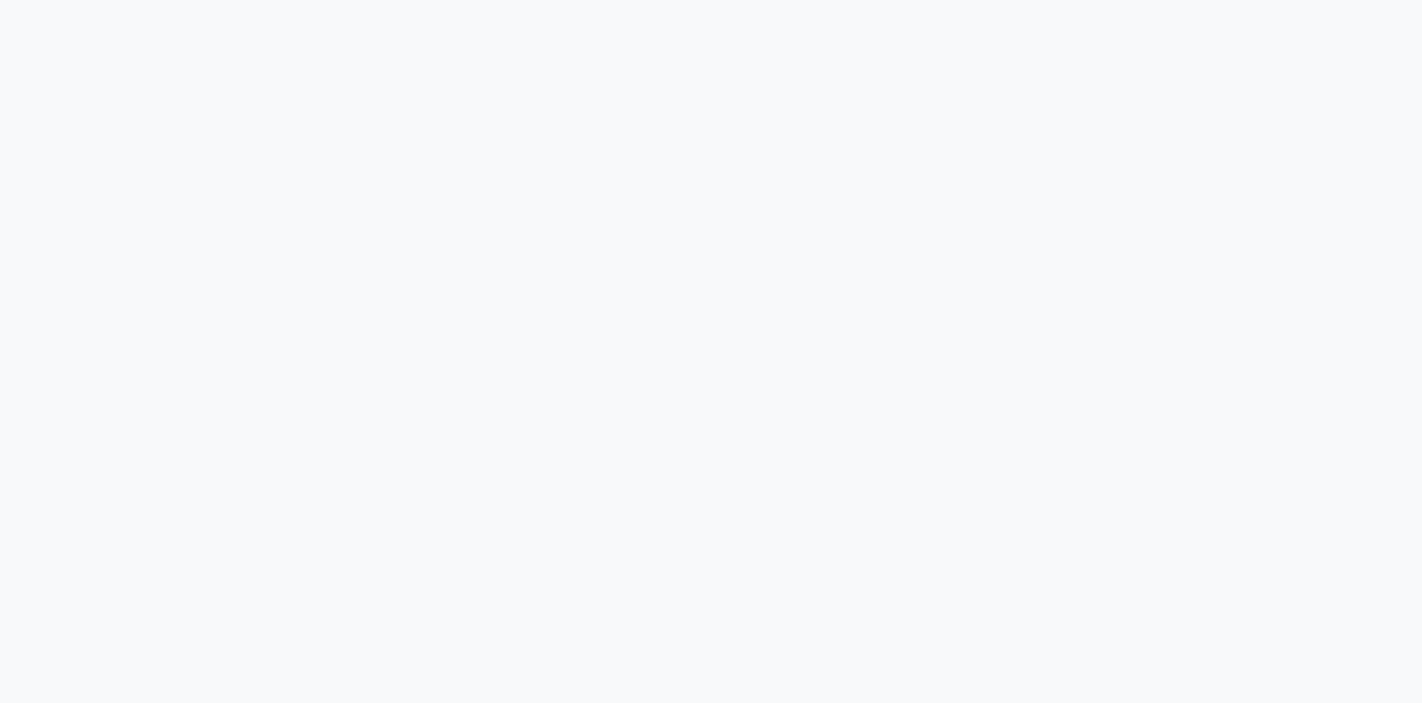 scroll, scrollTop: 0, scrollLeft: 0, axis: both 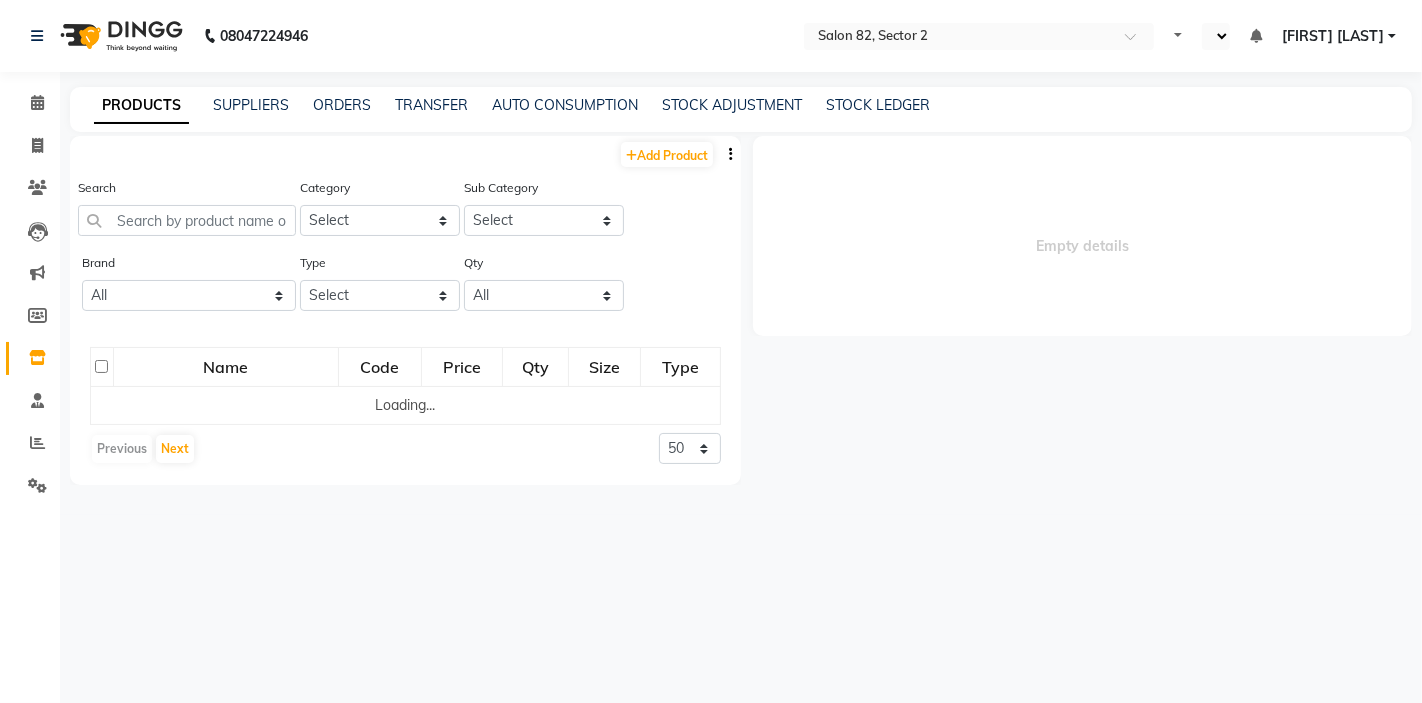 select on "en" 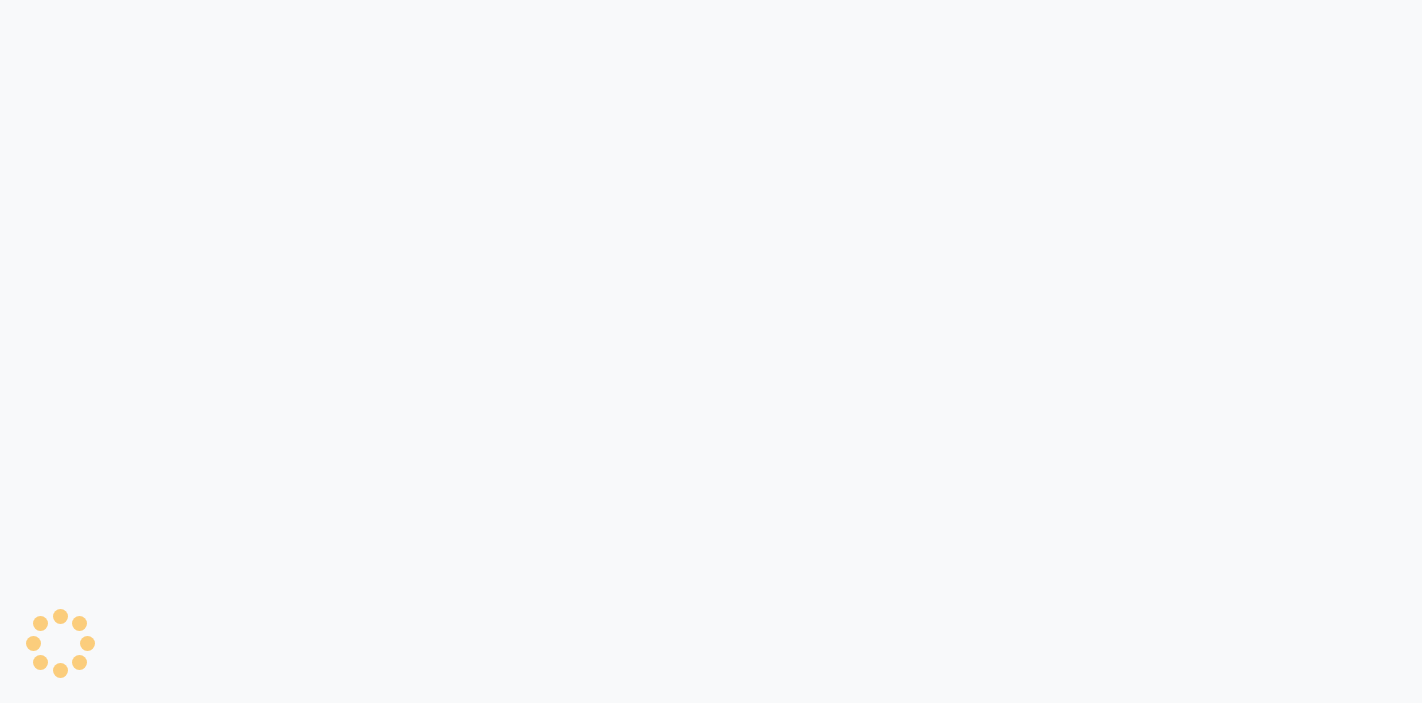 scroll, scrollTop: 0, scrollLeft: 0, axis: both 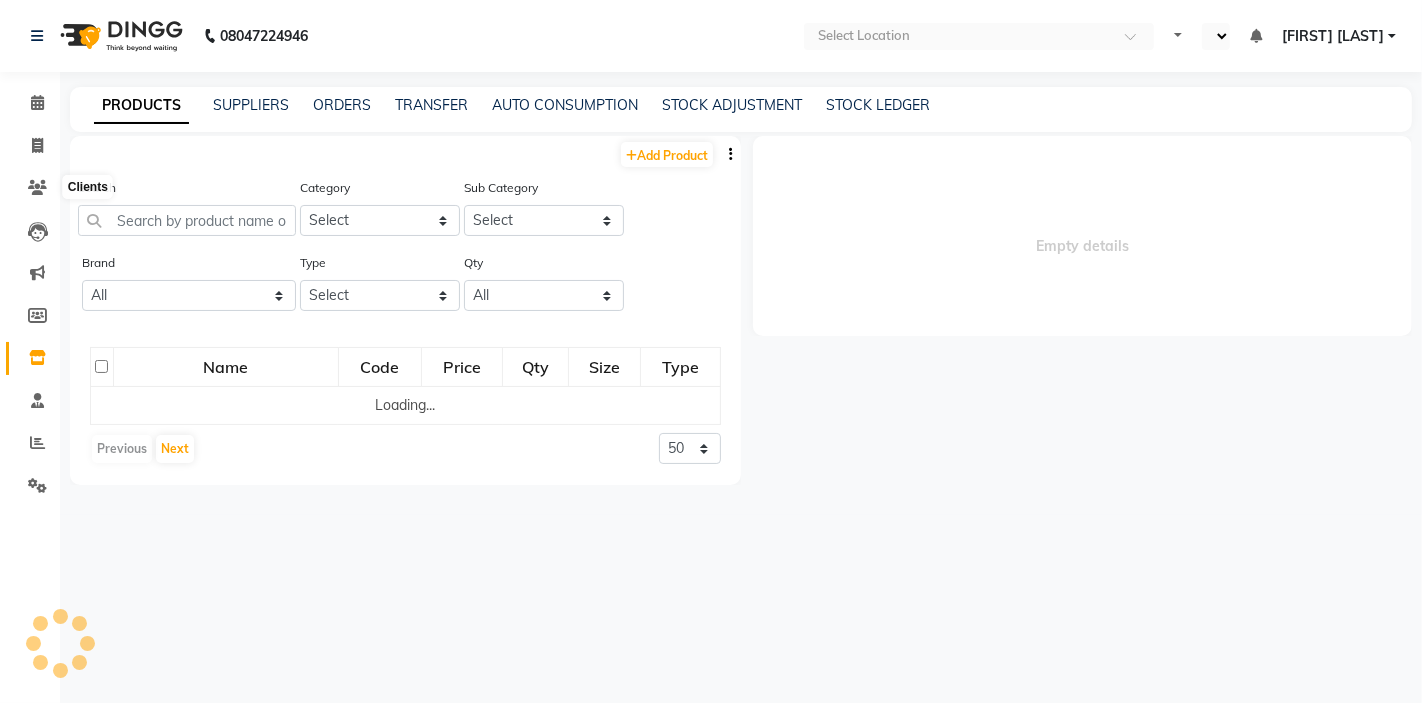 select on "en" 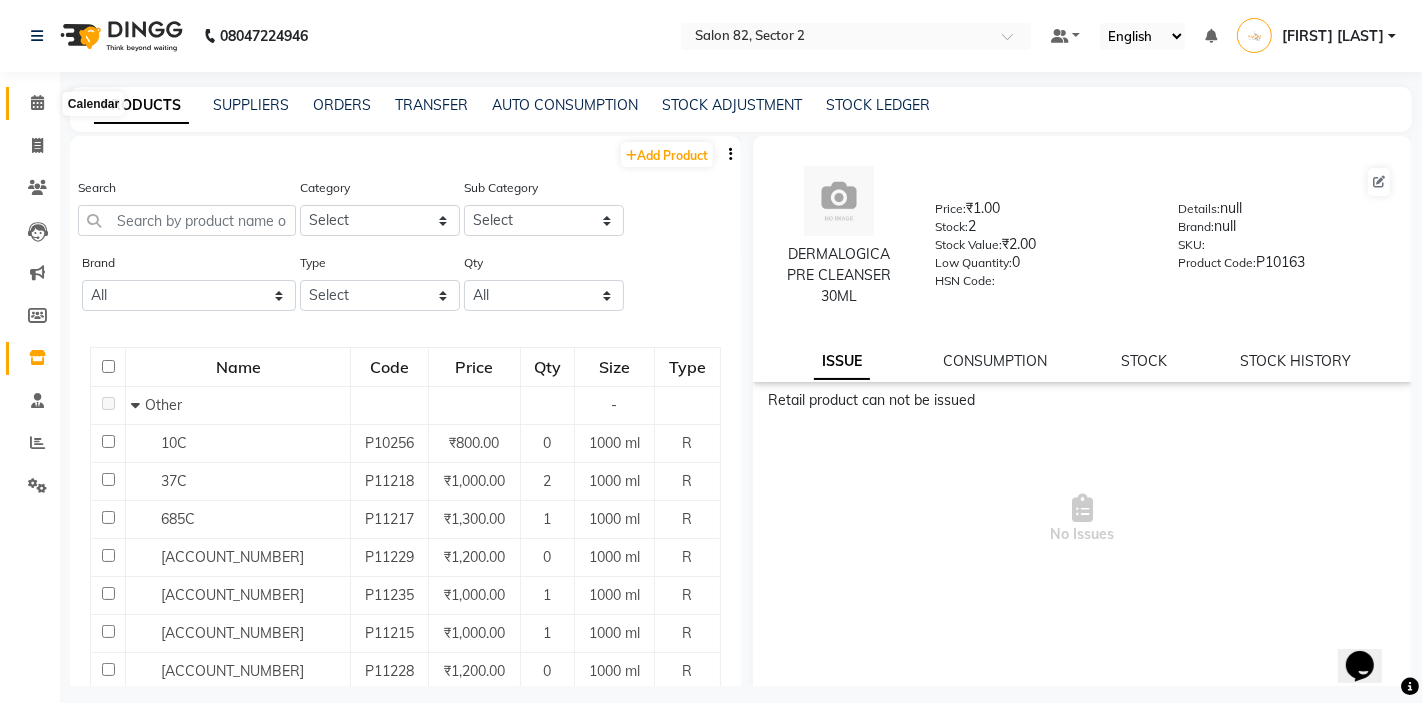 scroll, scrollTop: 0, scrollLeft: 0, axis: both 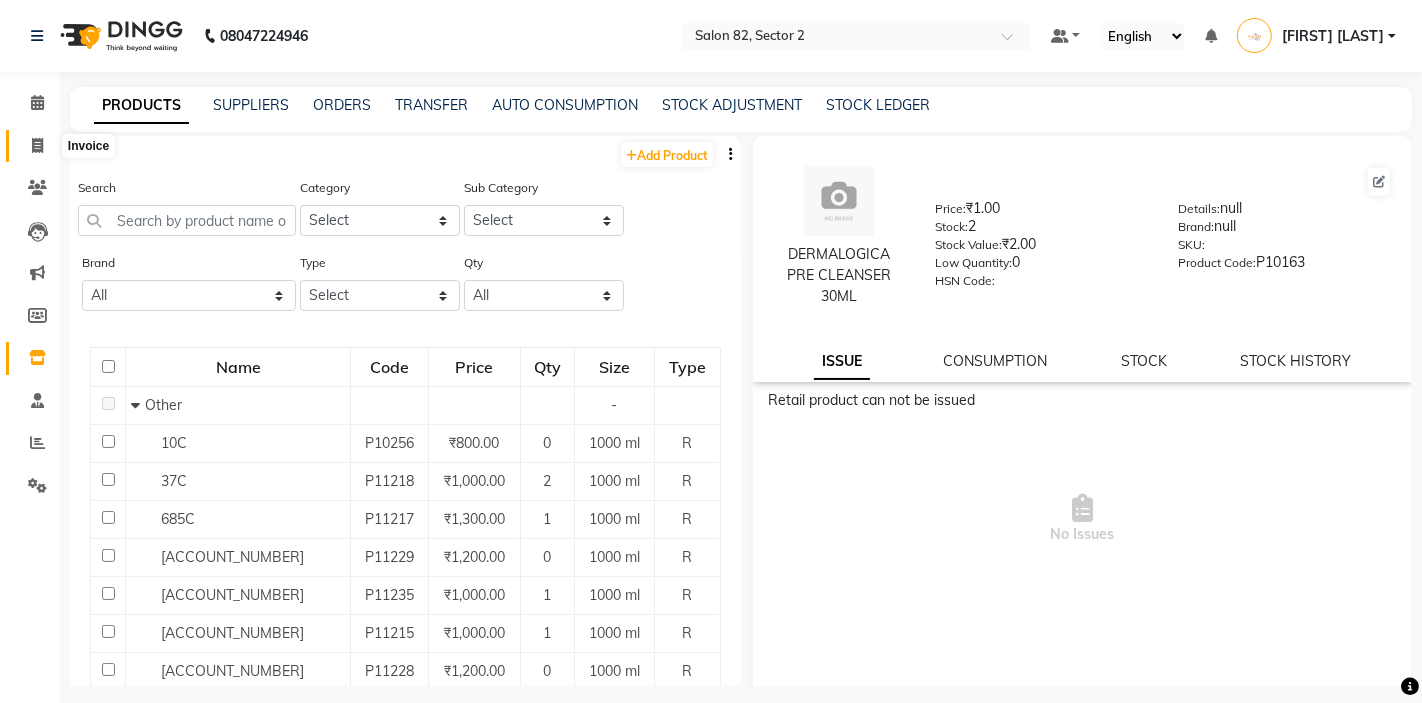 click 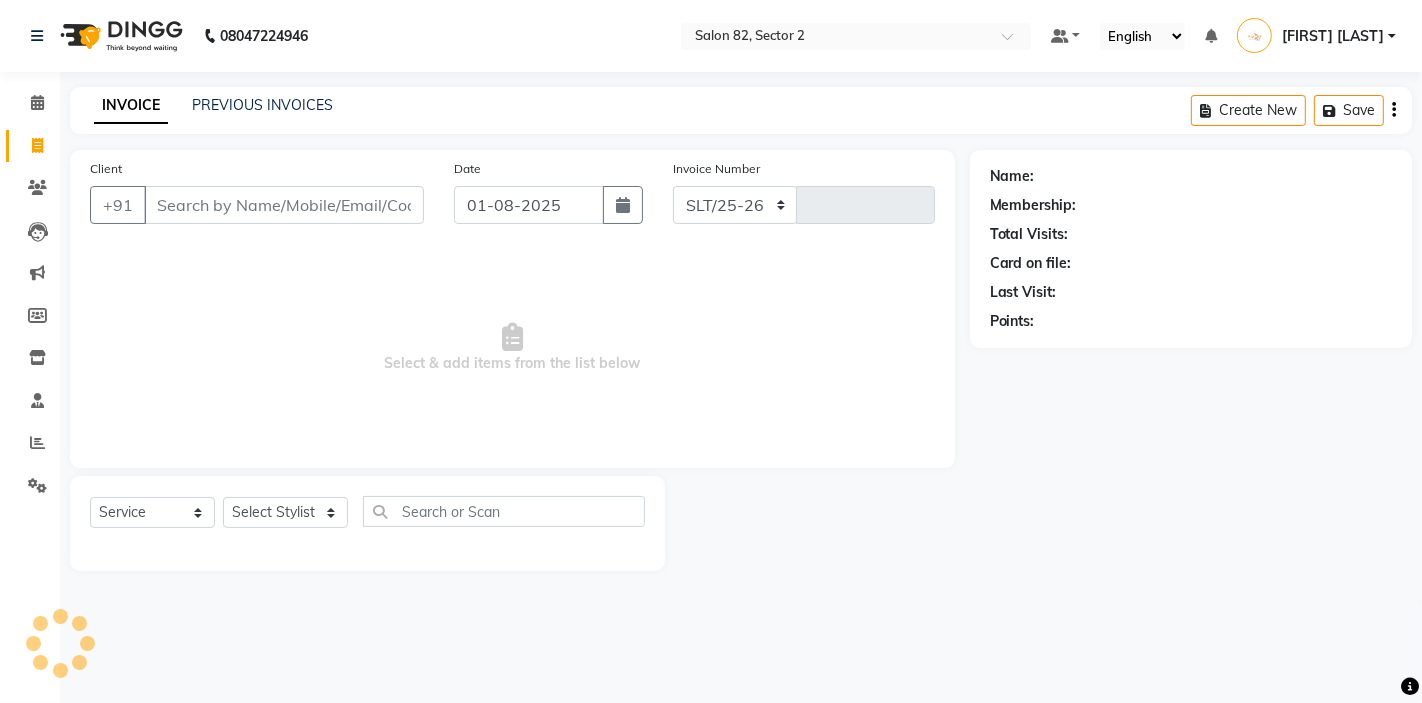 select on "8703" 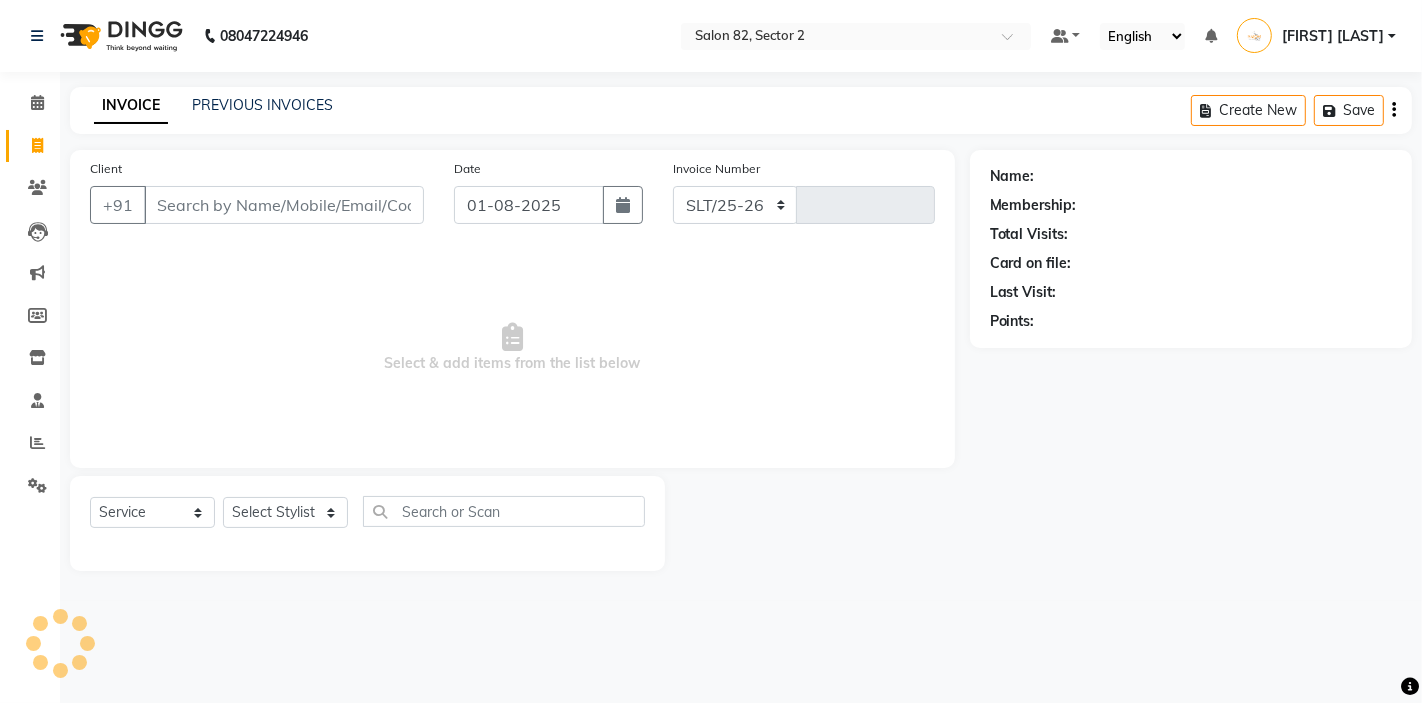 type on "1141" 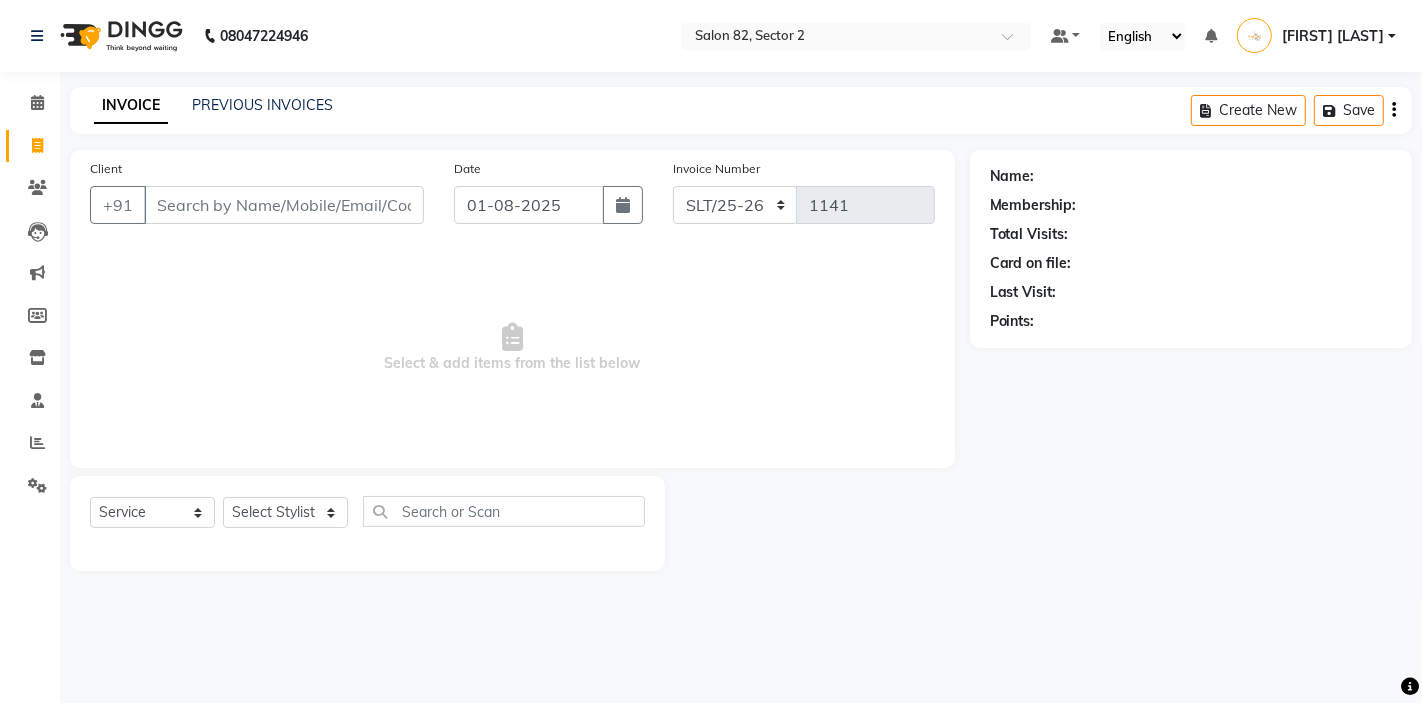 click on "Client" at bounding box center [284, 205] 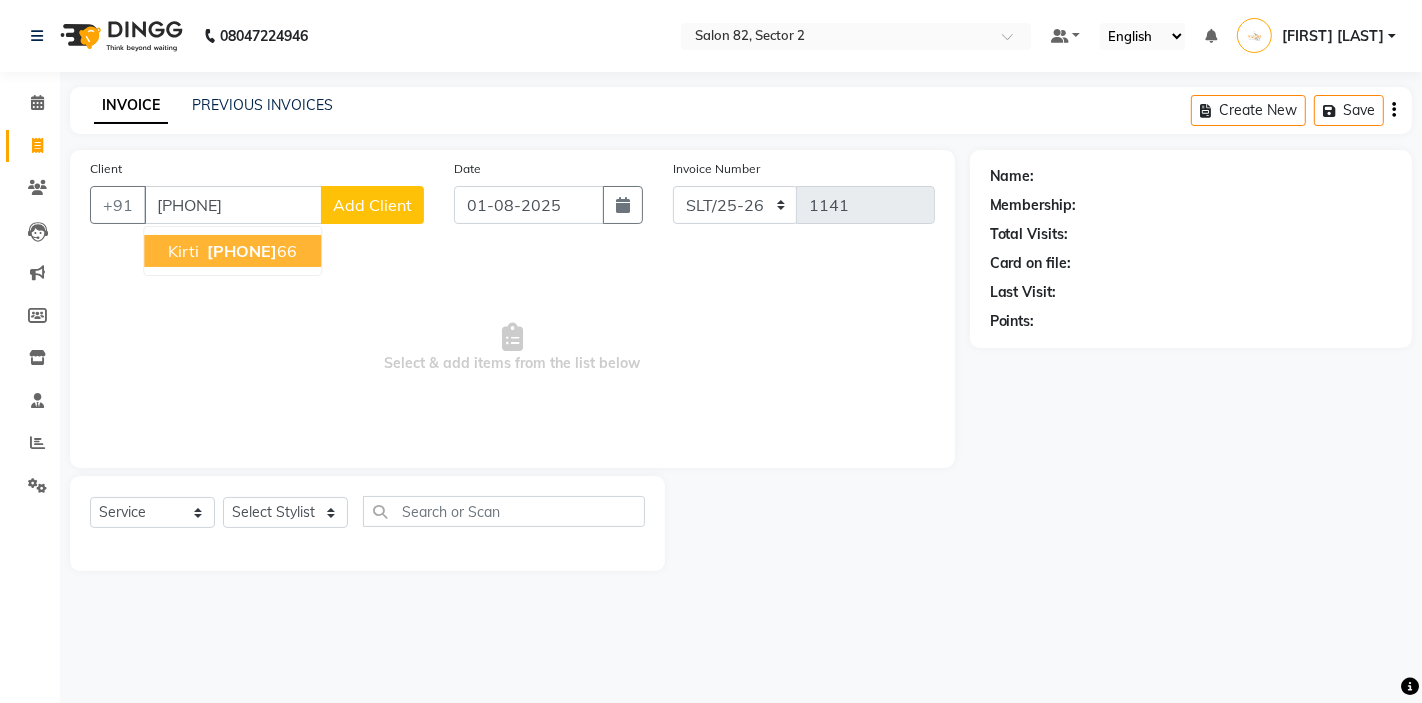 click on "kirti" at bounding box center (183, 251) 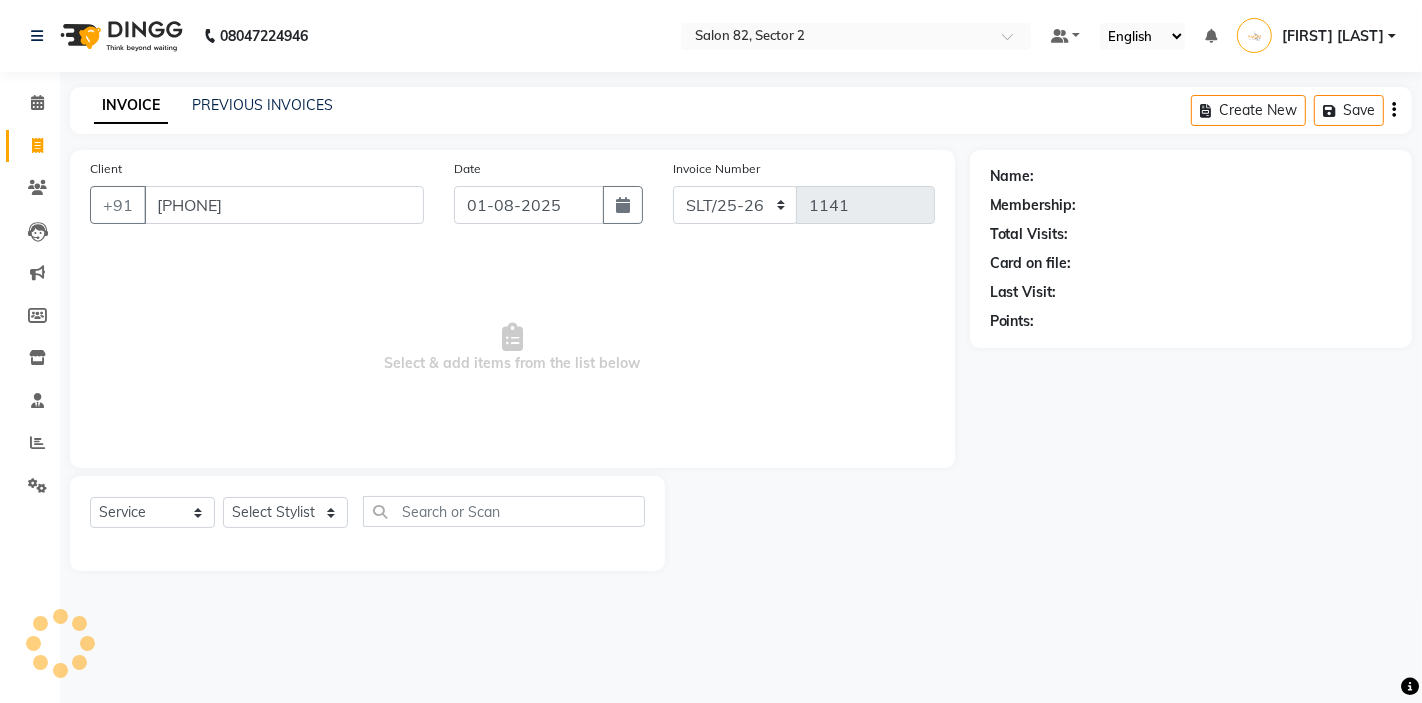 type on "[PHONE]" 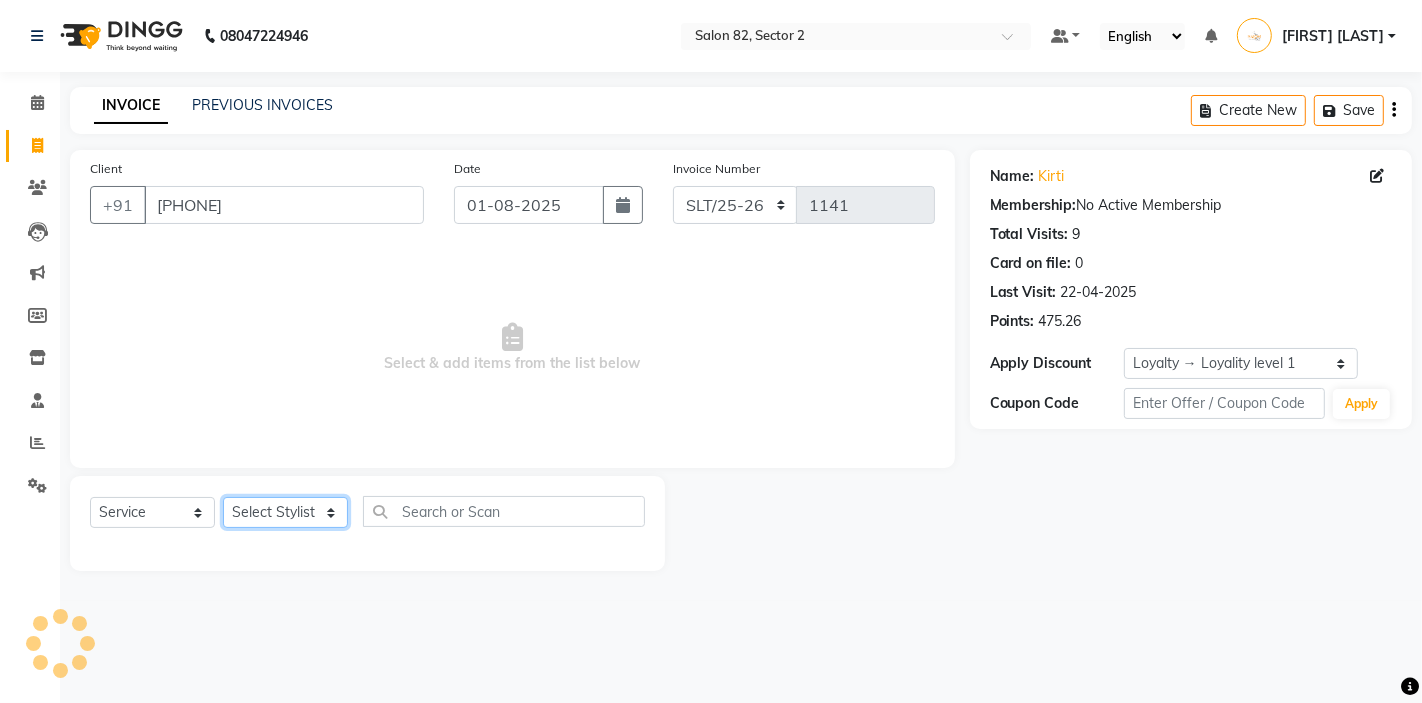 click on "Select Stylist AKTAR (level-1) ARZOO (level-2) BUNNY (level-1) FAIZAL INJAMAM MANISH (level-1) MANJAR (Level-2) NUPUR (SKIN) POONAM PRIYA (PEDI) ROHIT  Salon82 saltlake SOMA DEY SUBHO (PEDI) SUMON (NAILS)" 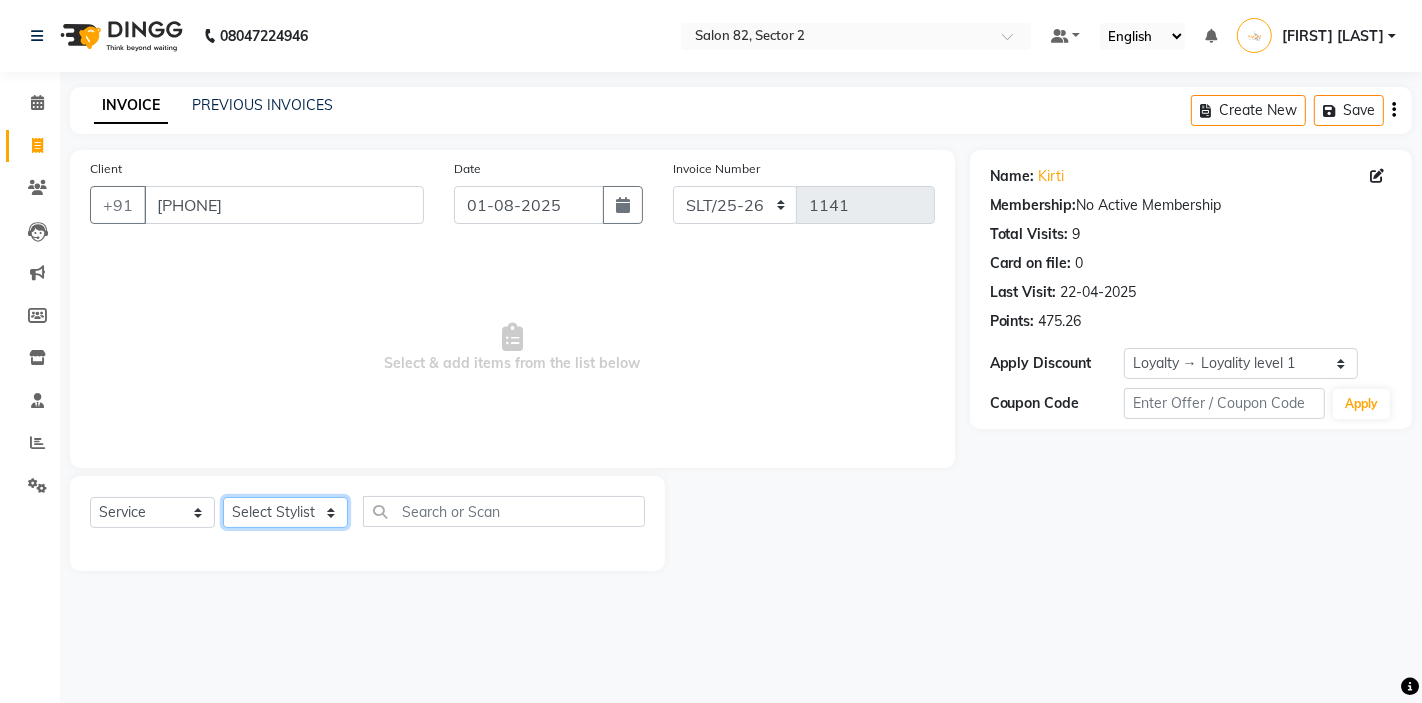 select on "83820" 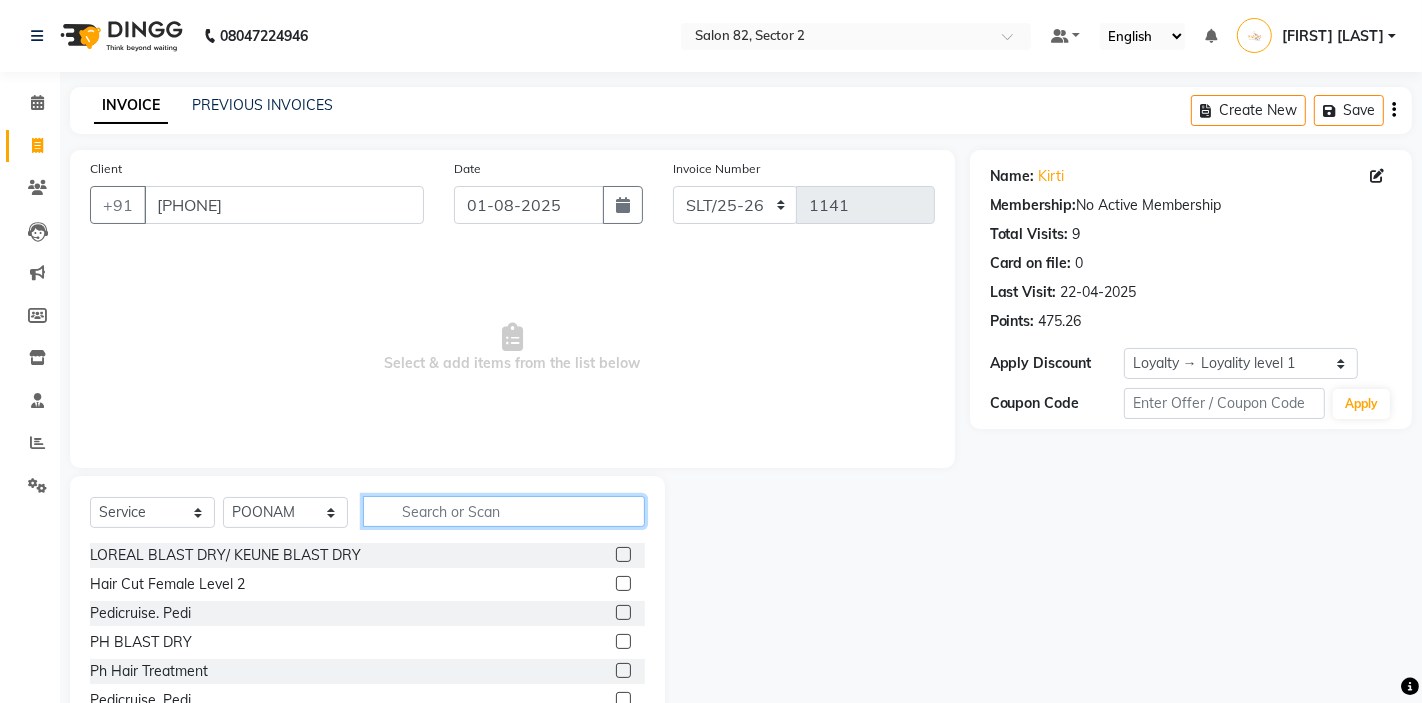 click 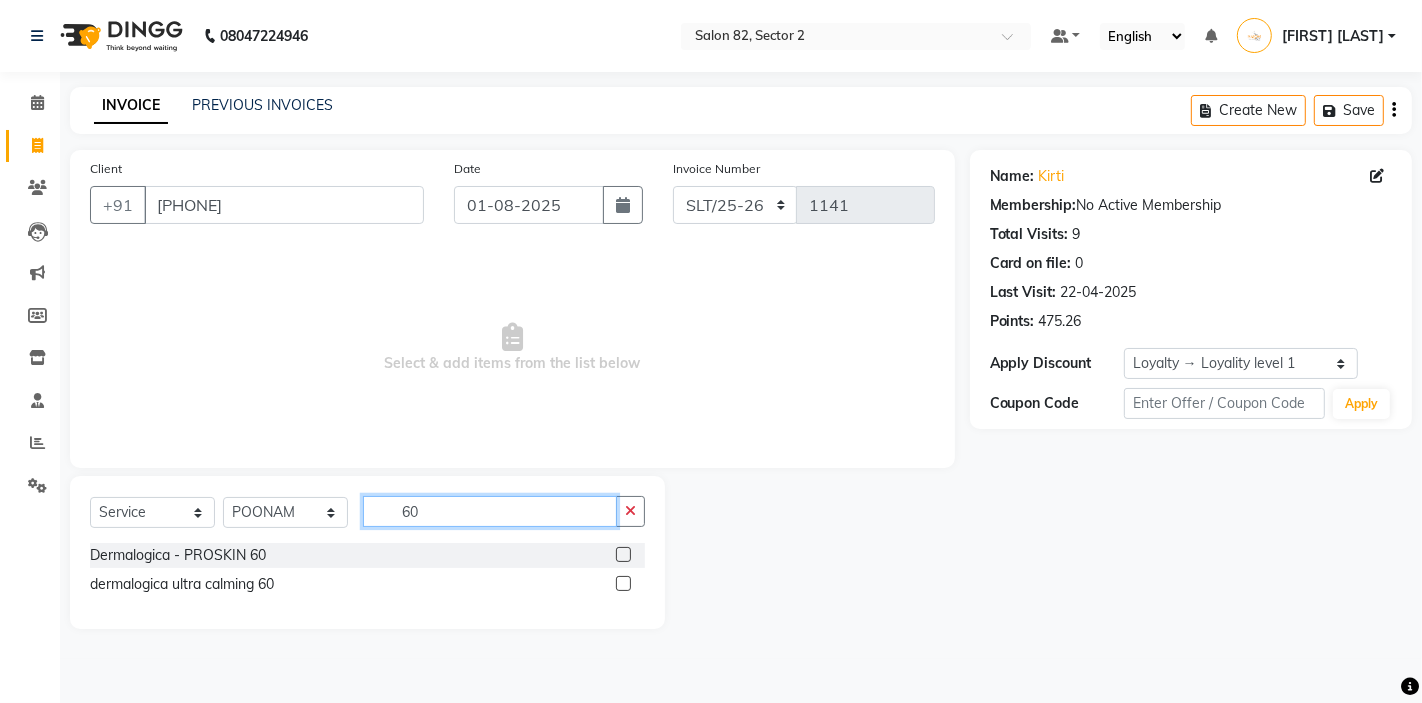 type on "60" 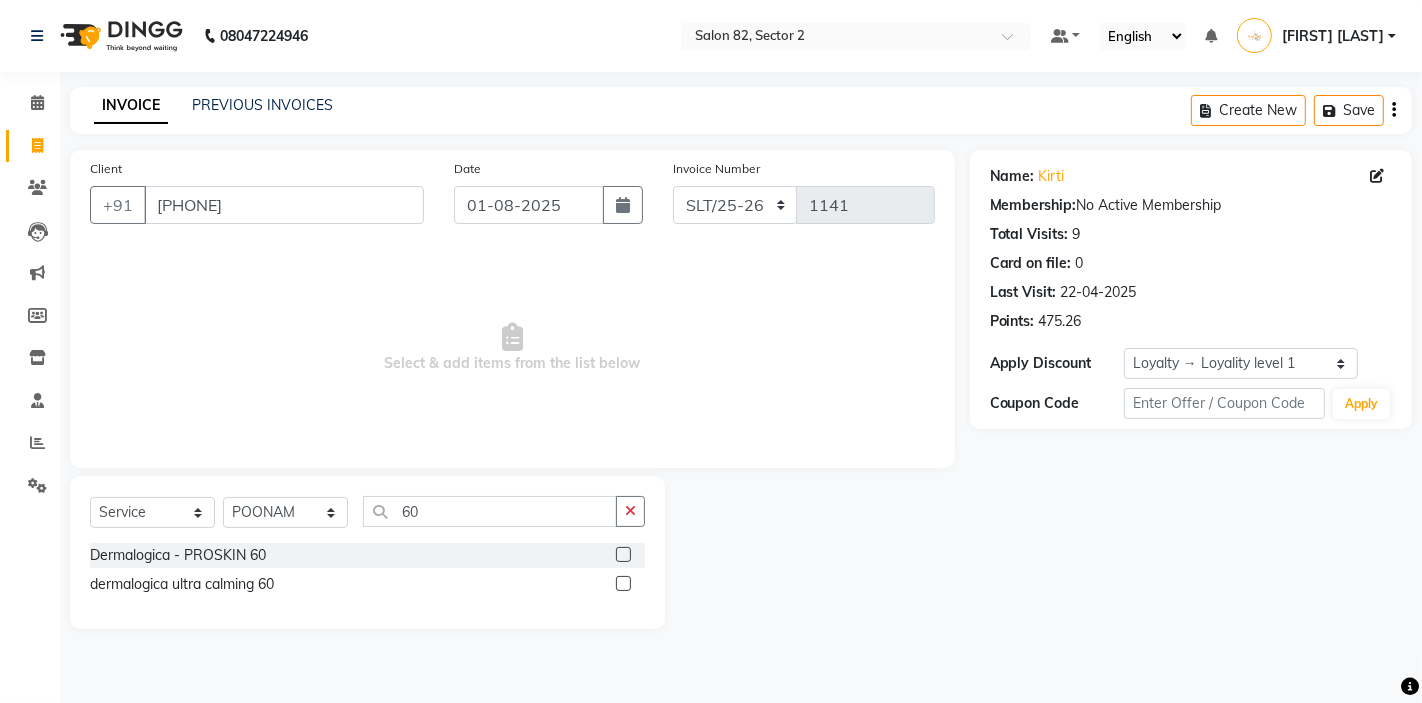 click 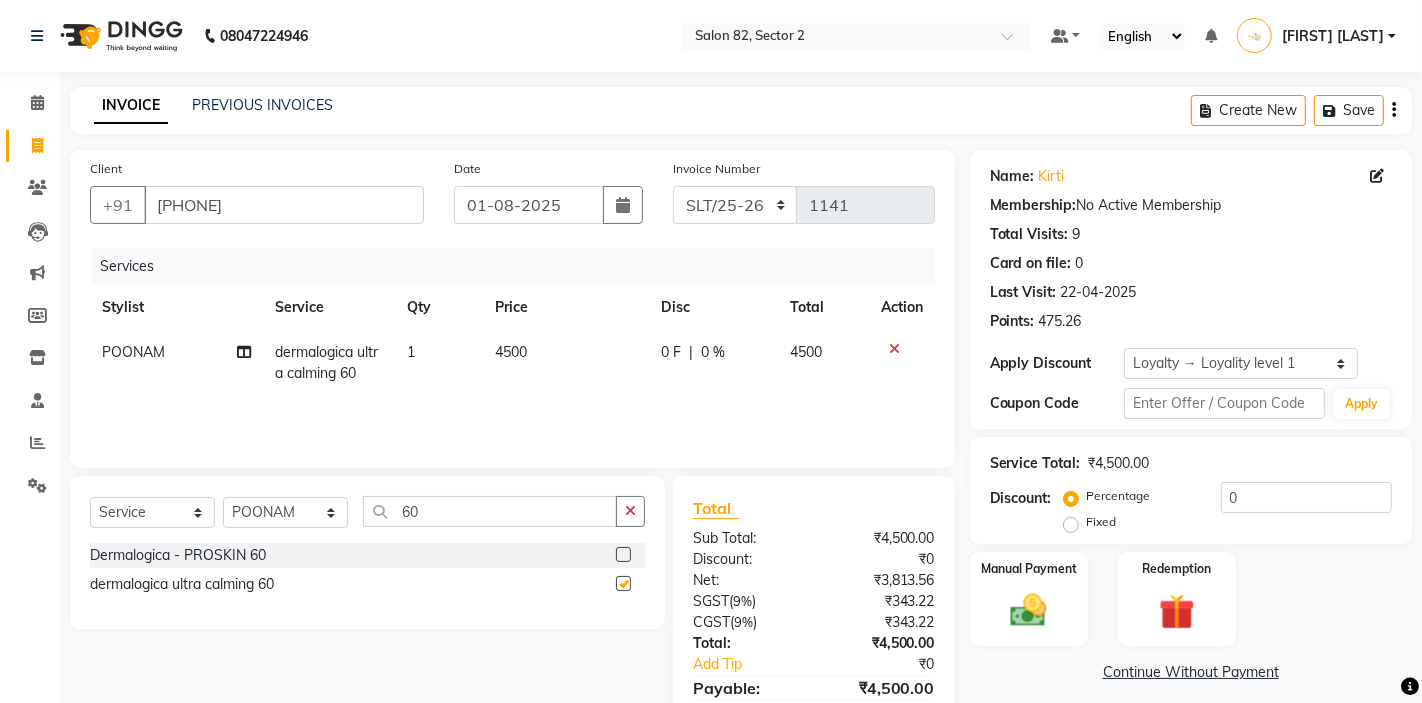 checkbox on "false" 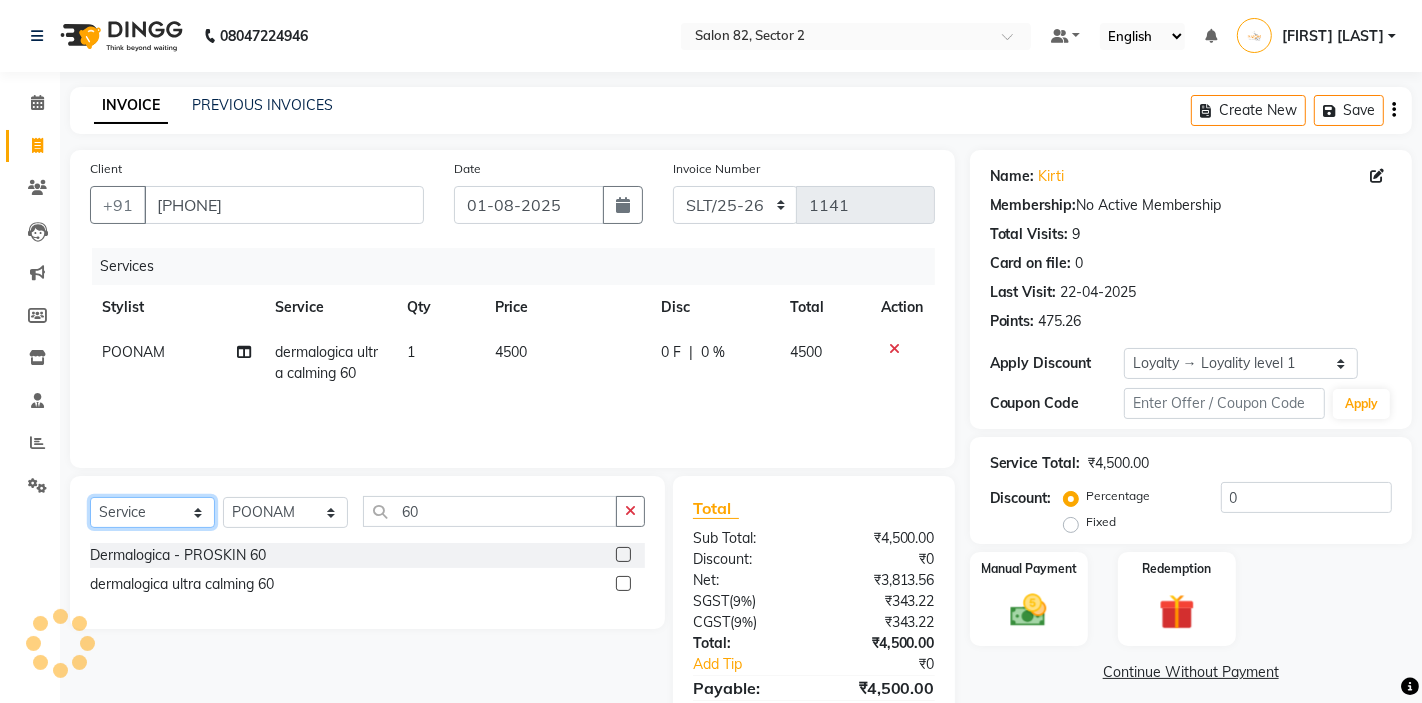 click on "Select  Service  Product  Membership  Package Voucher Prepaid Gift Card" 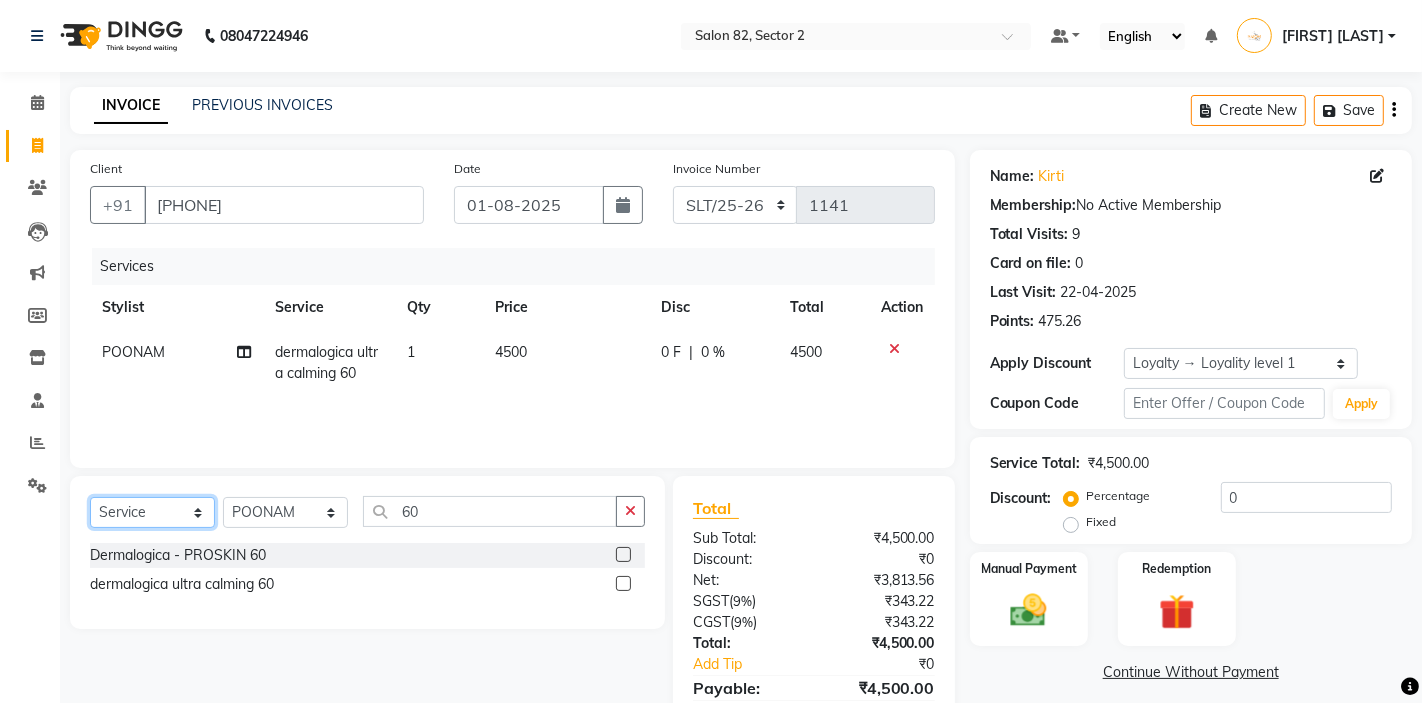 select on "product" 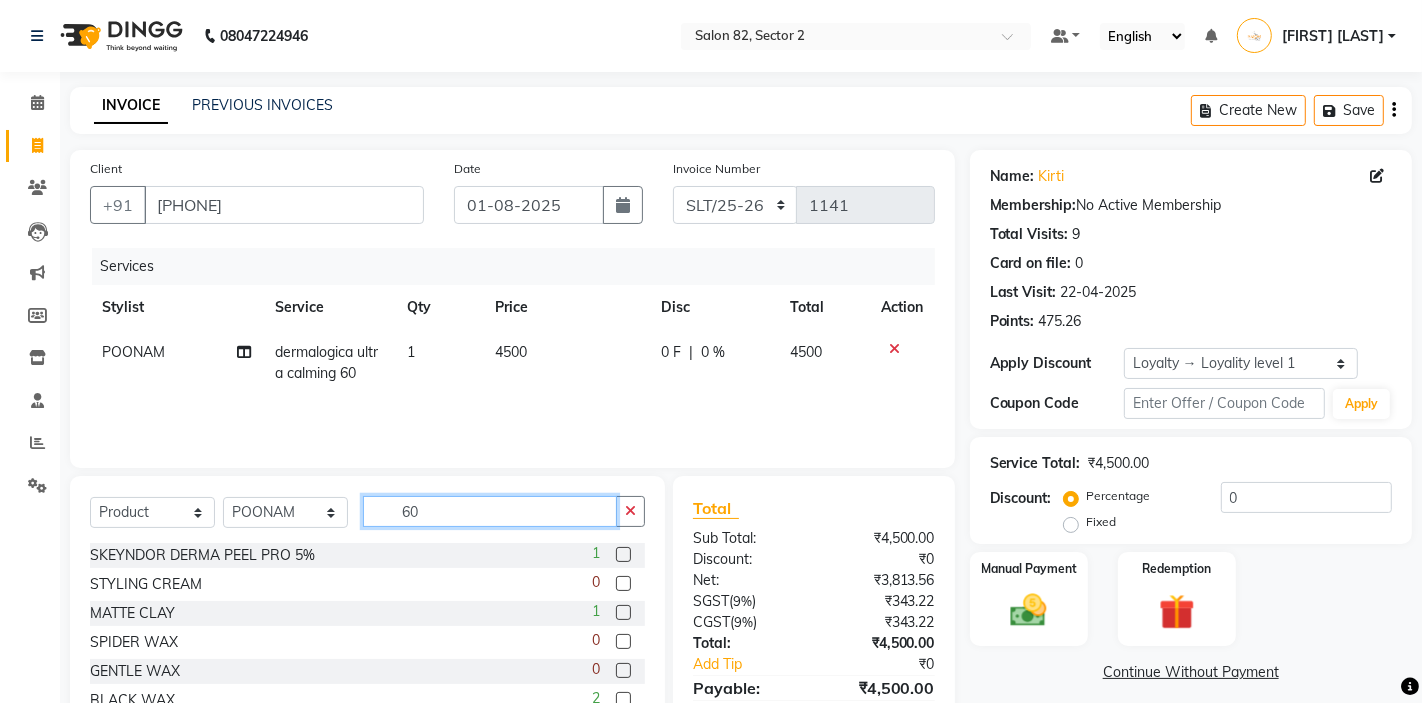 click on "60" 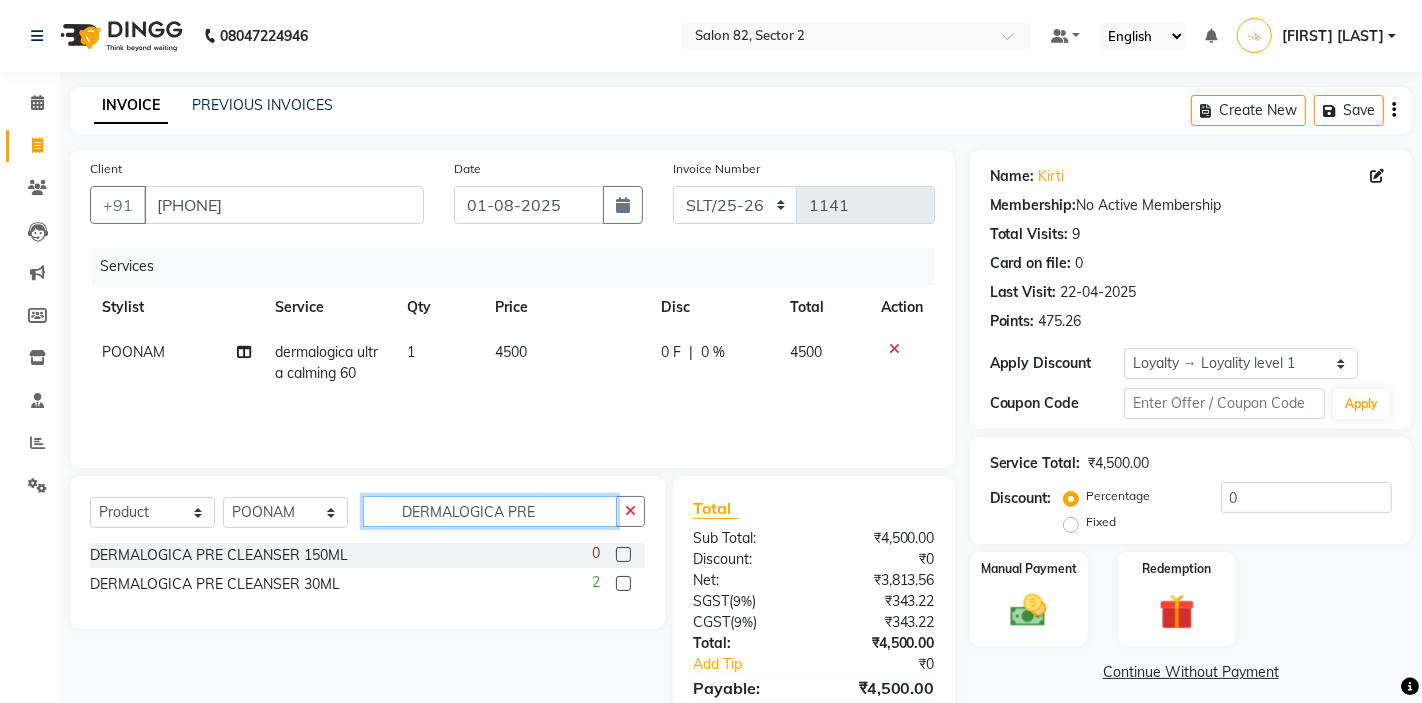type on "DERMALOGICA PRE" 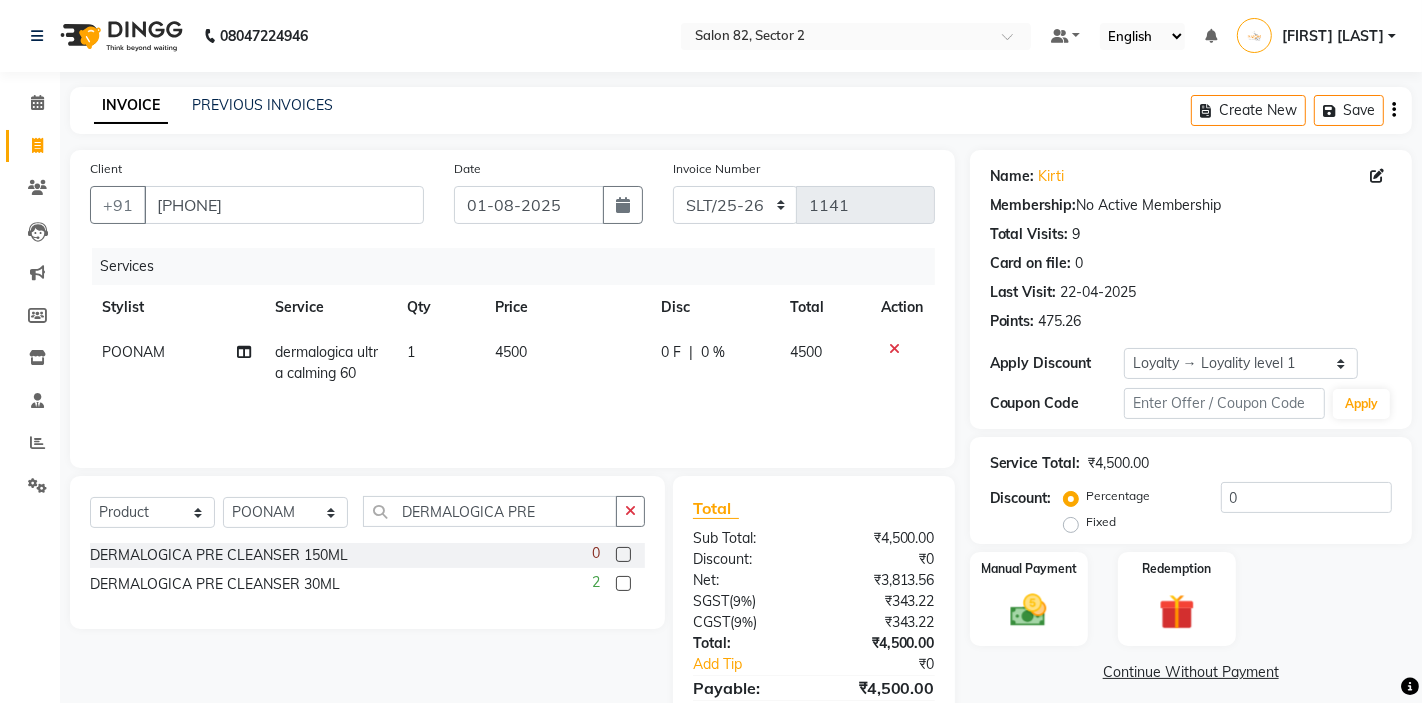 click 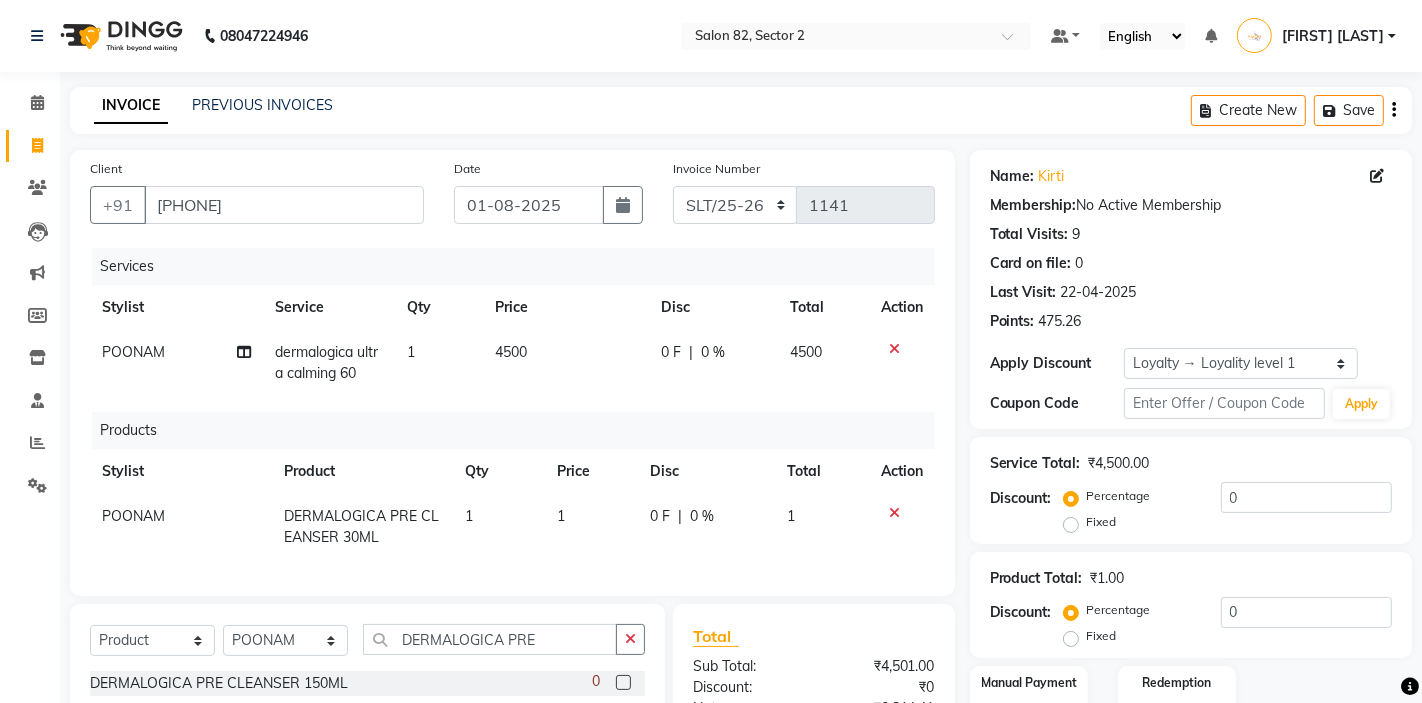 checkbox on "false" 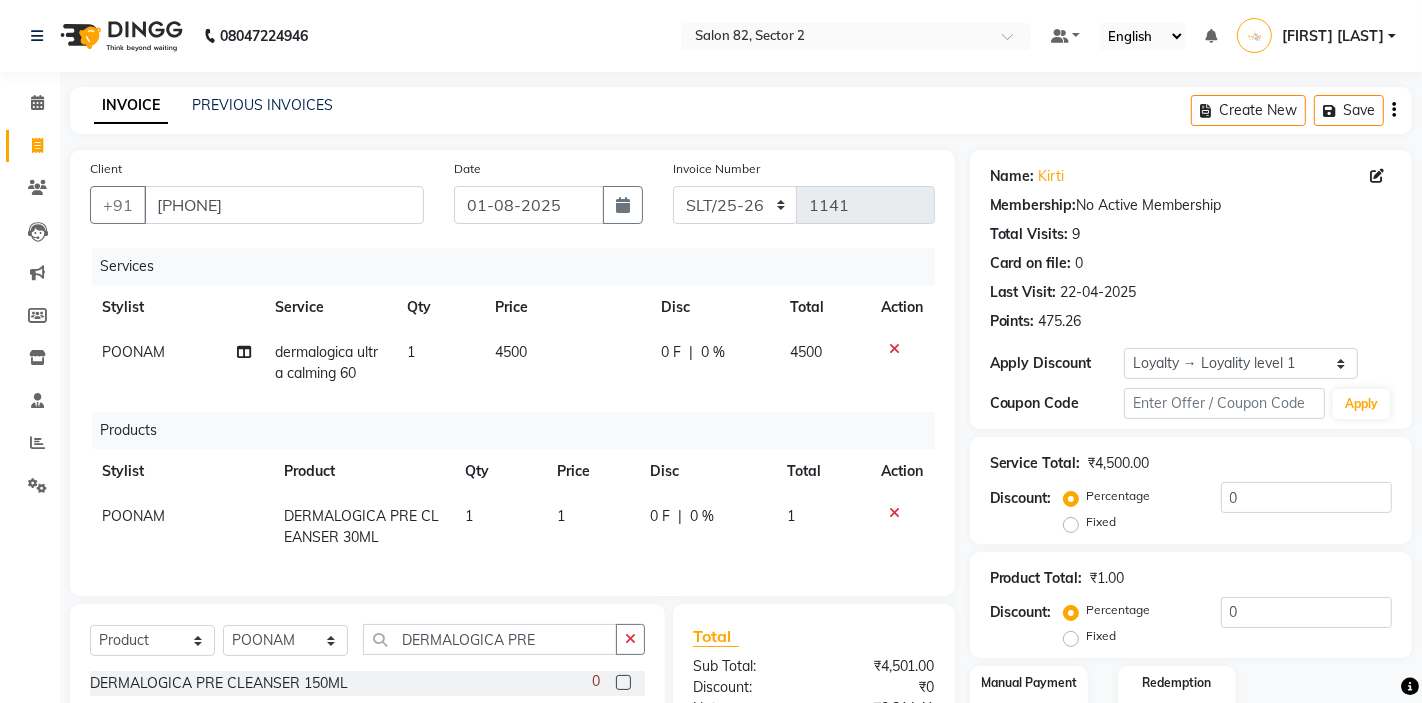 click on "1" 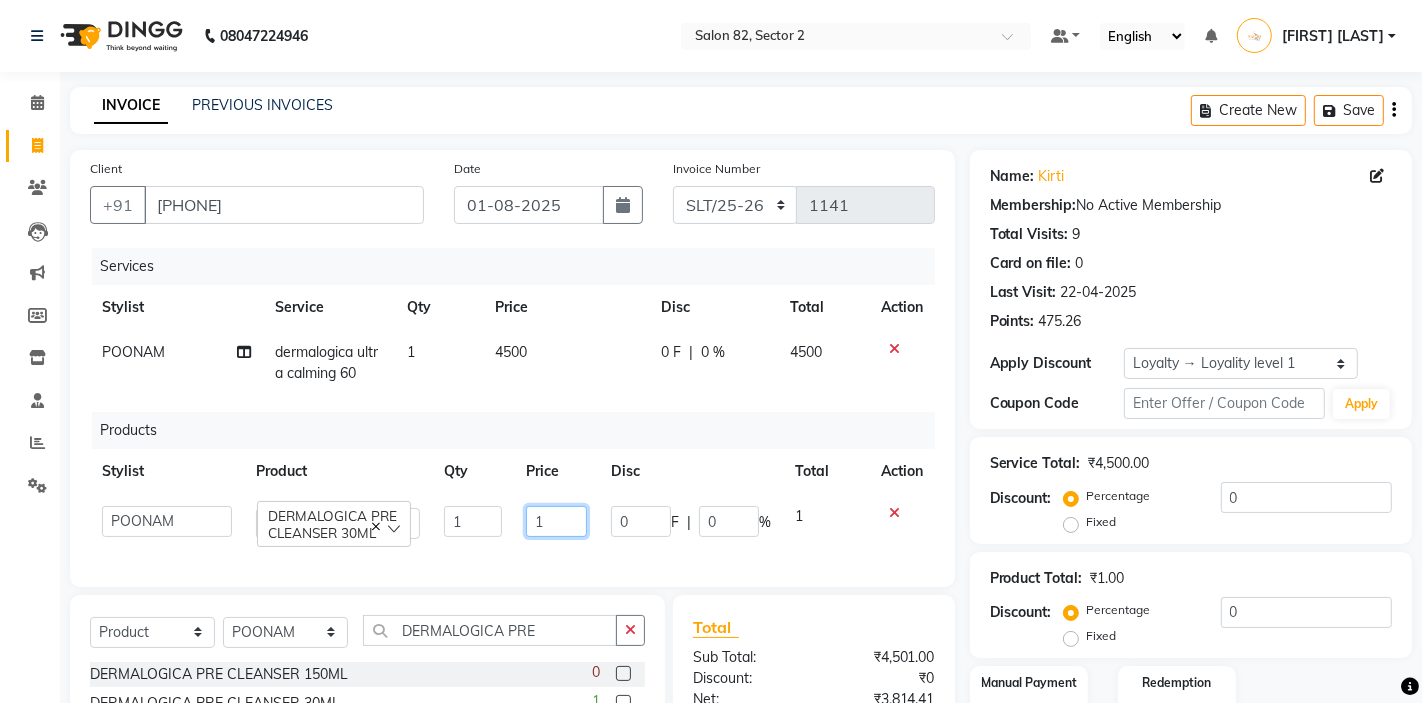 click on "1" 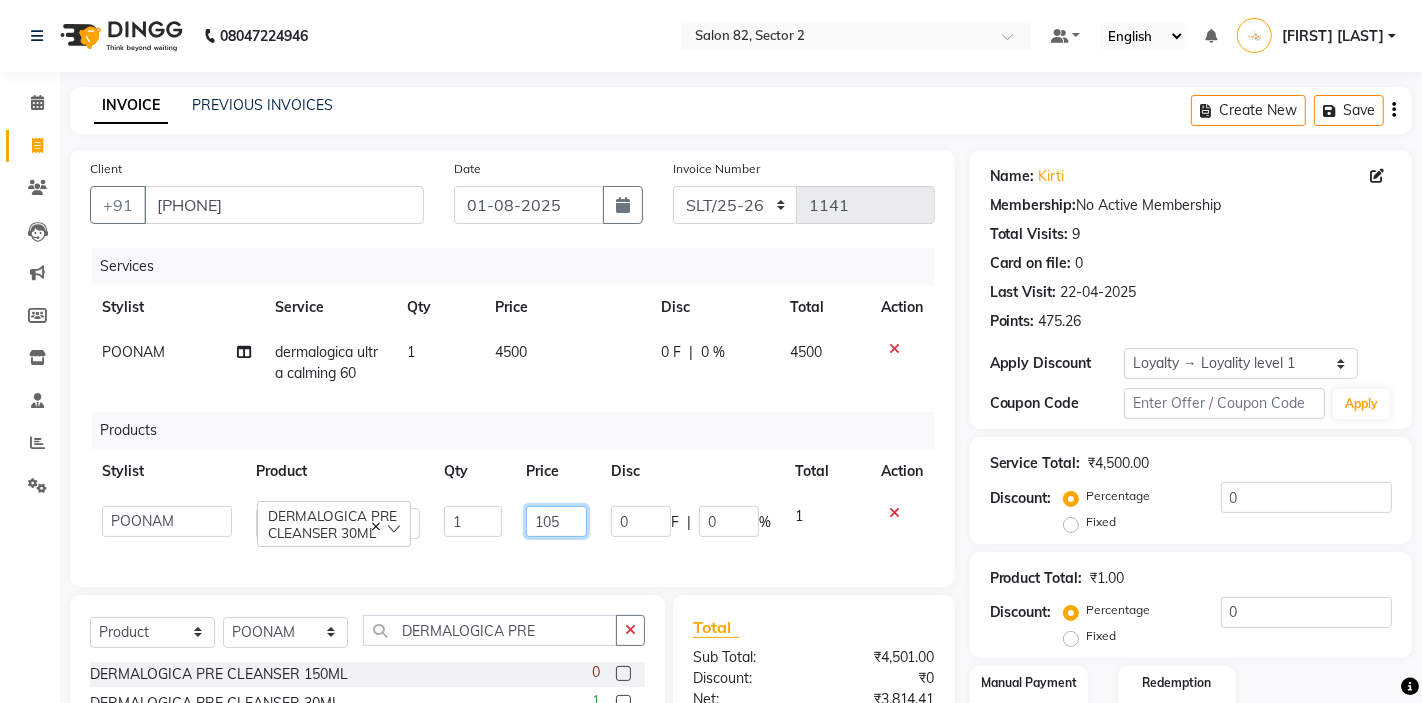 type on "1050" 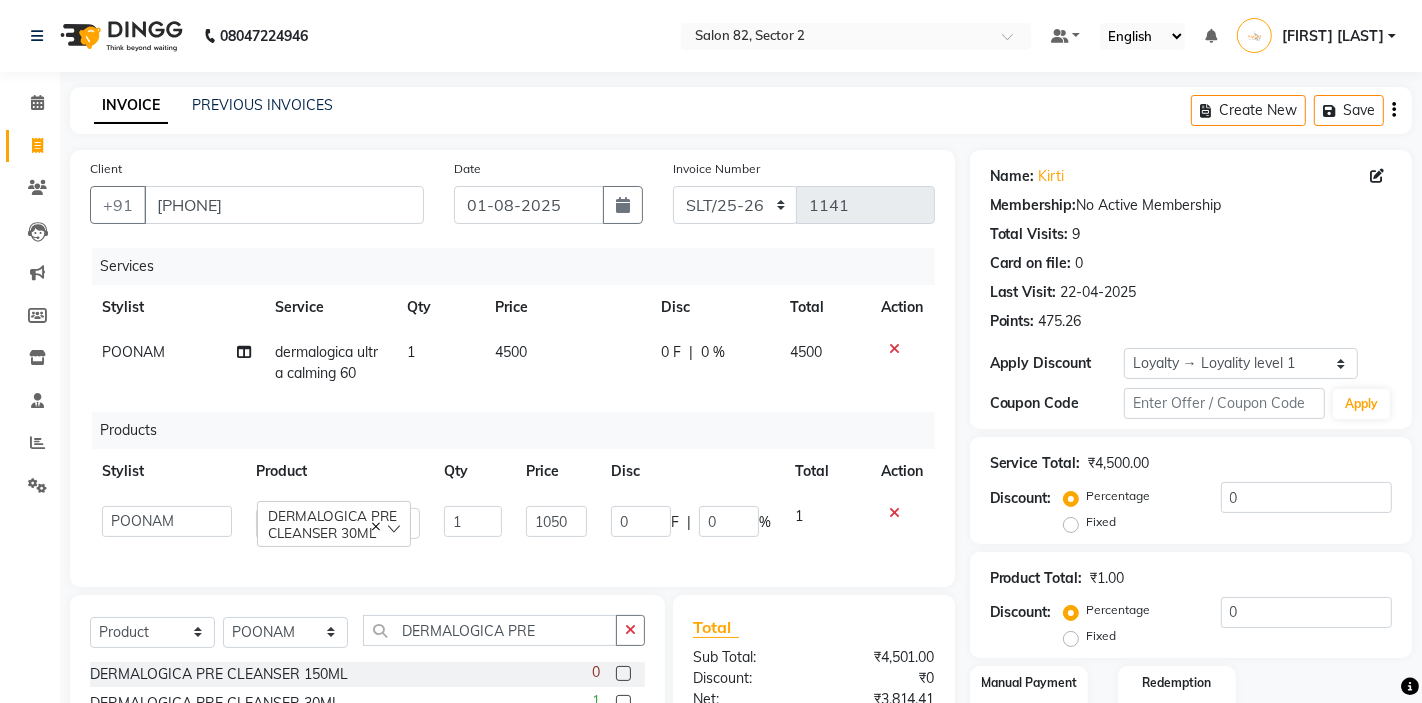click on "Disc" 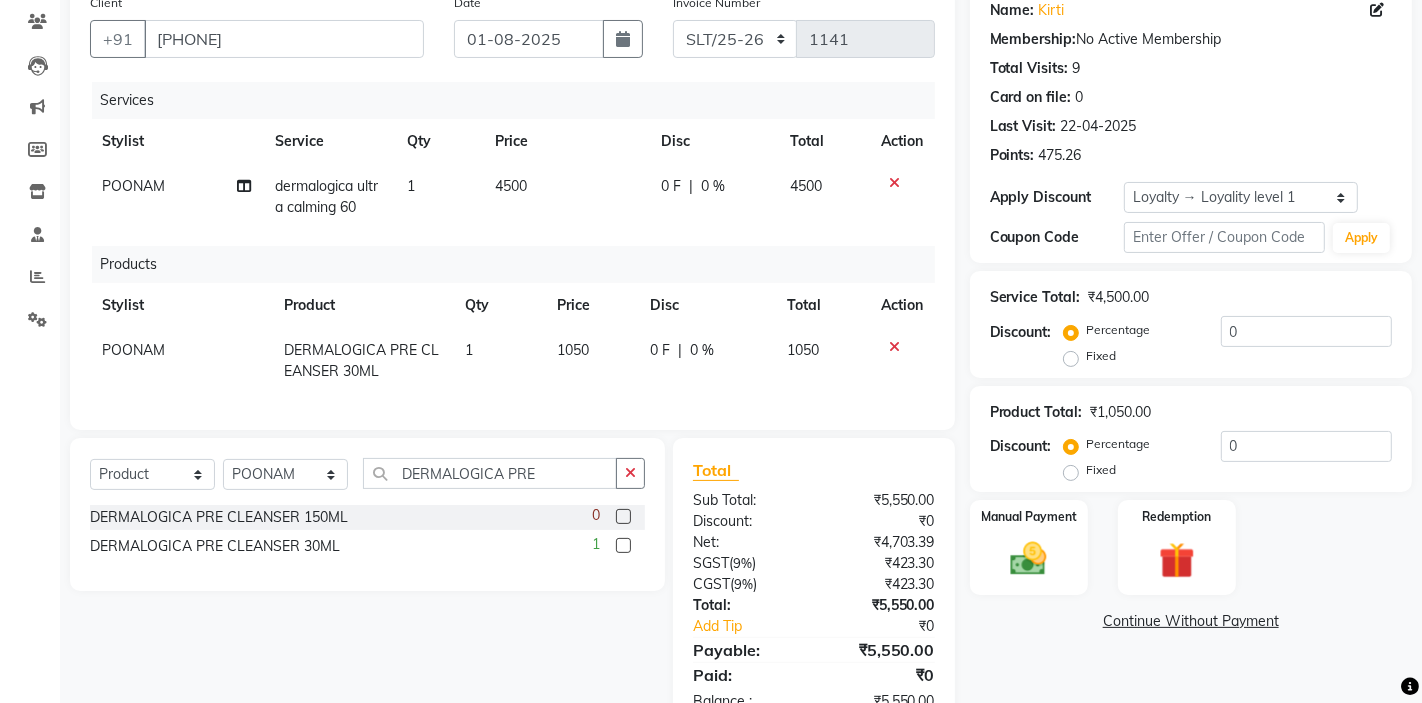 scroll, scrollTop: 207, scrollLeft: 0, axis: vertical 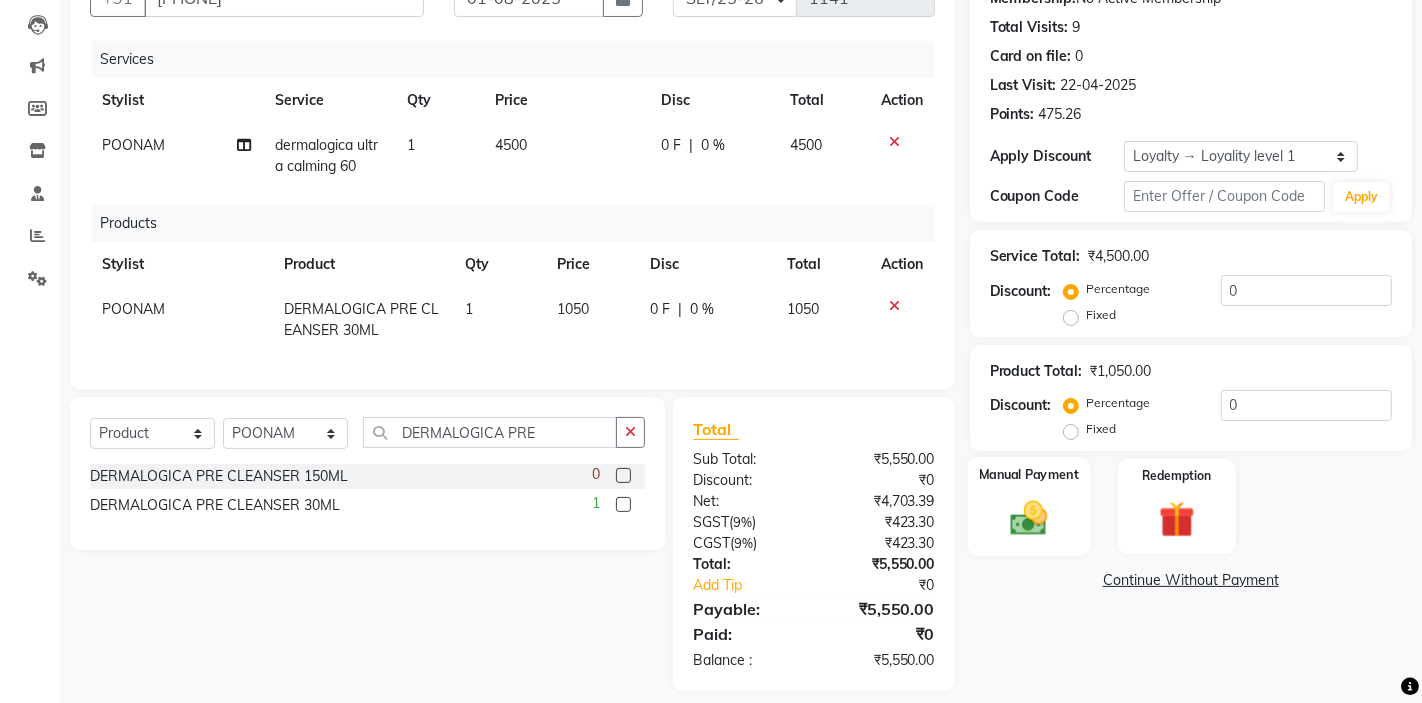 click 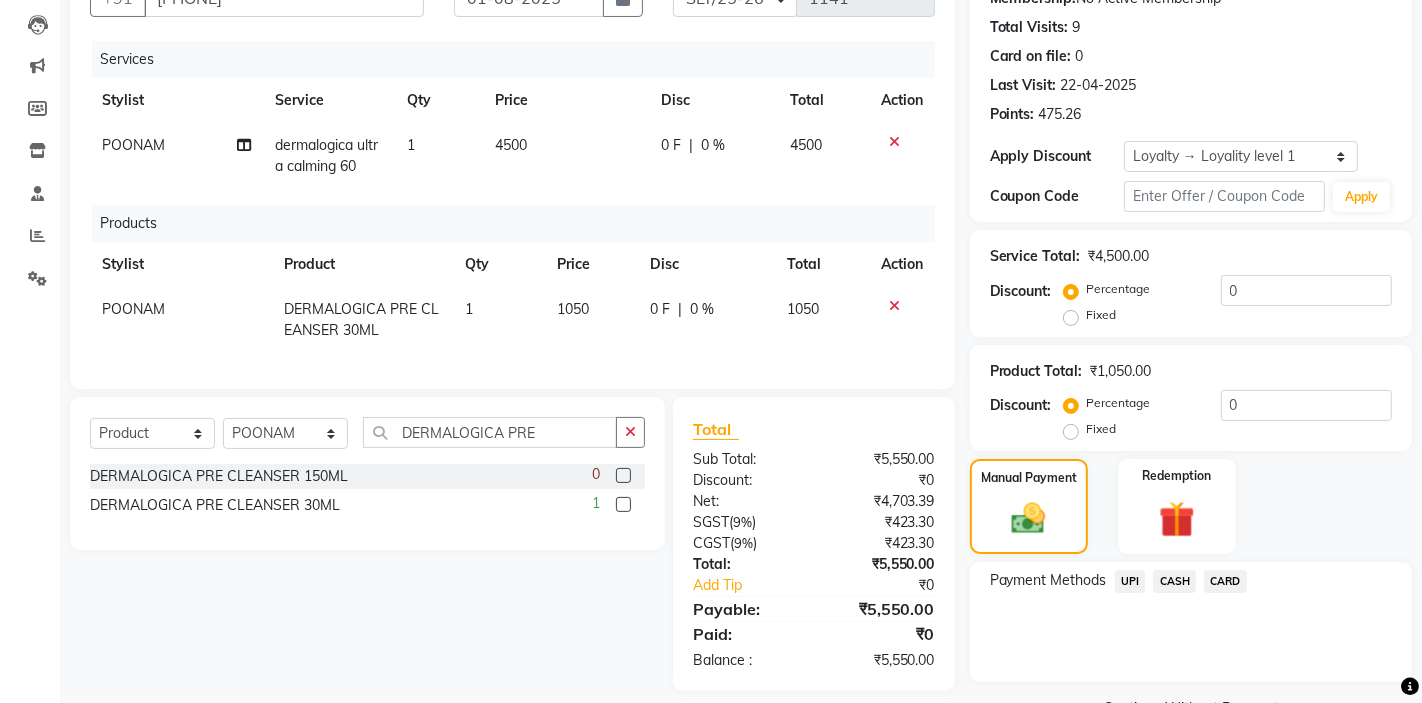 click on "CASH" 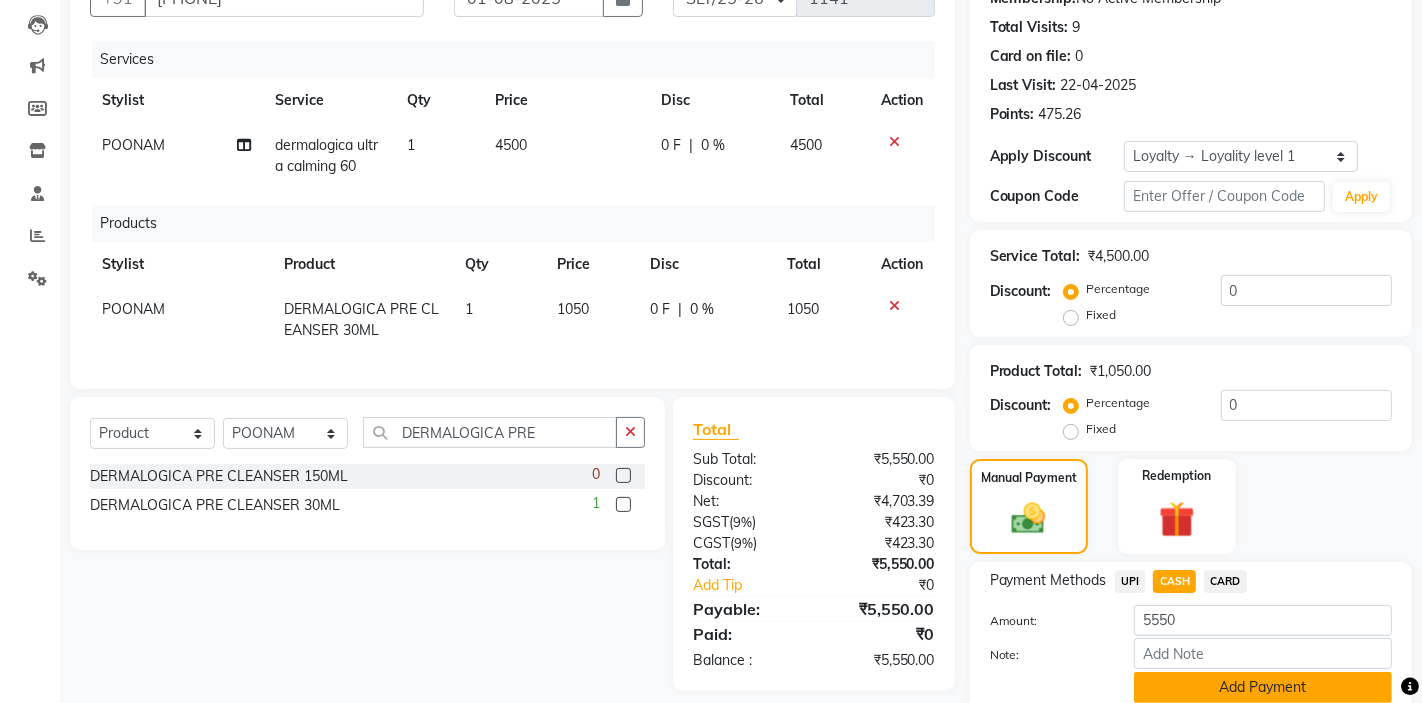 click on "Add Payment" 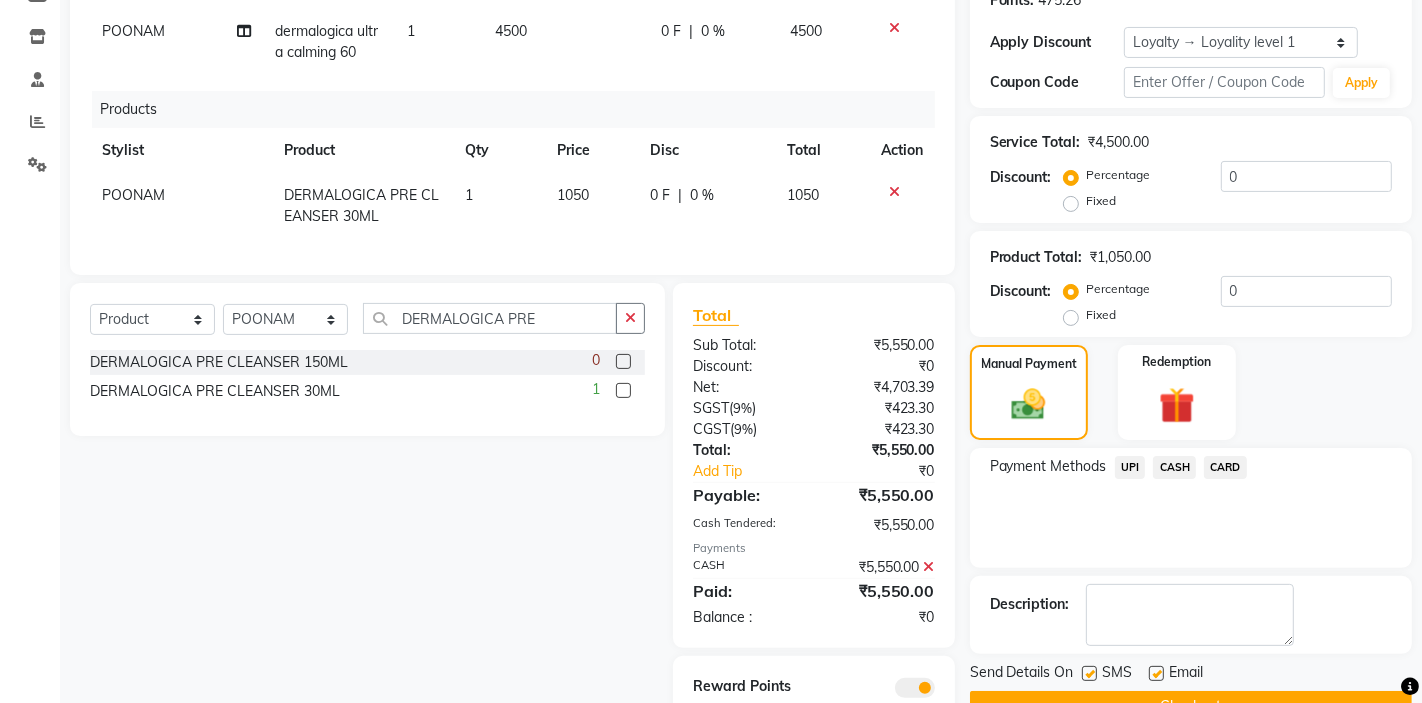 scroll, scrollTop: 328, scrollLeft: 0, axis: vertical 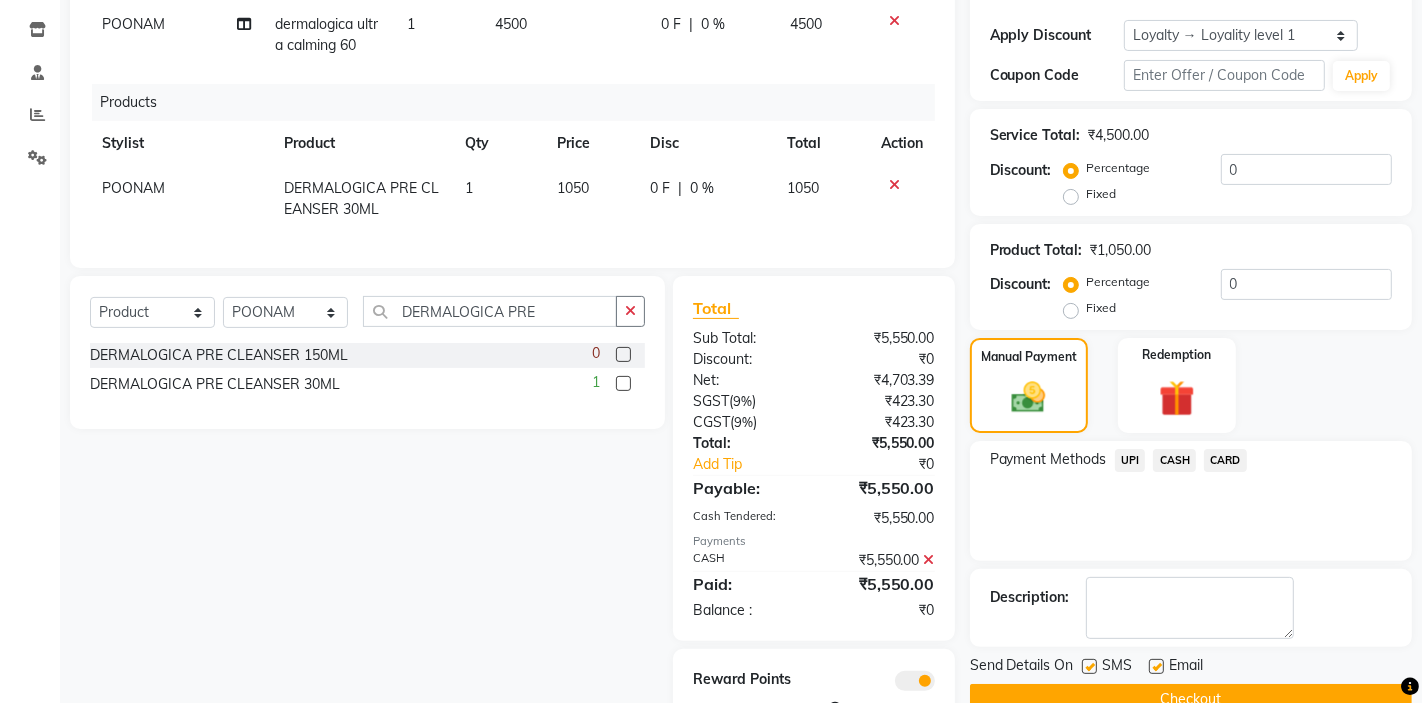 click on "Checkout" 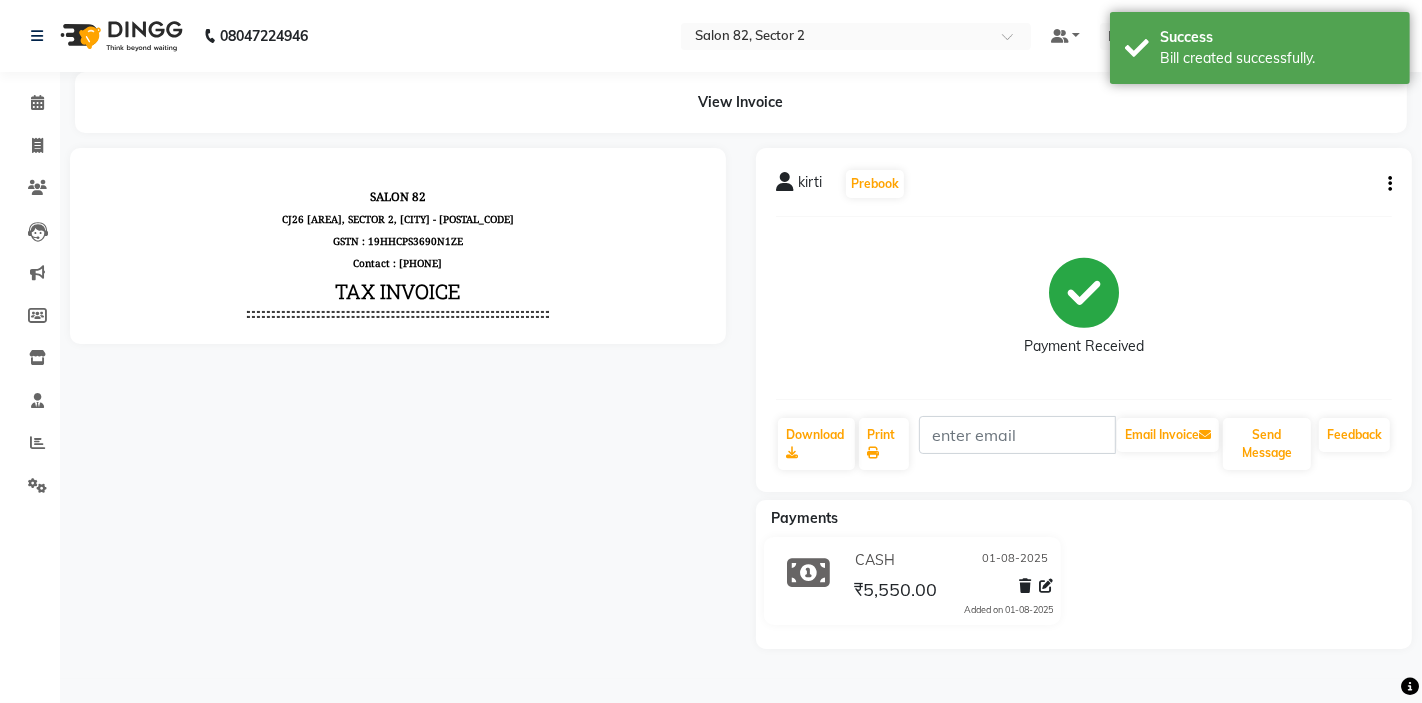 scroll, scrollTop: 0, scrollLeft: 0, axis: both 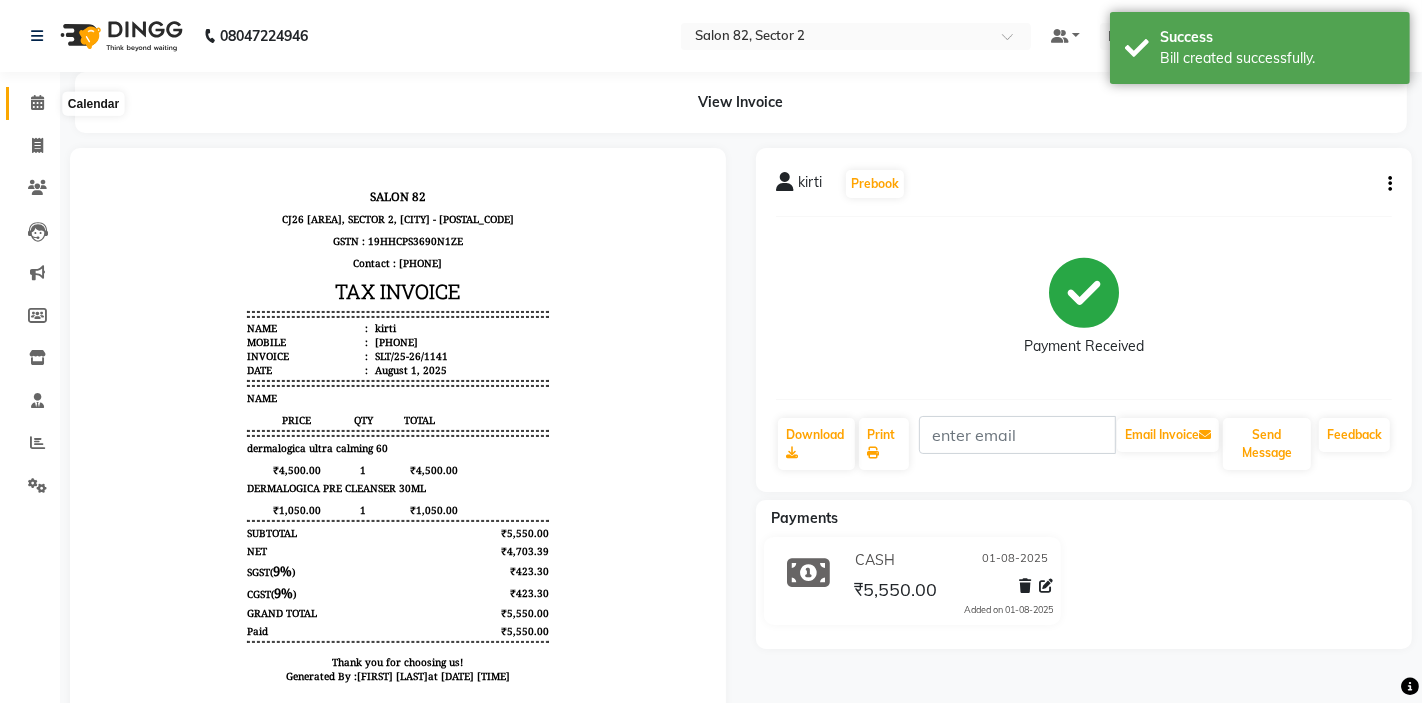 click 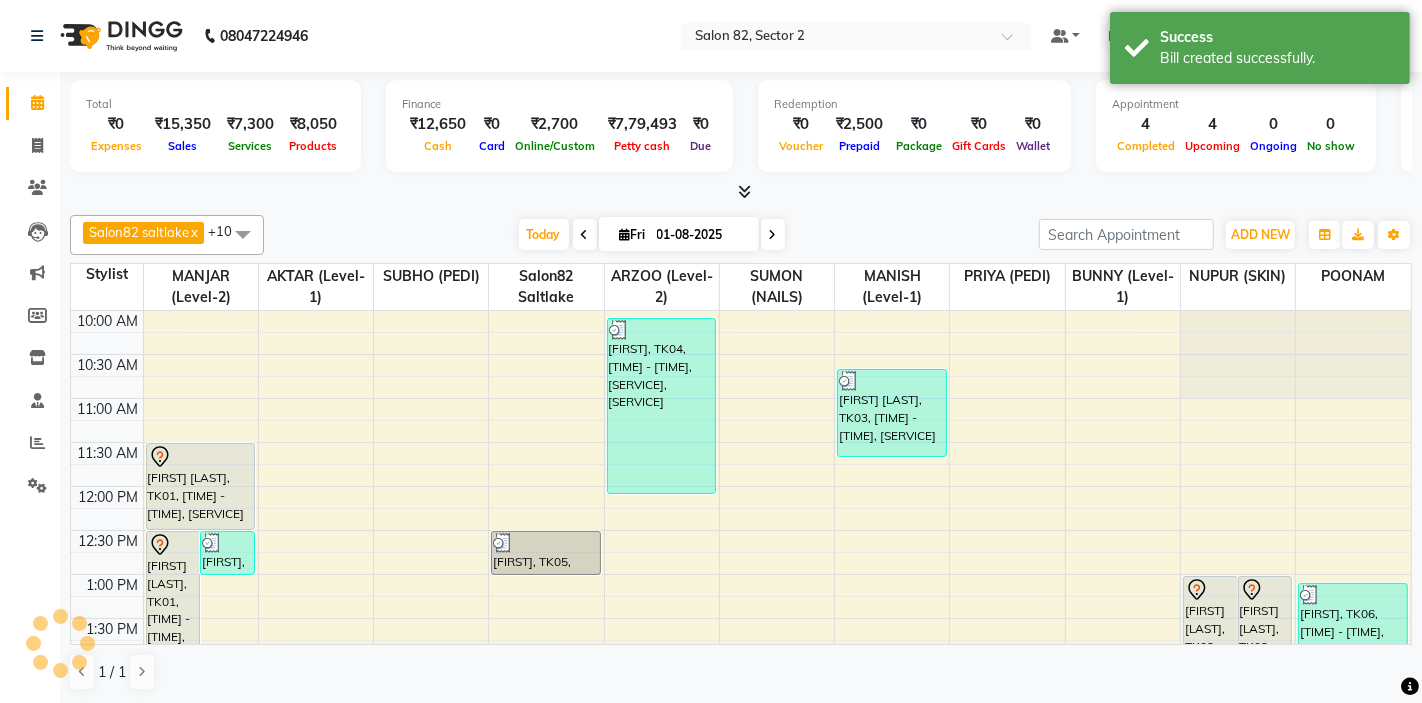scroll, scrollTop: 0, scrollLeft: 0, axis: both 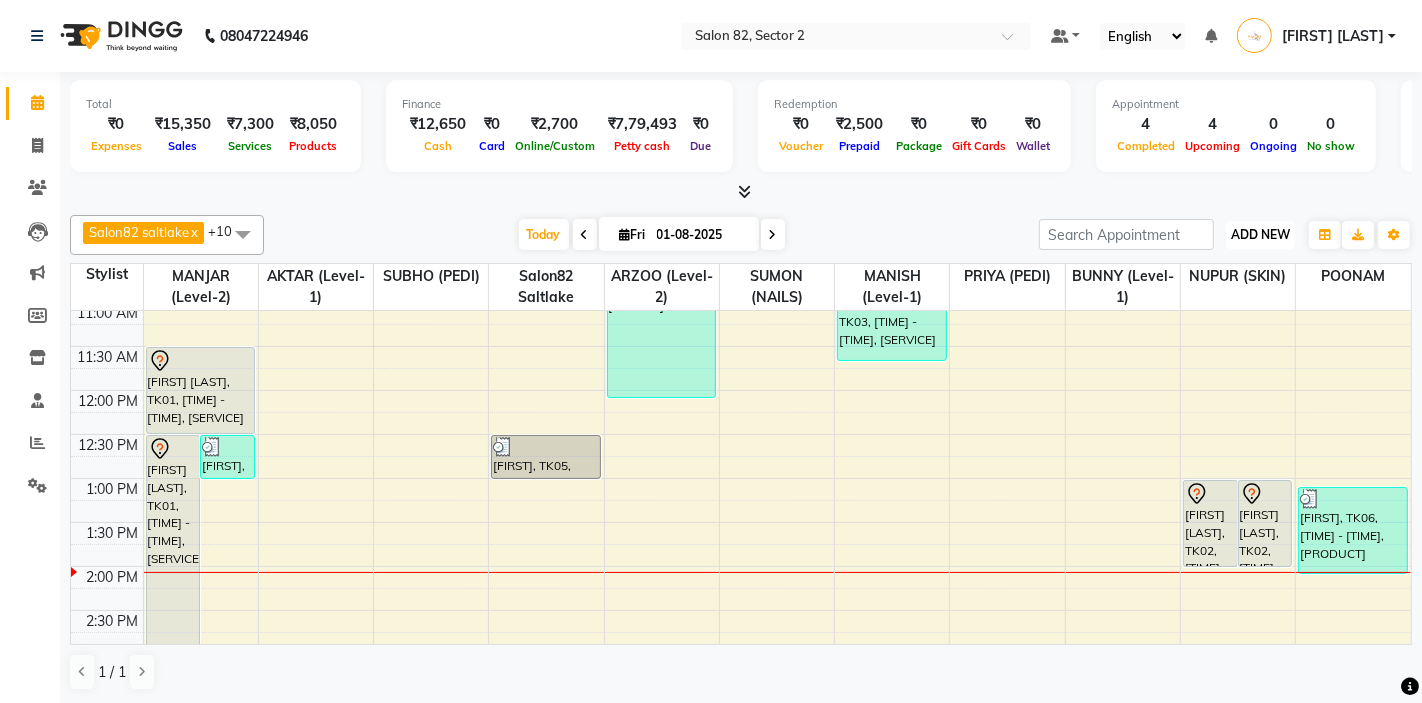 click on "ADD NEW" at bounding box center (1260, 234) 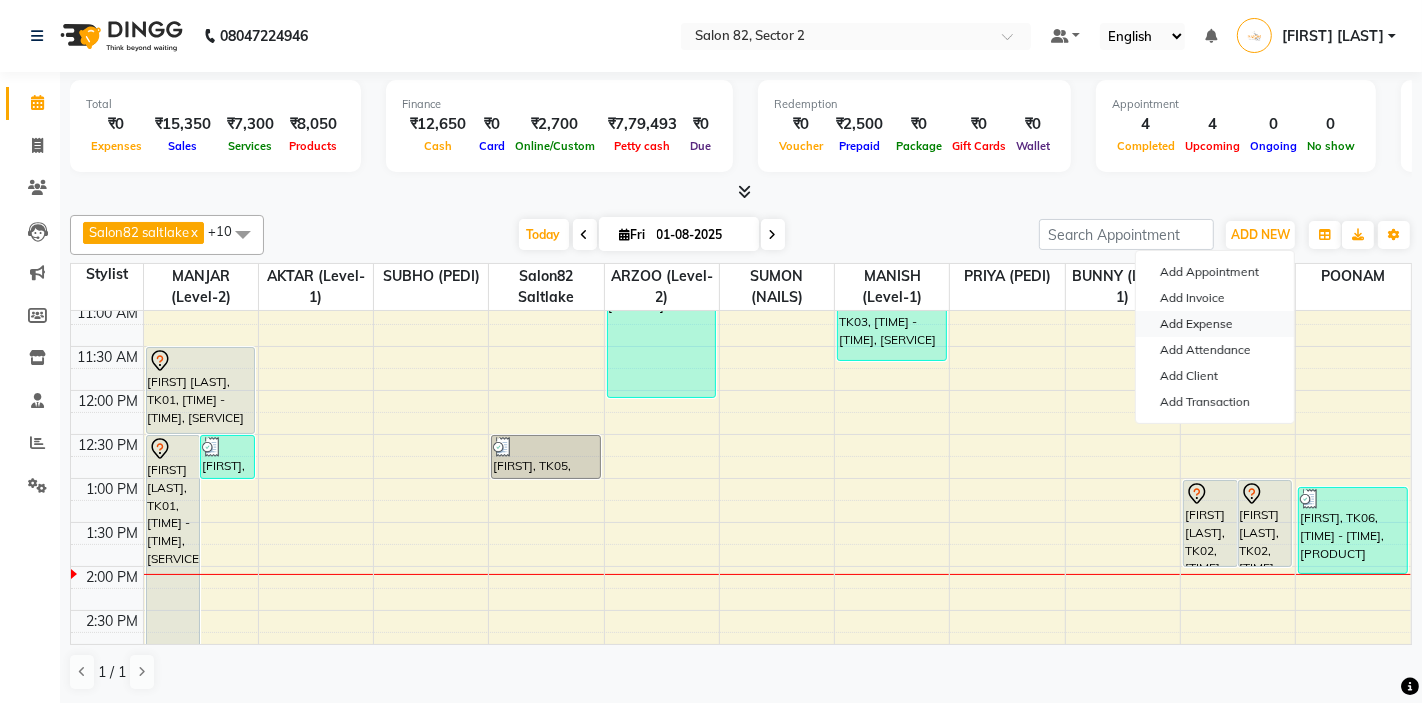 click on "Add Expense" at bounding box center [1215, 324] 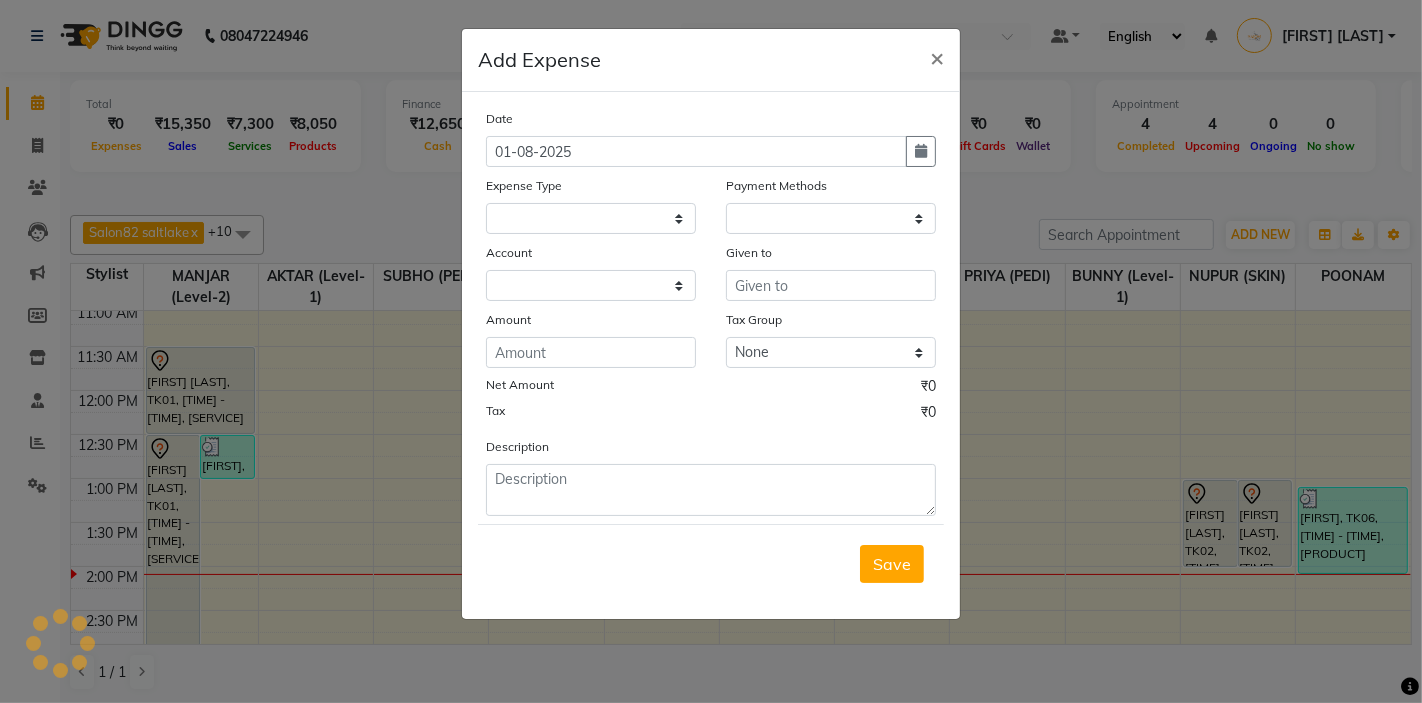 select 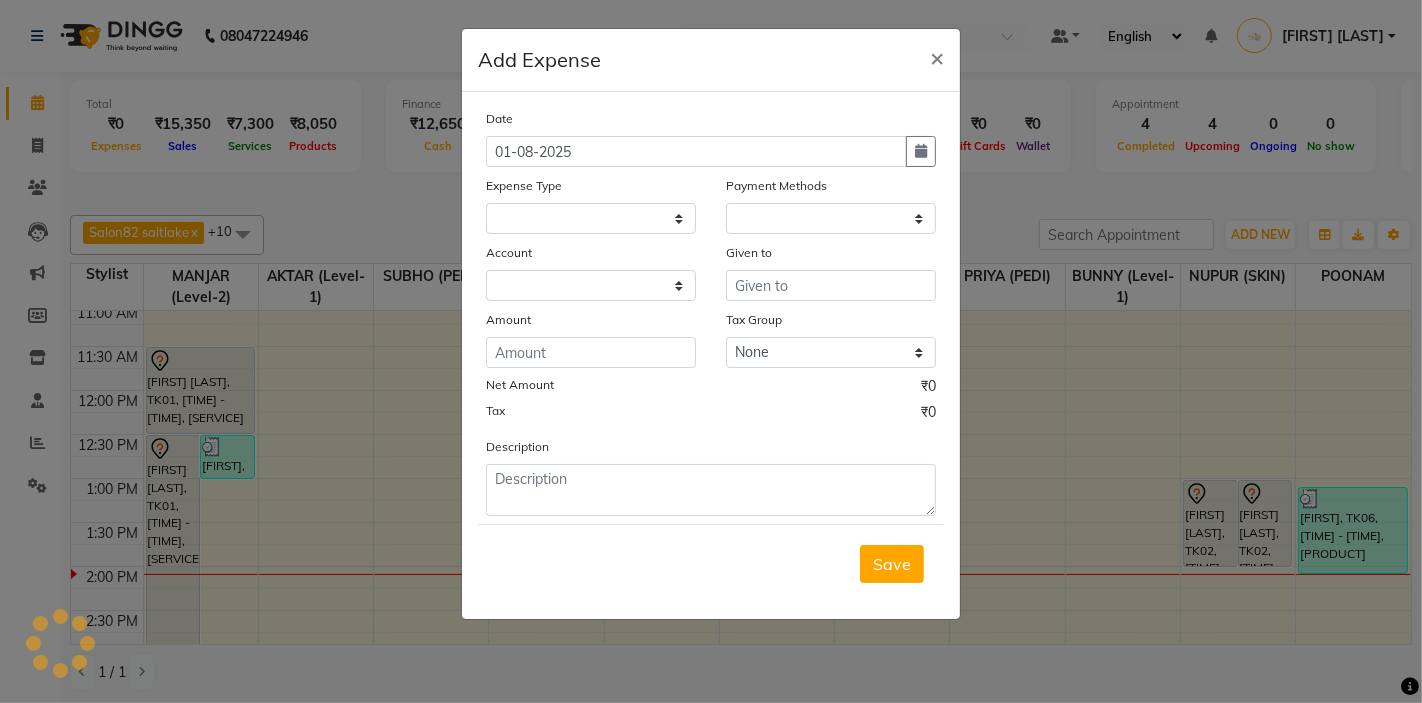 select on "1" 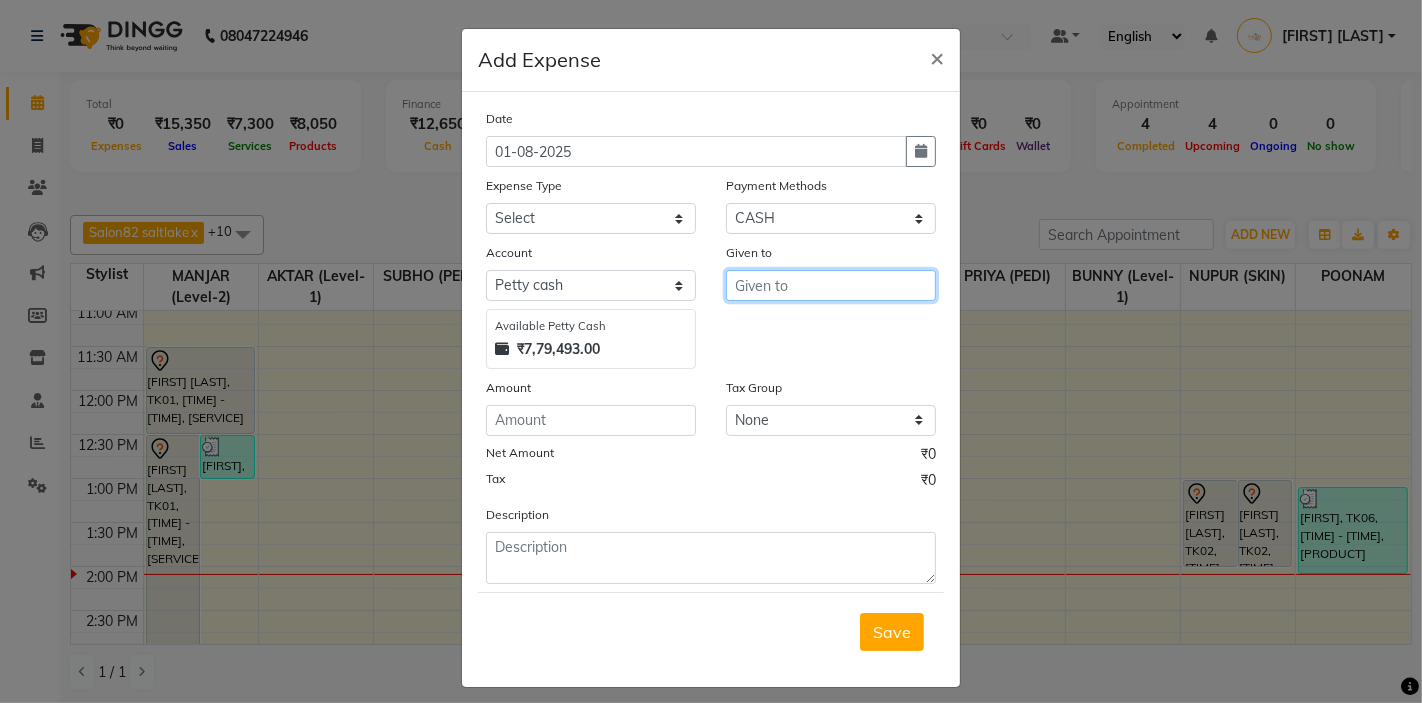 click at bounding box center (831, 285) 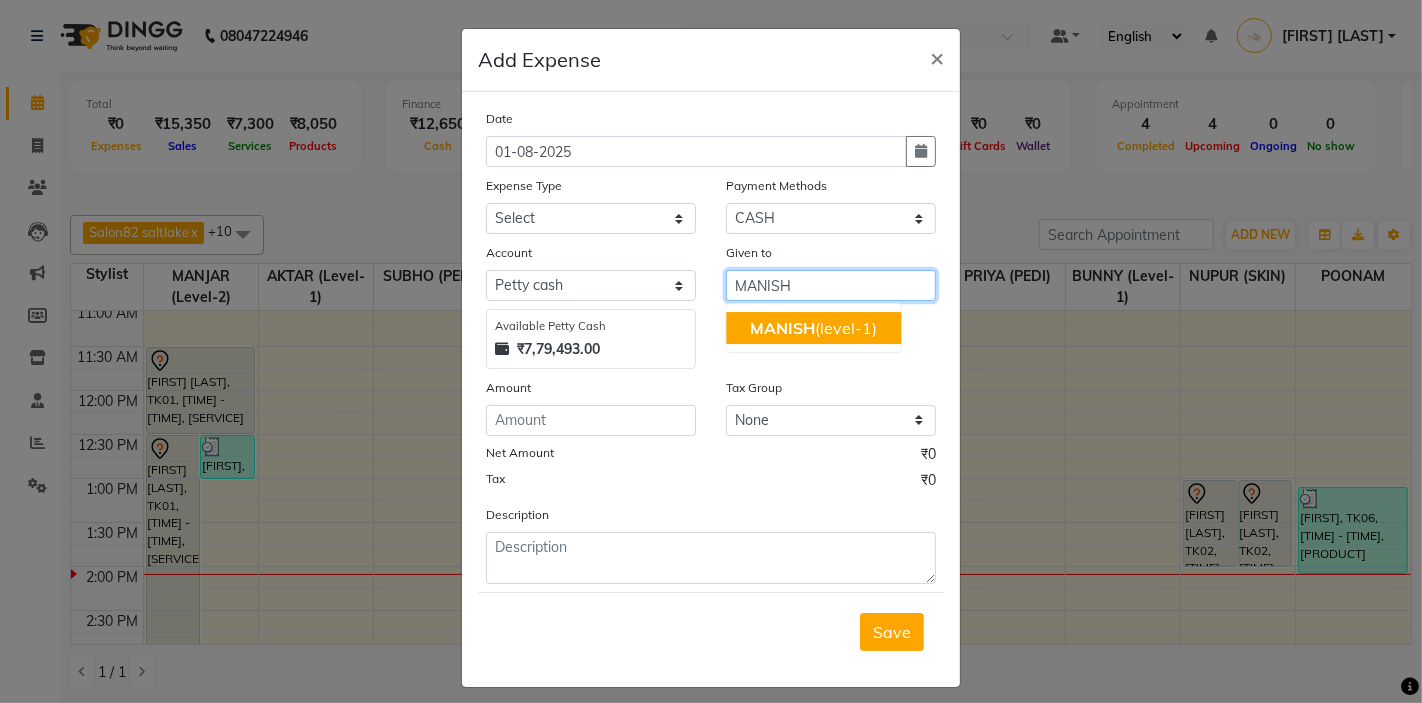 click on "MANISH" 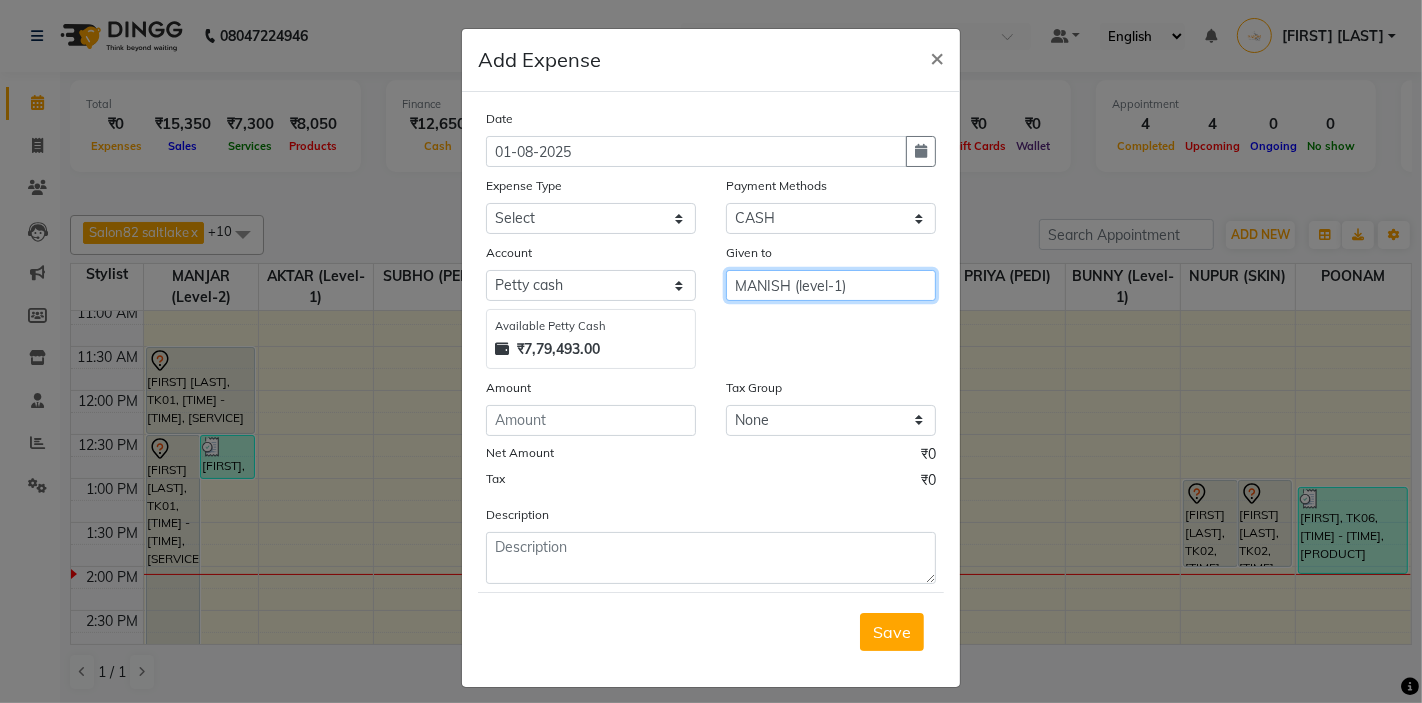 type on "MANISH (level-1)" 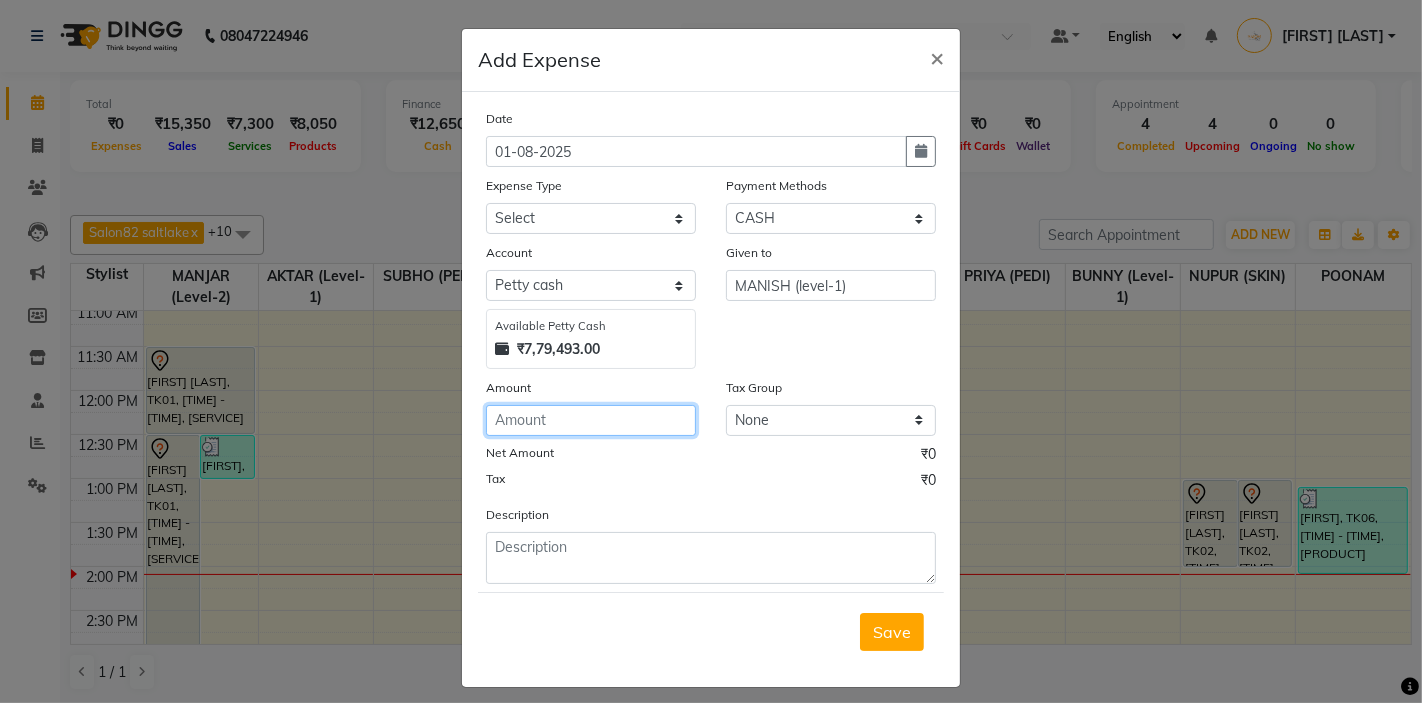 click 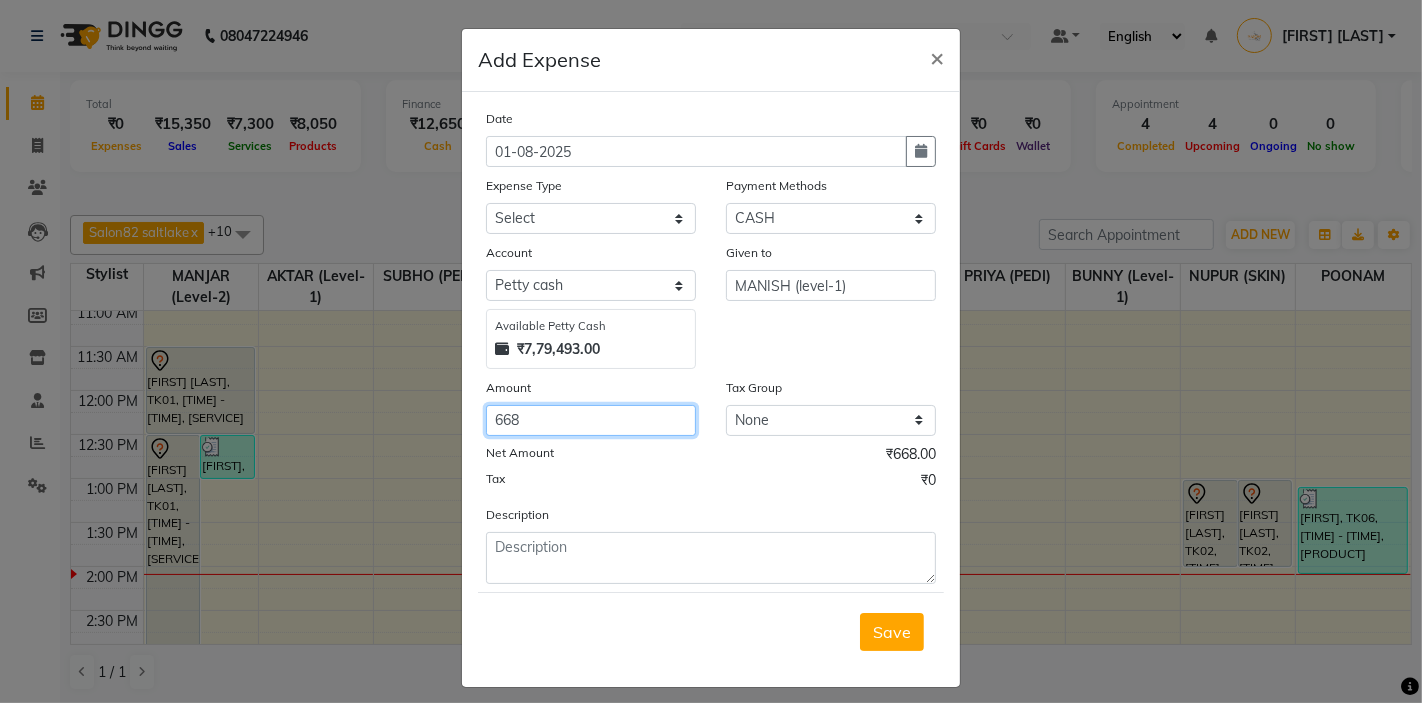 type on "668" 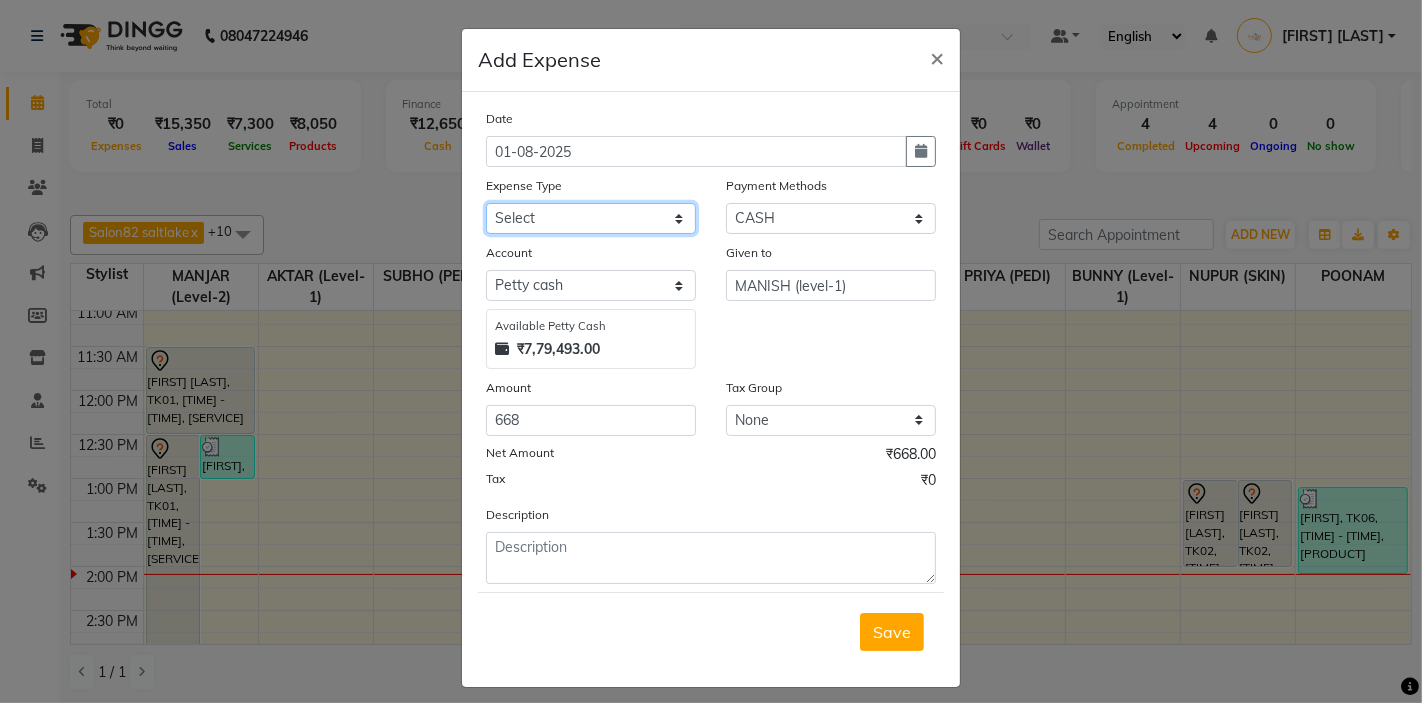 click on "Select Advance Salary Bank charges Car maintenance  Cash transfer to bank Client Snacks Clinical charges Equipment Fuel Govt fee Incentive Insurance International purchase Loan Repayment Maintenance Marketing Miscellaneous Other Pantry Product Rent Salary Staff Snacks Tax Tea & Refreshment Utilities" 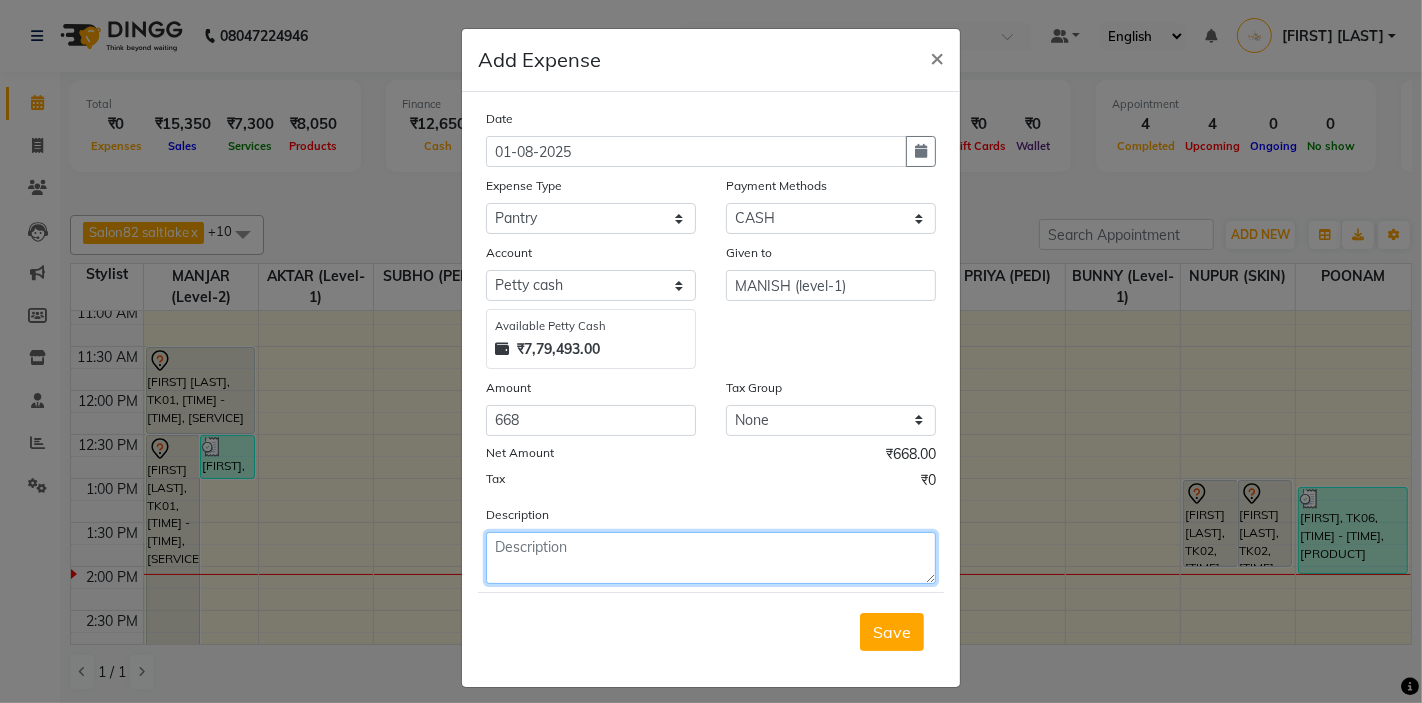 click 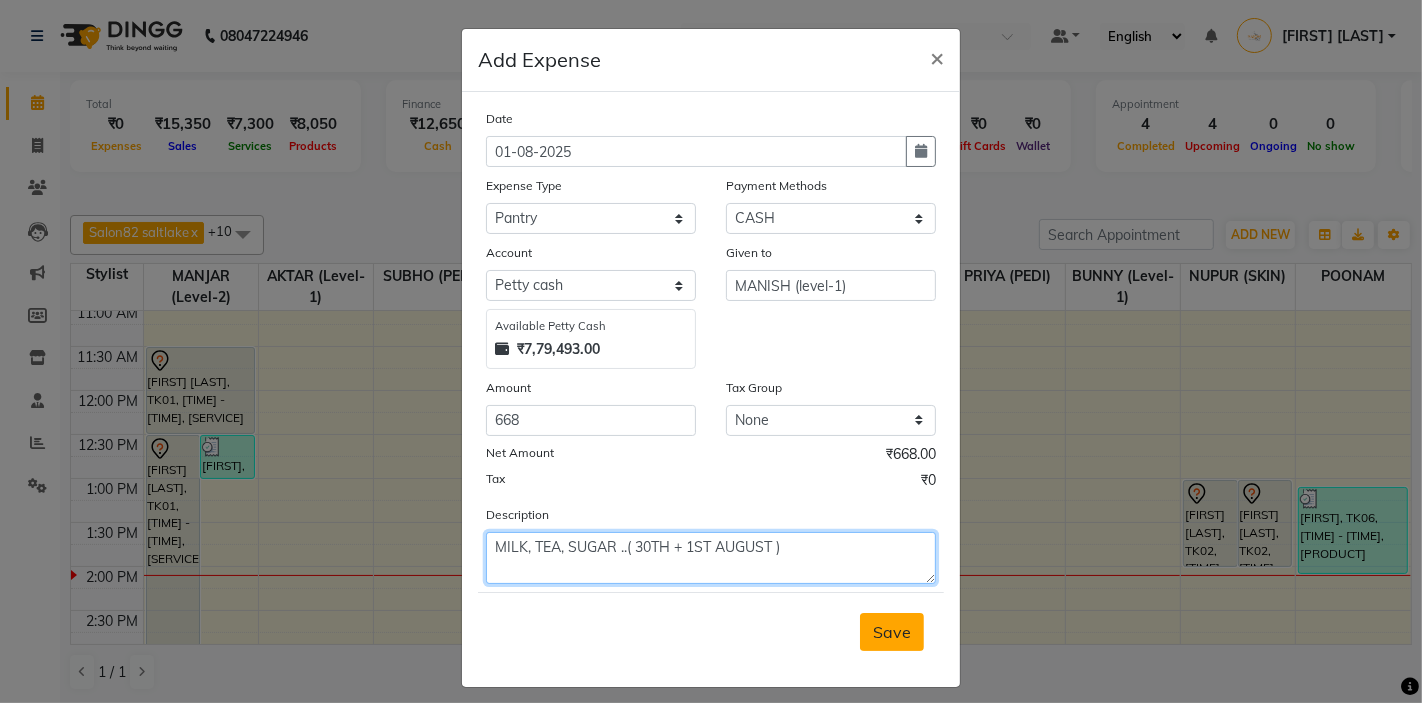 type on "MILK, TEA, SUGAR ..( 30TH + 1ST AUGUST )" 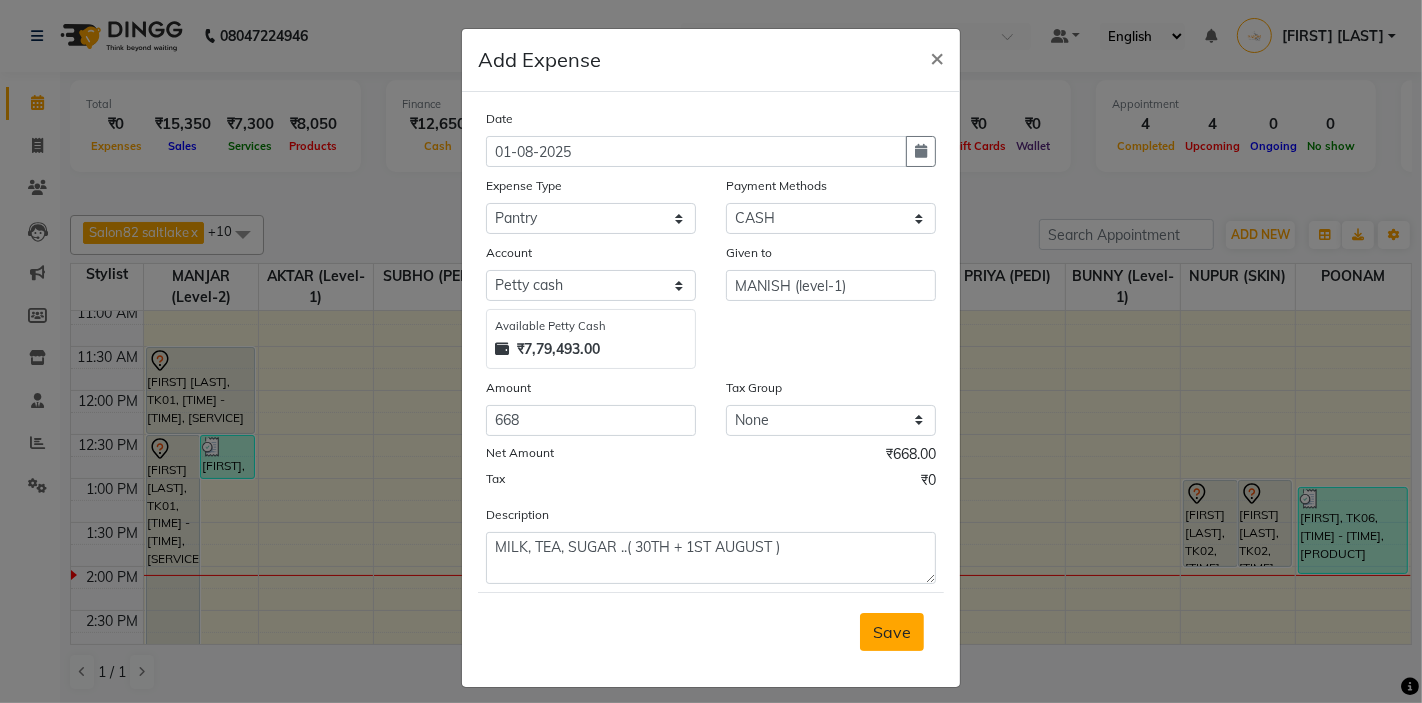 click on "Save" at bounding box center [892, 632] 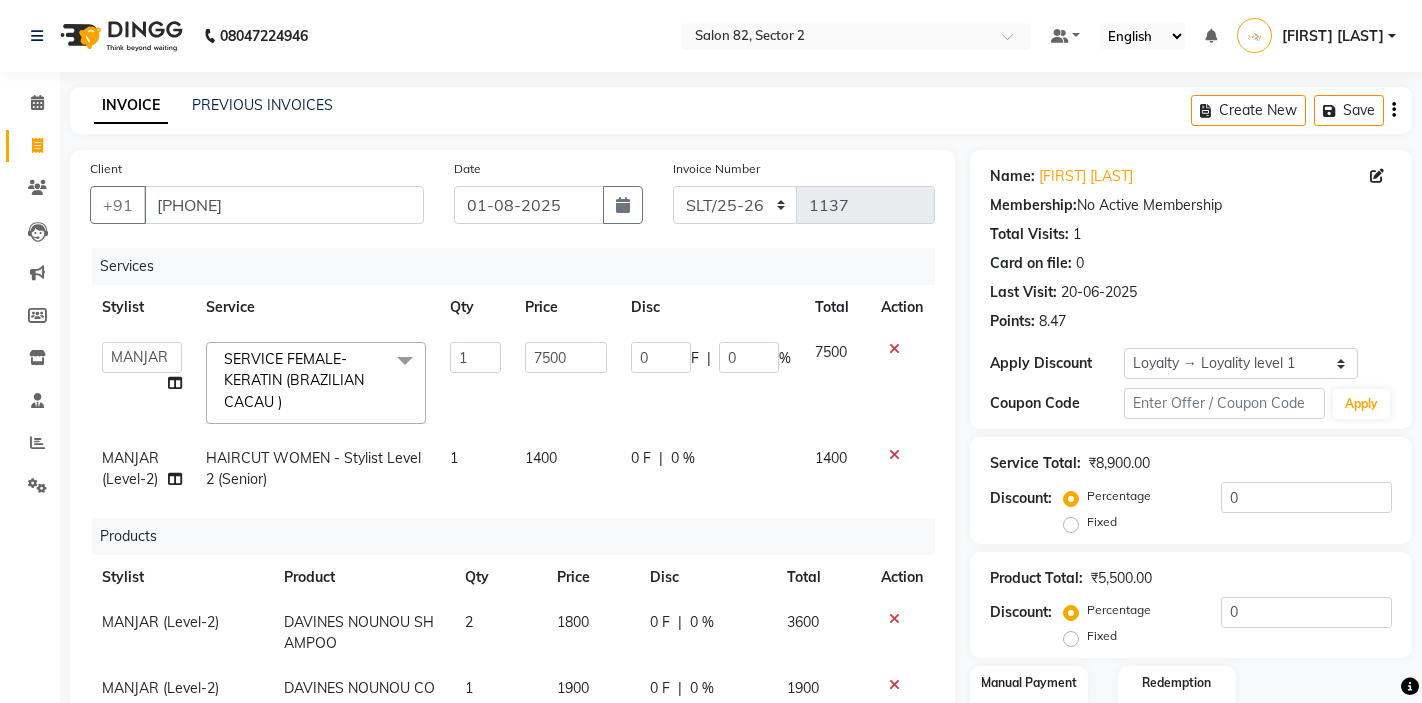 select on "33727" 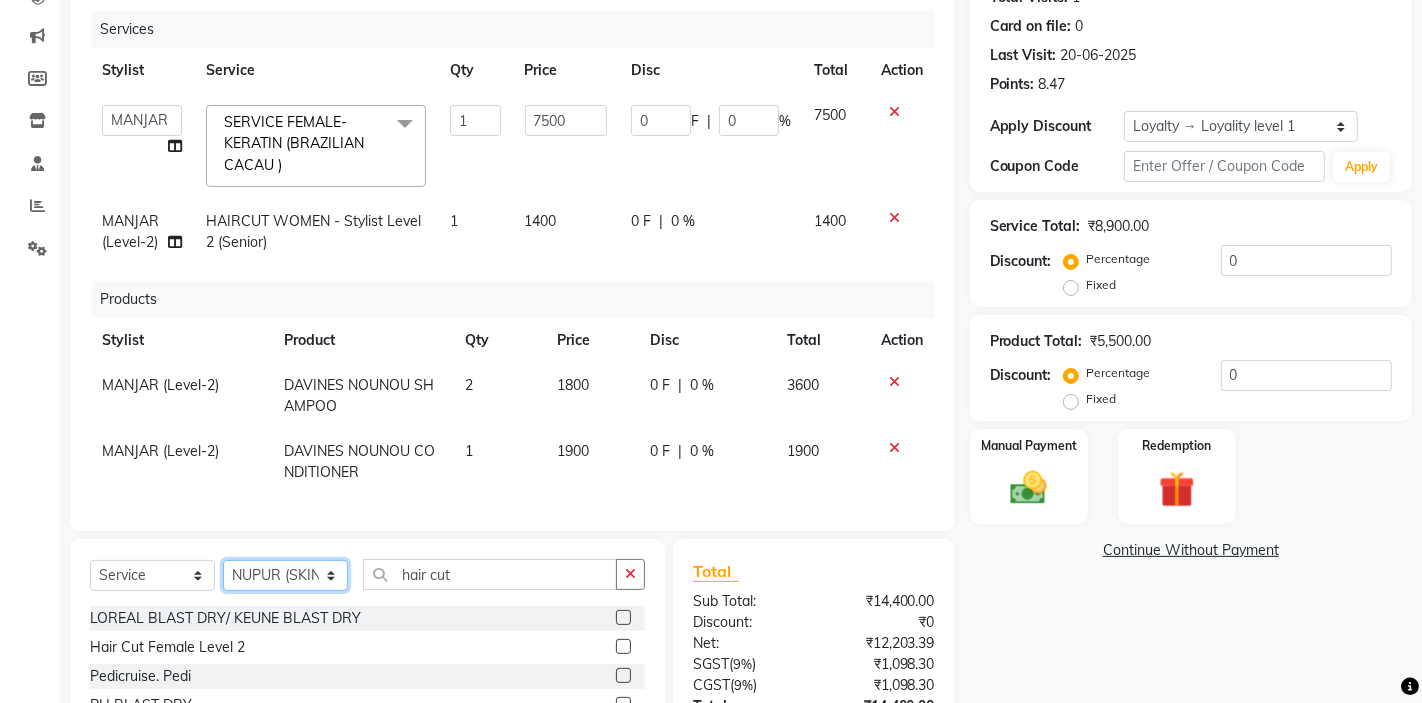scroll, scrollTop: 90, scrollLeft: 0, axis: vertical 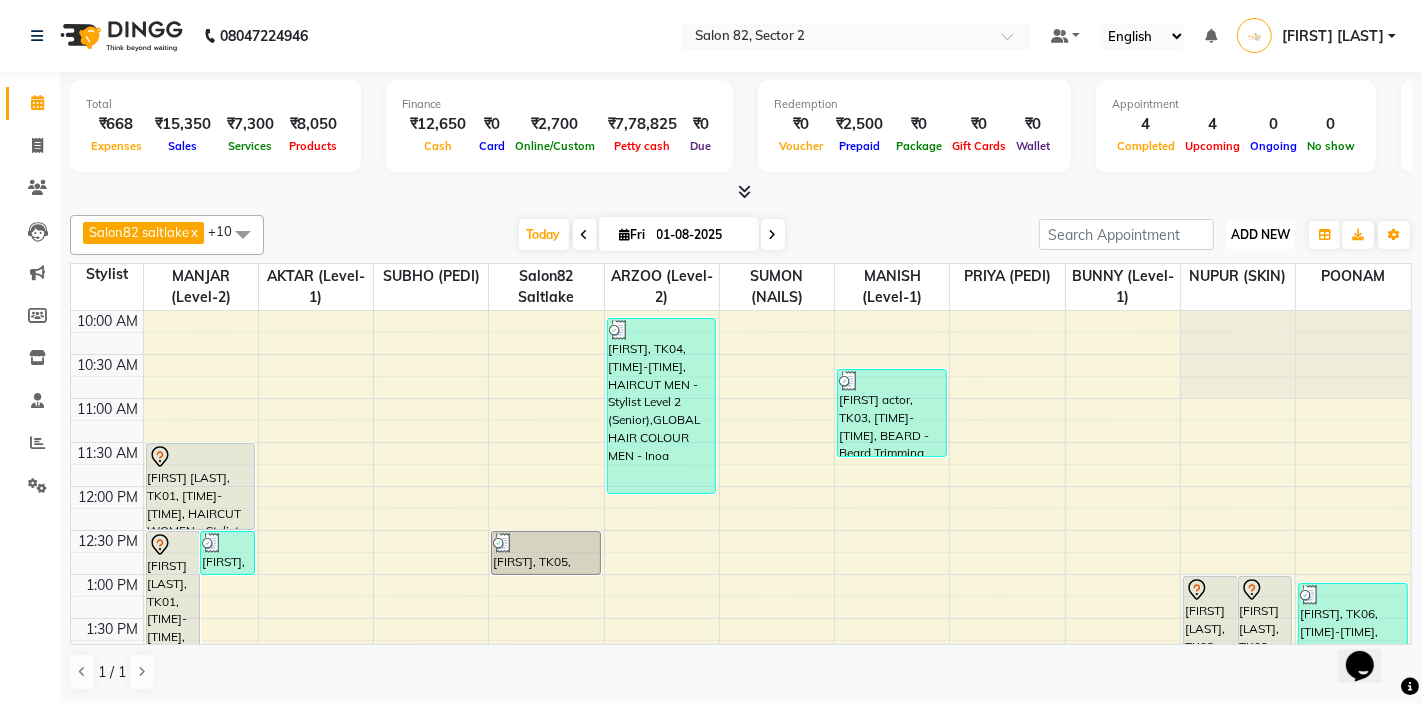 click on "ADD NEW" at bounding box center (1260, 234) 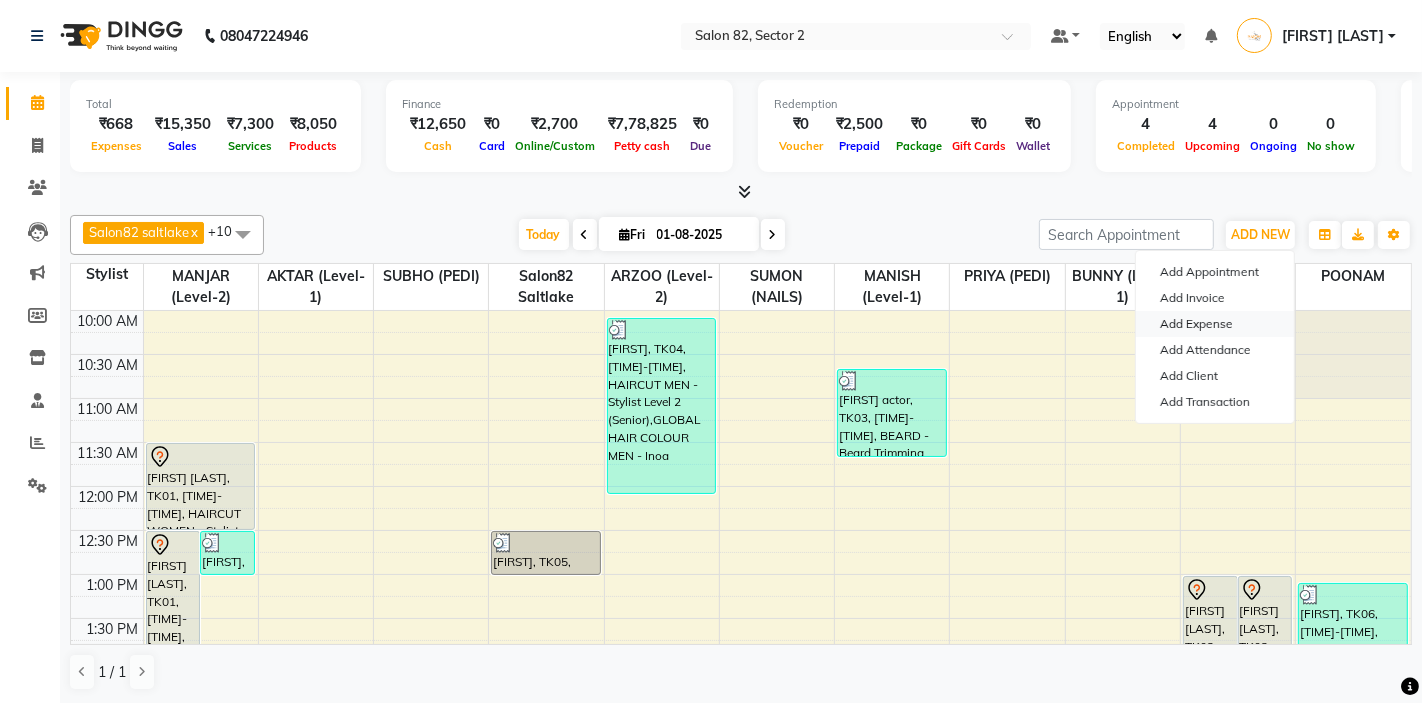 click on "Add Expense" at bounding box center (1215, 324) 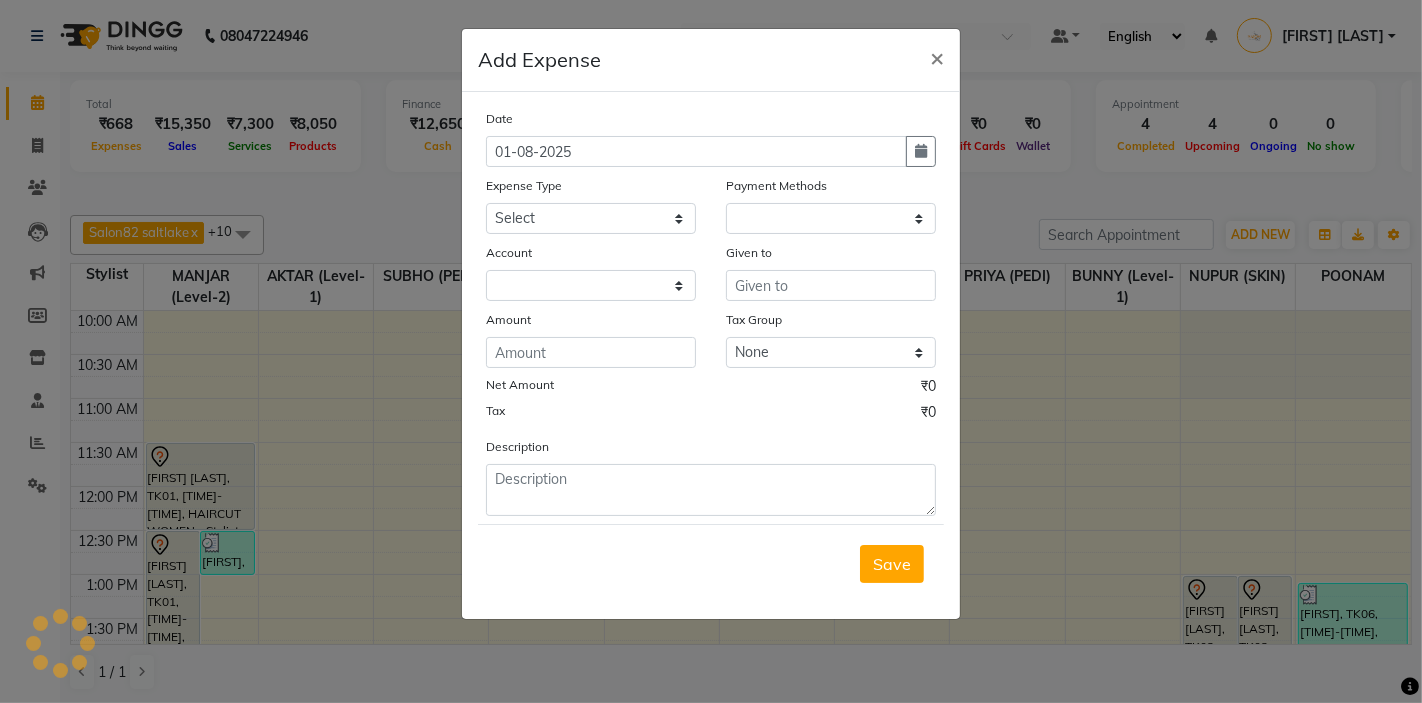 select on "1" 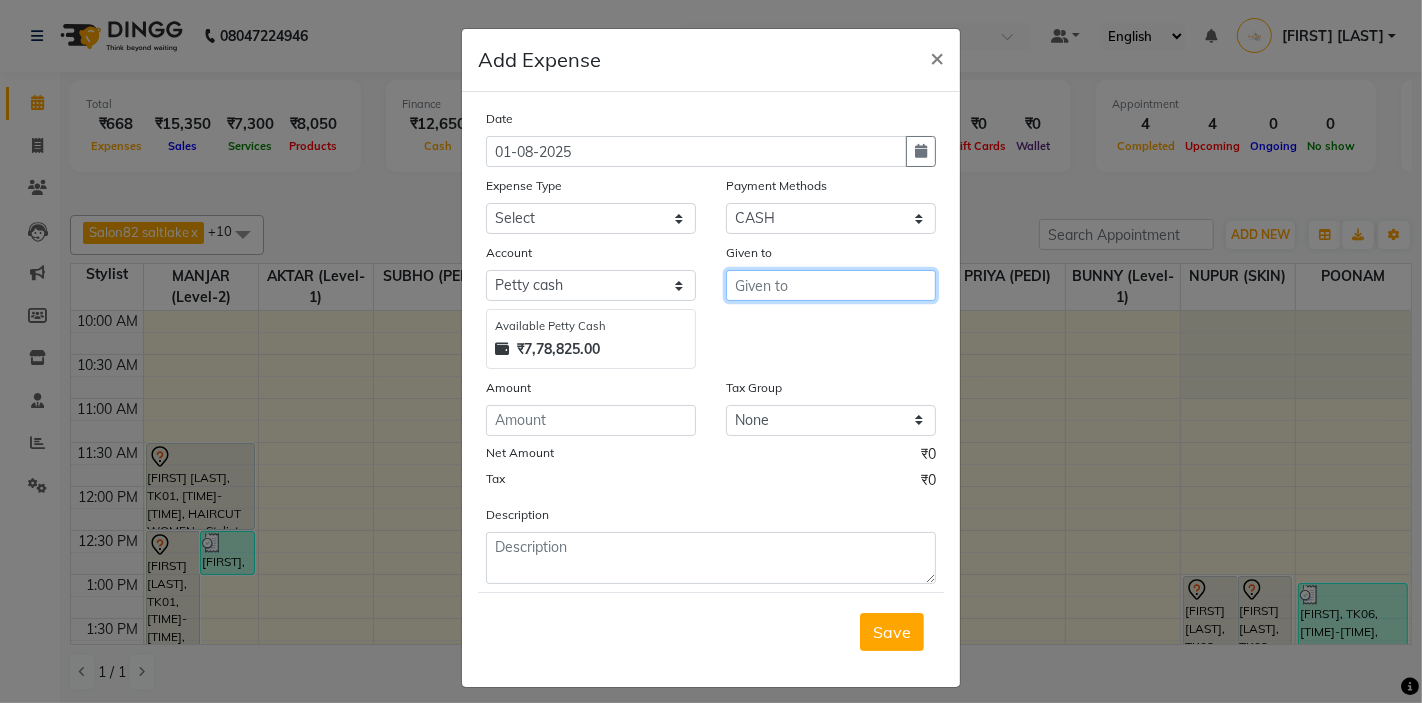 click at bounding box center [831, 285] 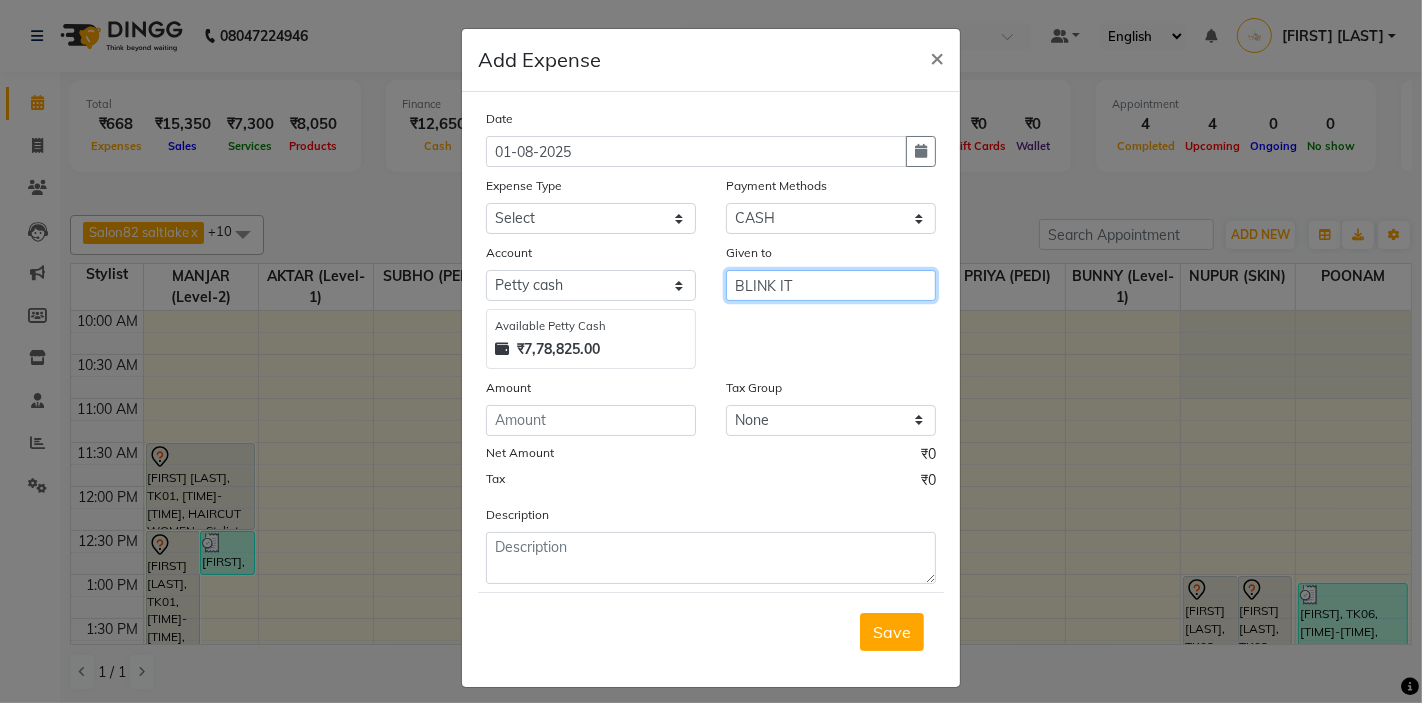 type on "BLINK IT" 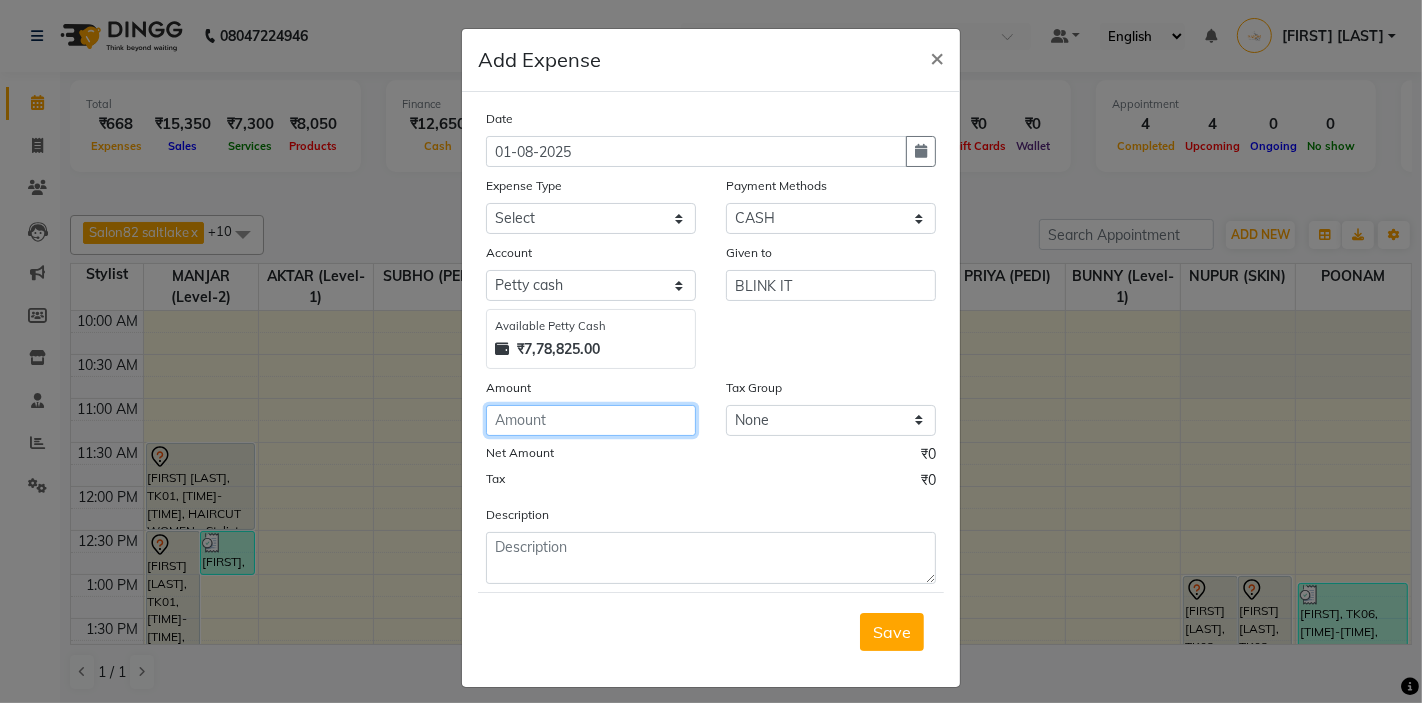 click 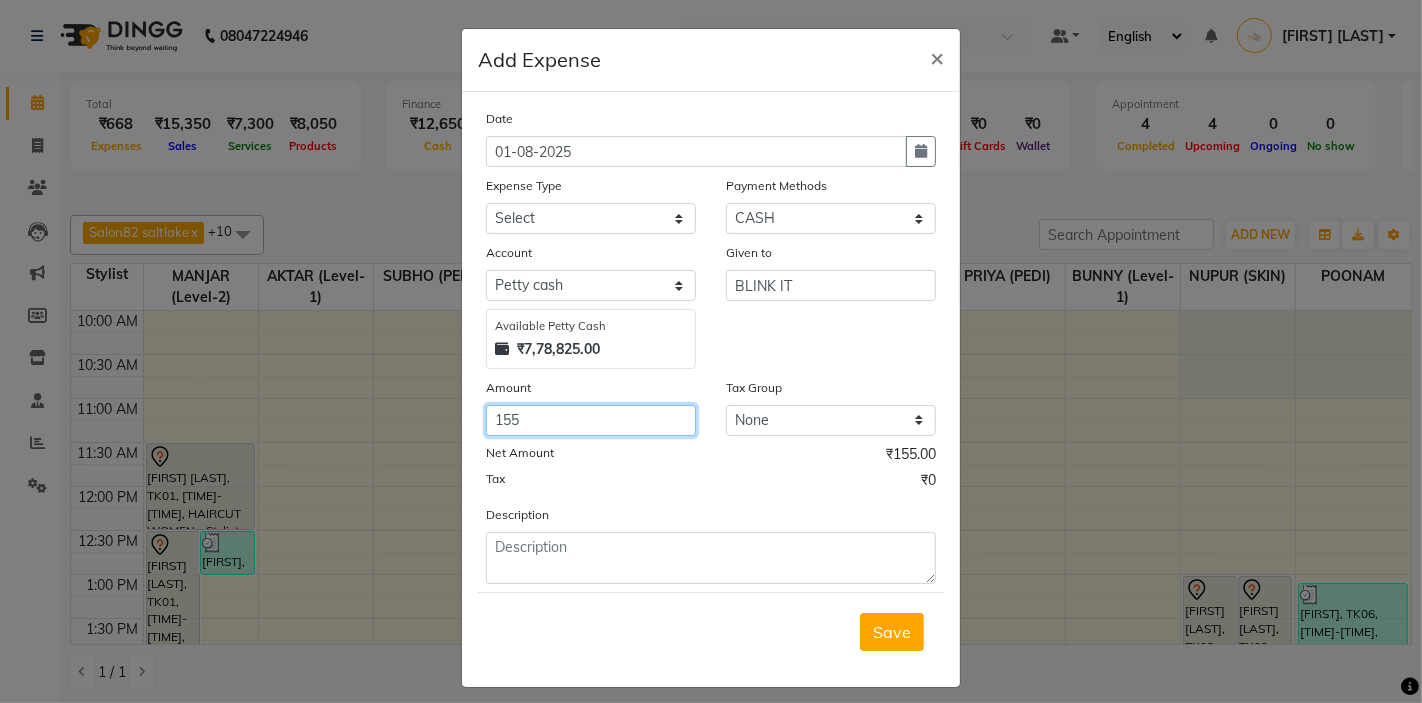 type on "155" 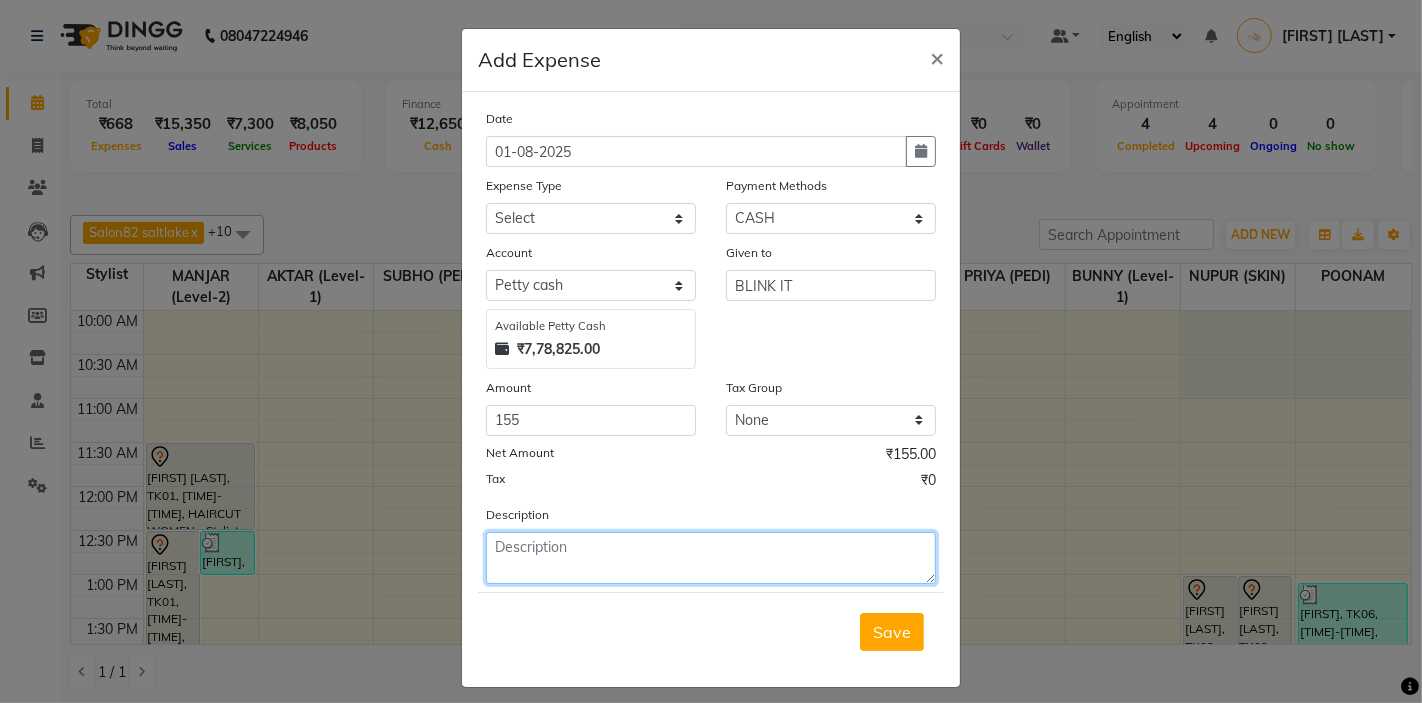click 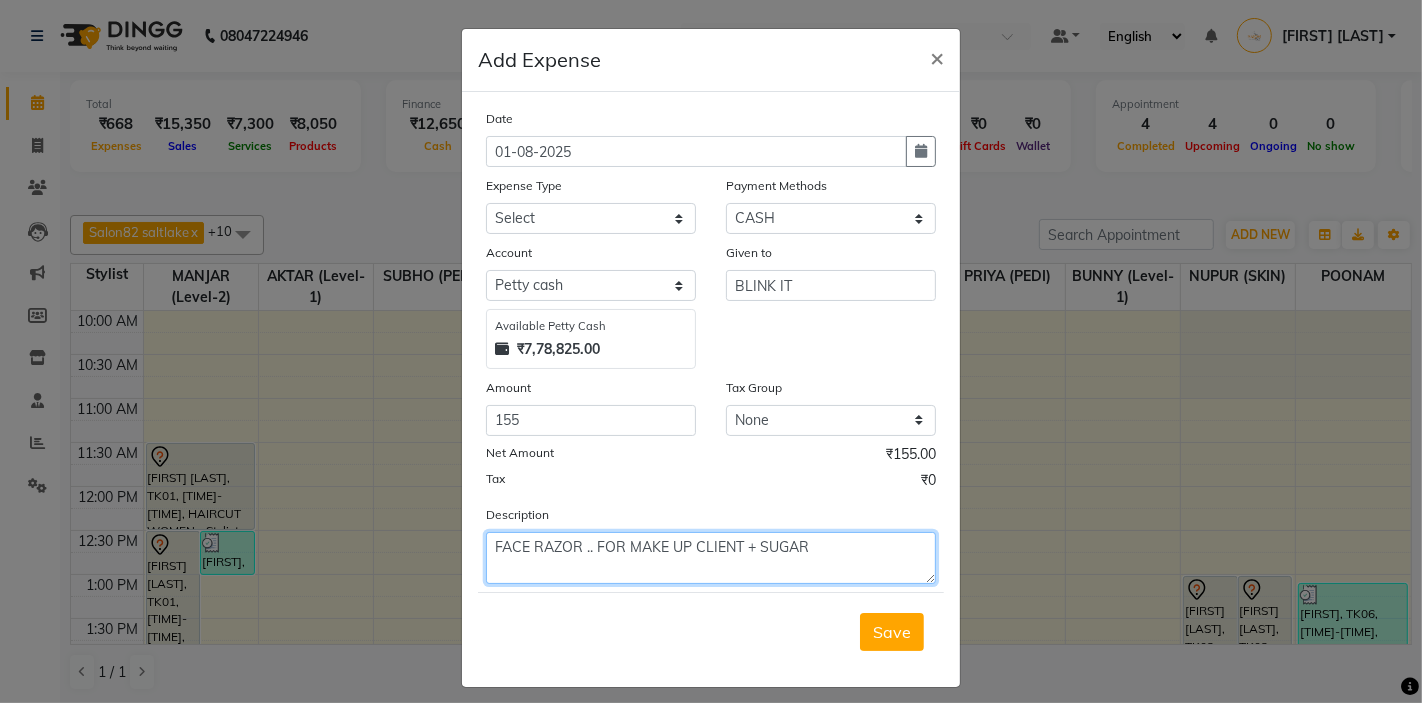 type on "FACE RAZOR .. FOR MAKE UP CLIENT + SUGAR" 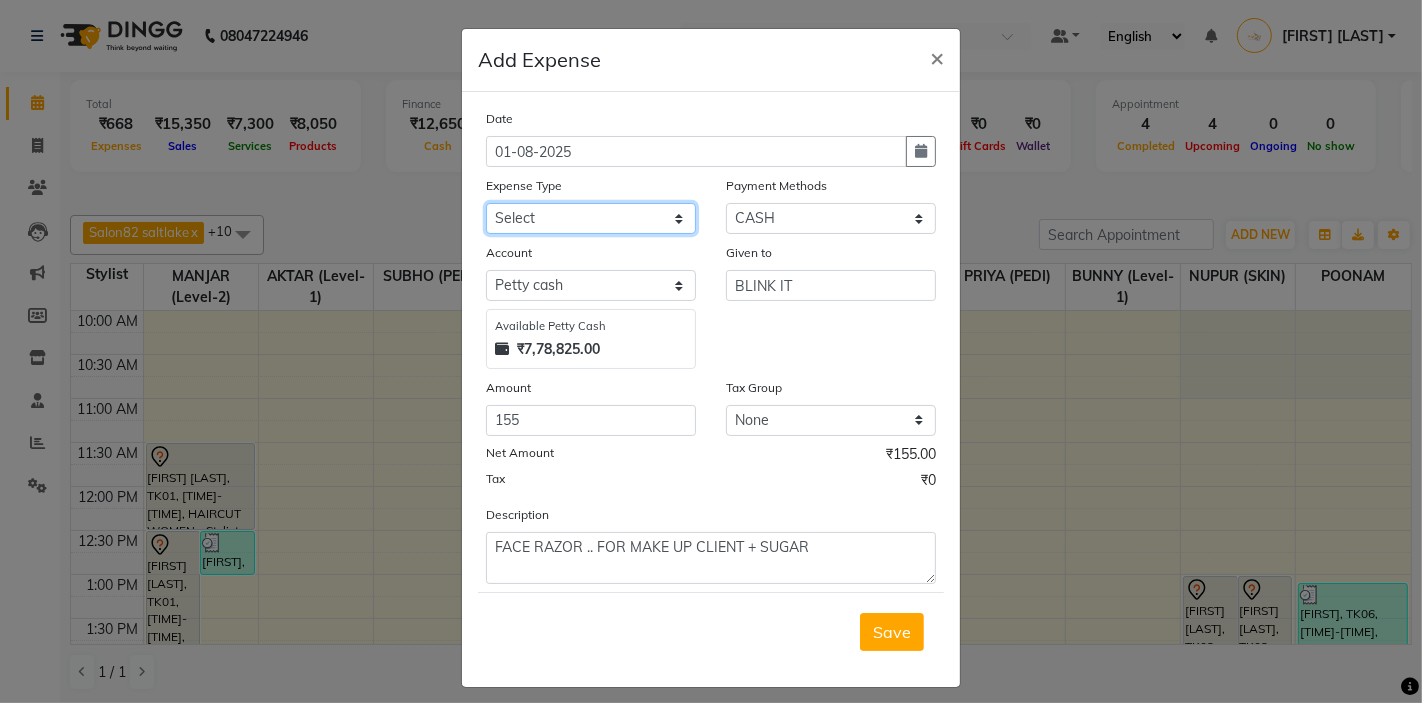 click on "Select Advance Salary Bank charges Car maintenance  Cash transfer to bank Client Snacks Clinical charges Equipment Fuel Govt fee Incentive Insurance International purchase Loan Repayment Maintenance Marketing Miscellaneous Other Pantry Product Rent Salary Staff Snacks Tax Tea & Refreshment Utilities" 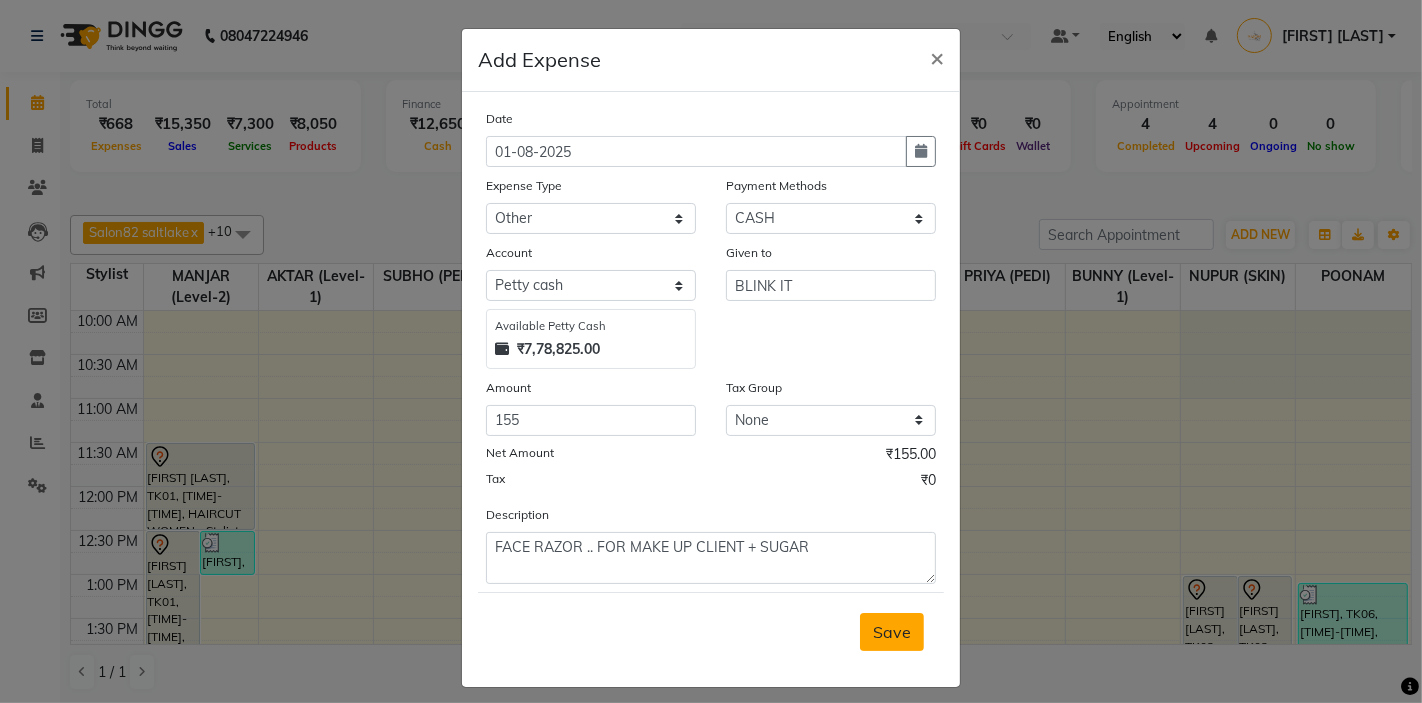 click on "Save" at bounding box center (892, 632) 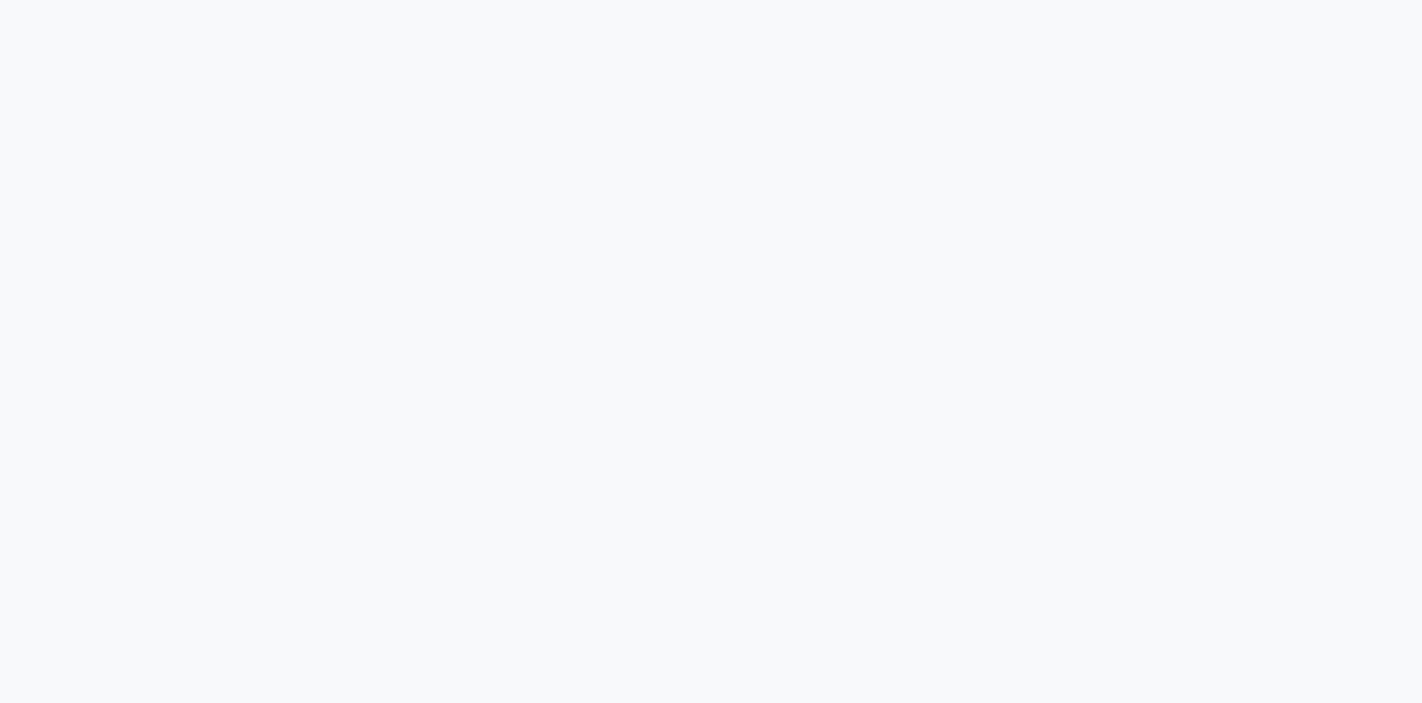 scroll, scrollTop: 0, scrollLeft: 0, axis: both 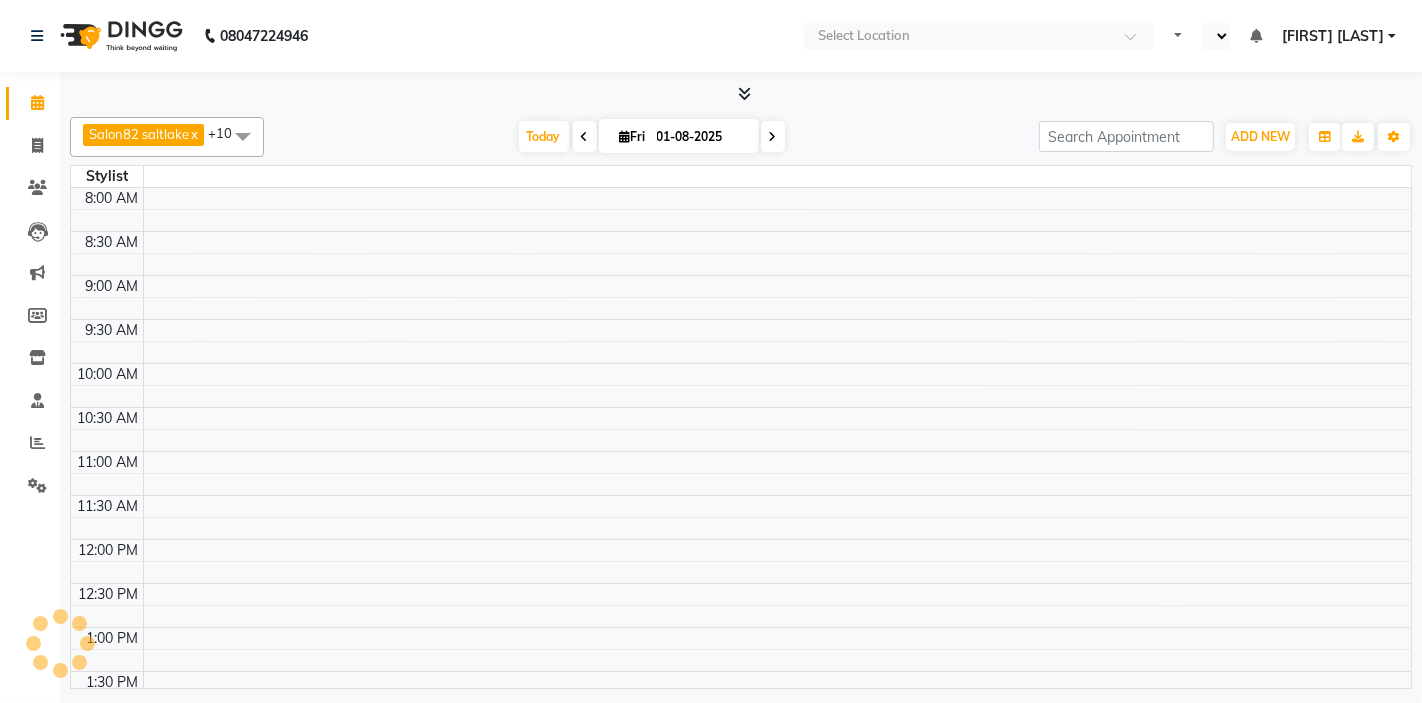 select on "en" 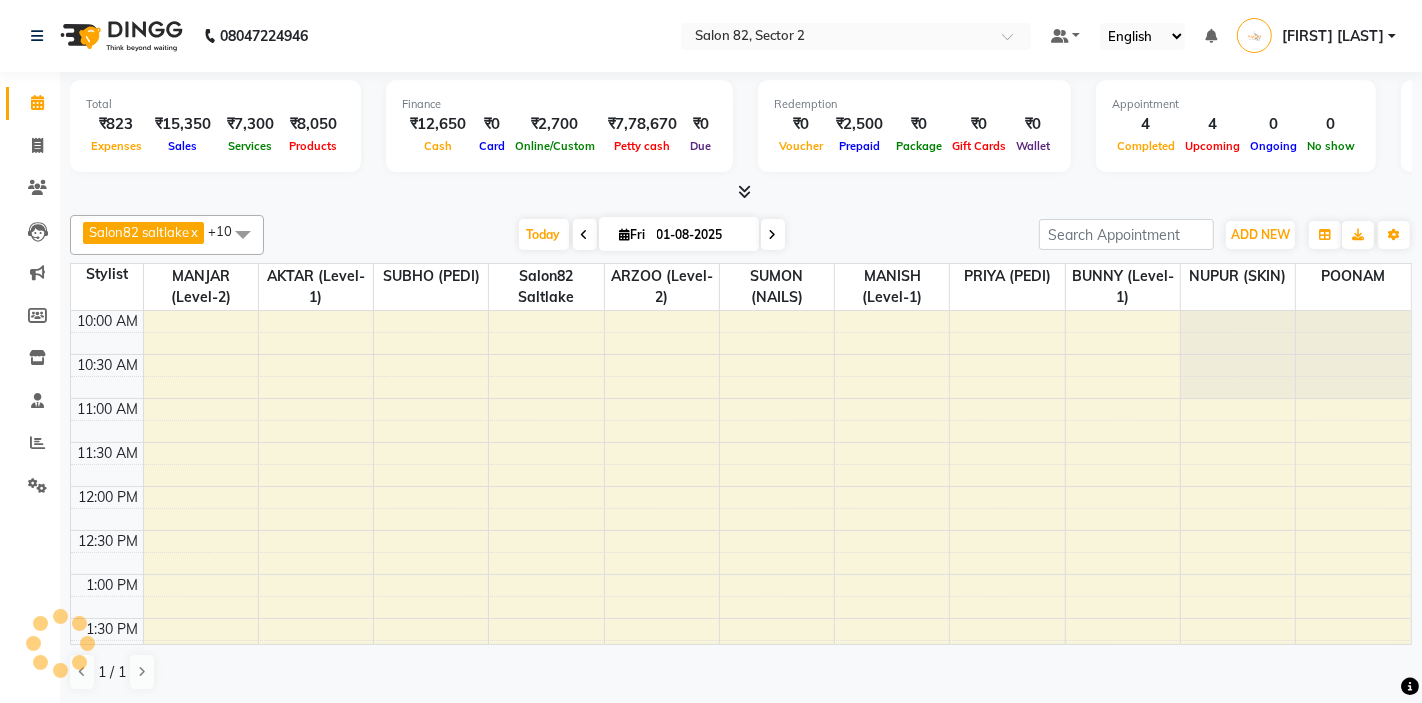 scroll, scrollTop: 0, scrollLeft: 0, axis: both 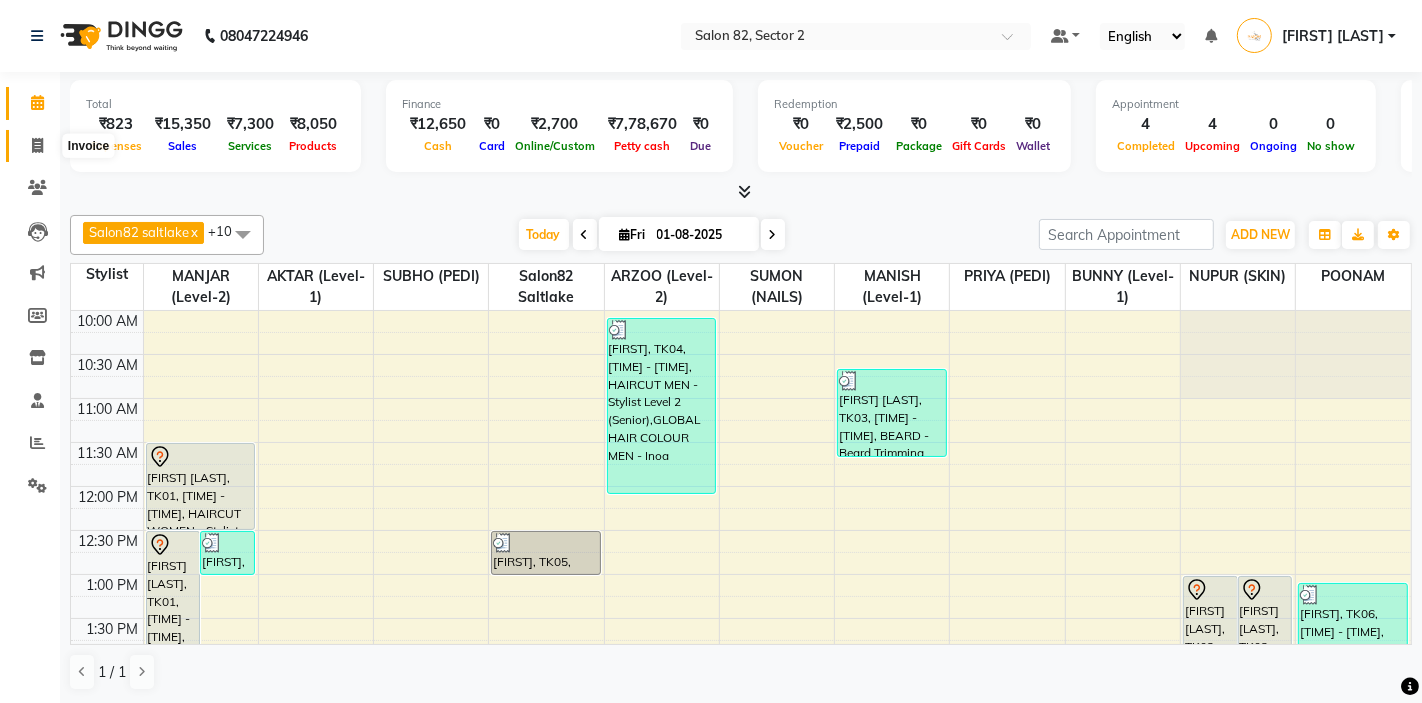 click 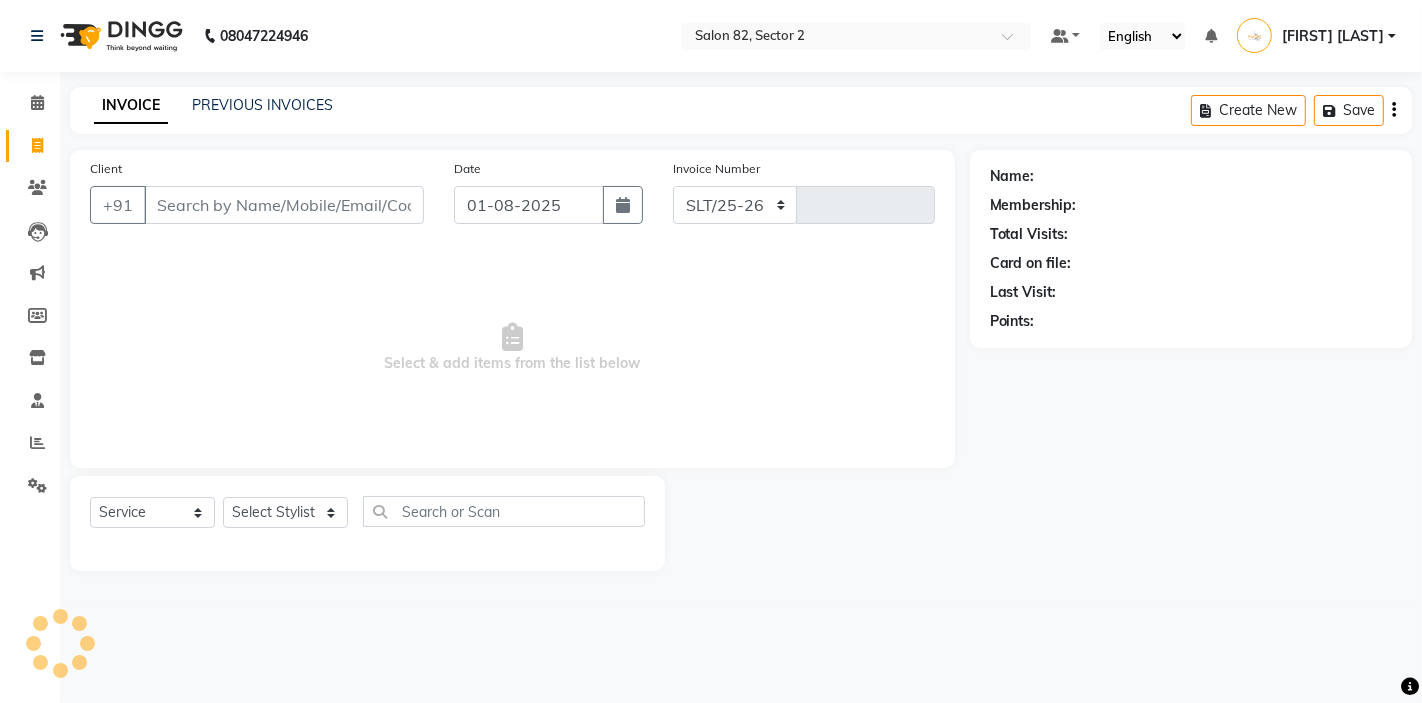 select on "8703" 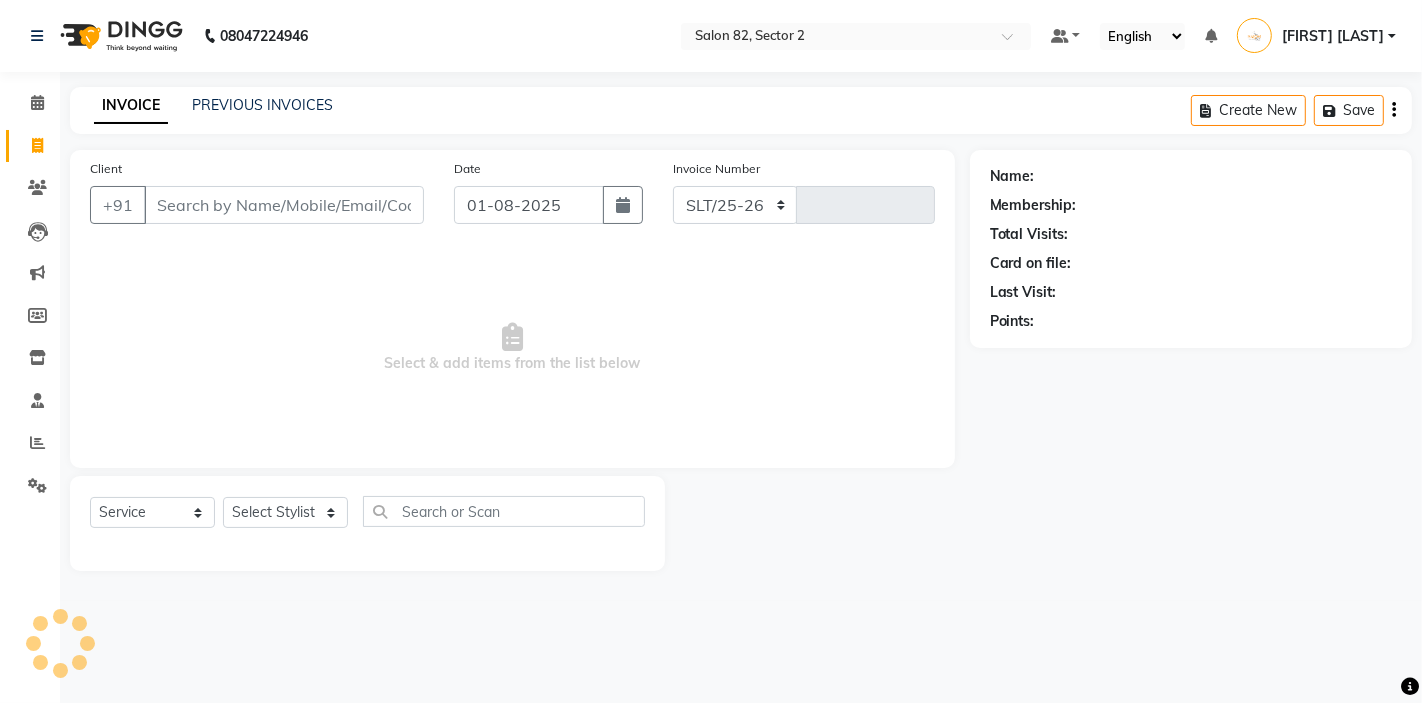 type on "1142" 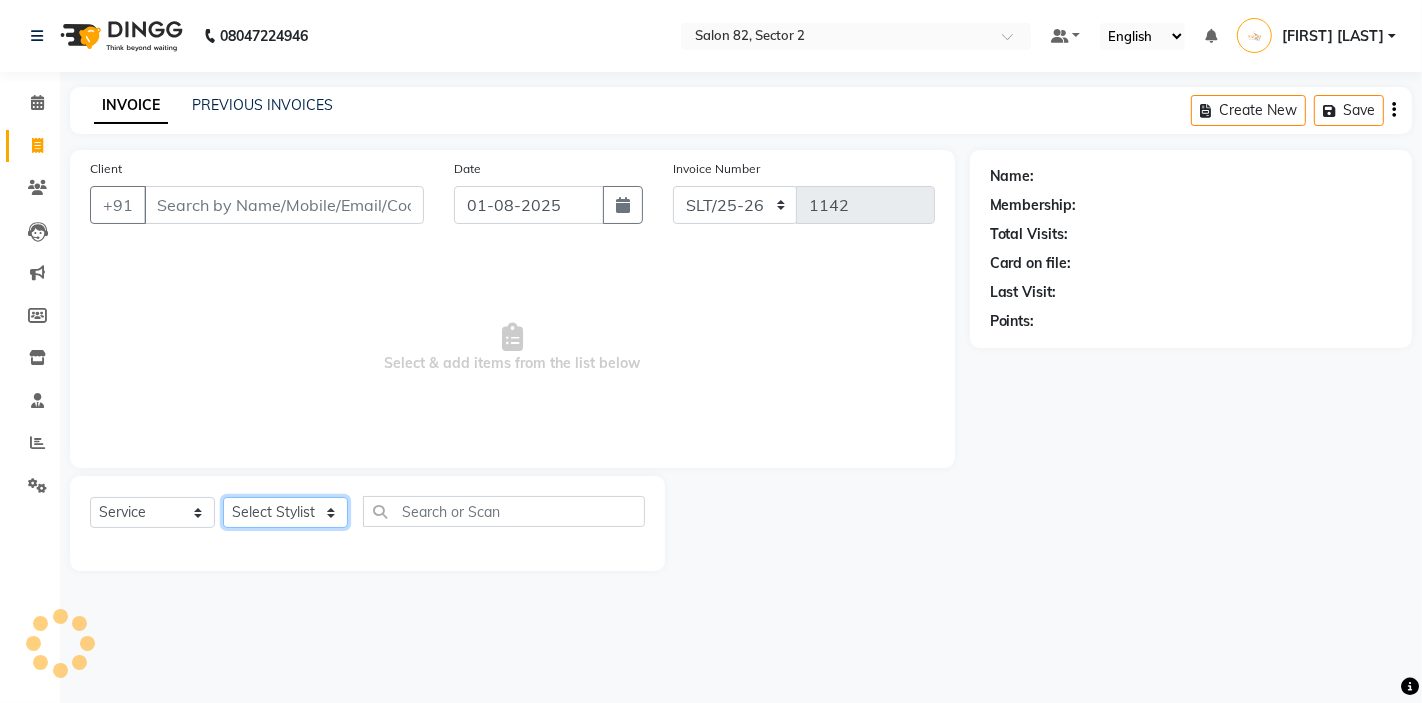 click on "Select Stylist" 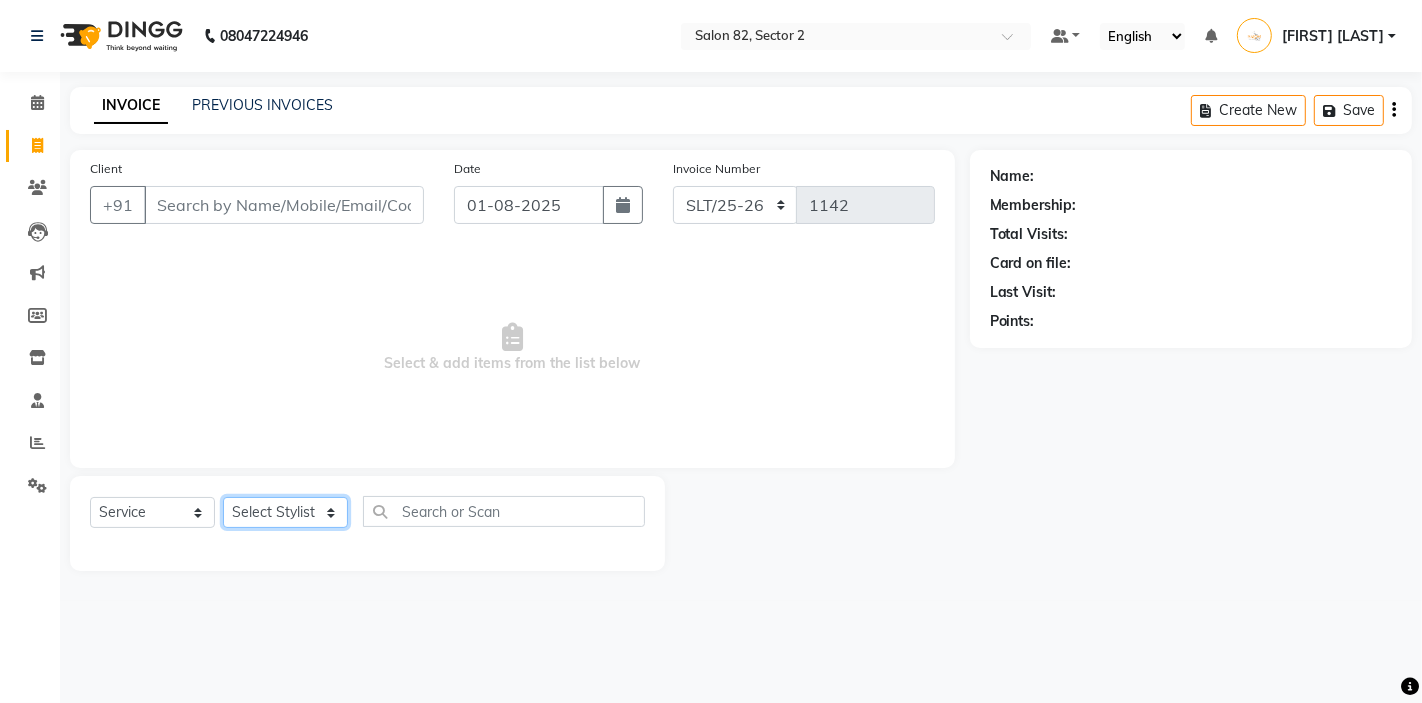 select on "67954" 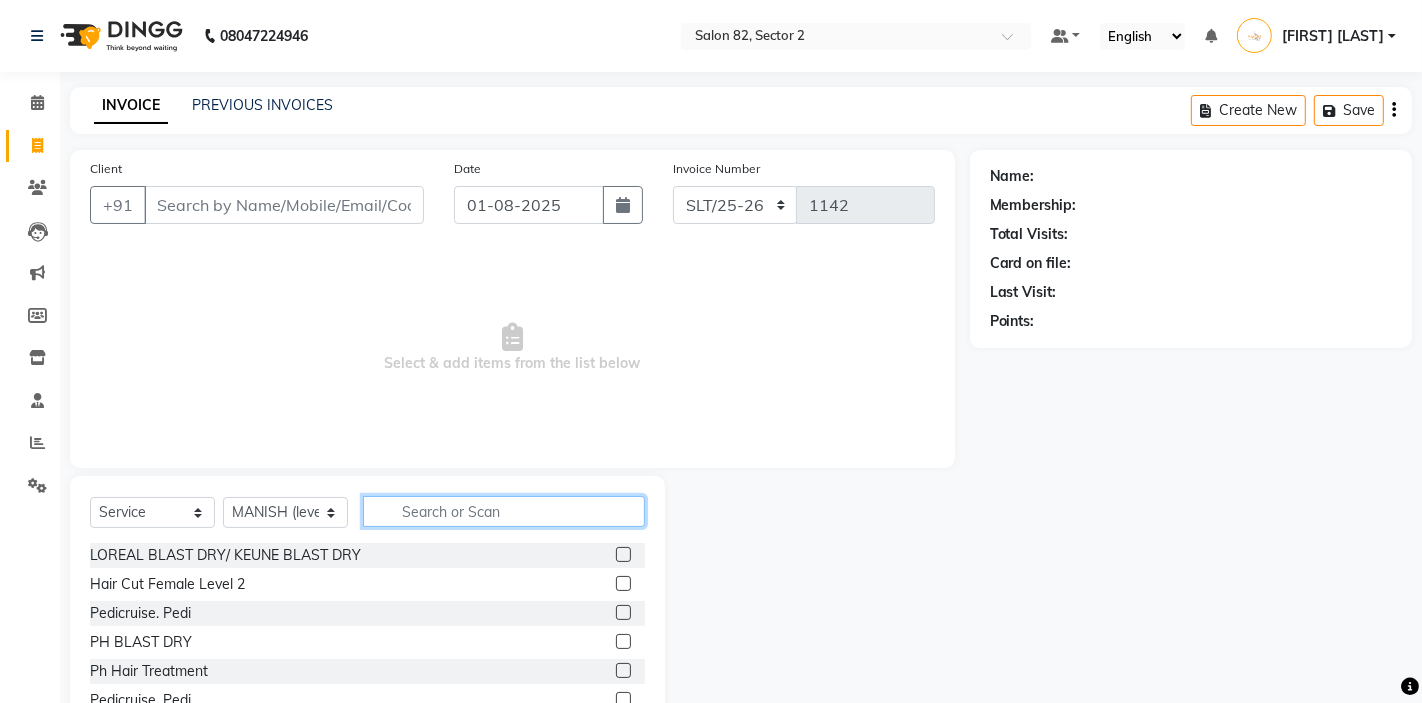 click 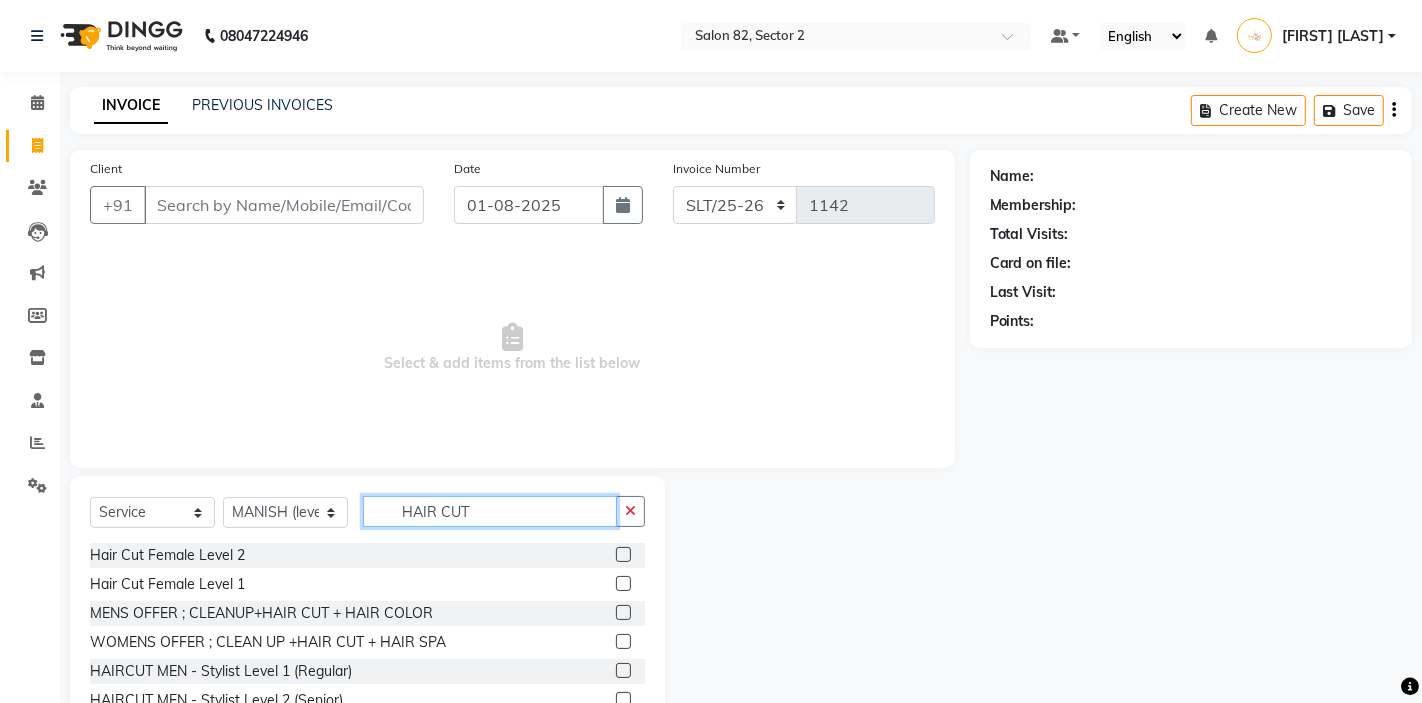 type on "HAIR CUT" 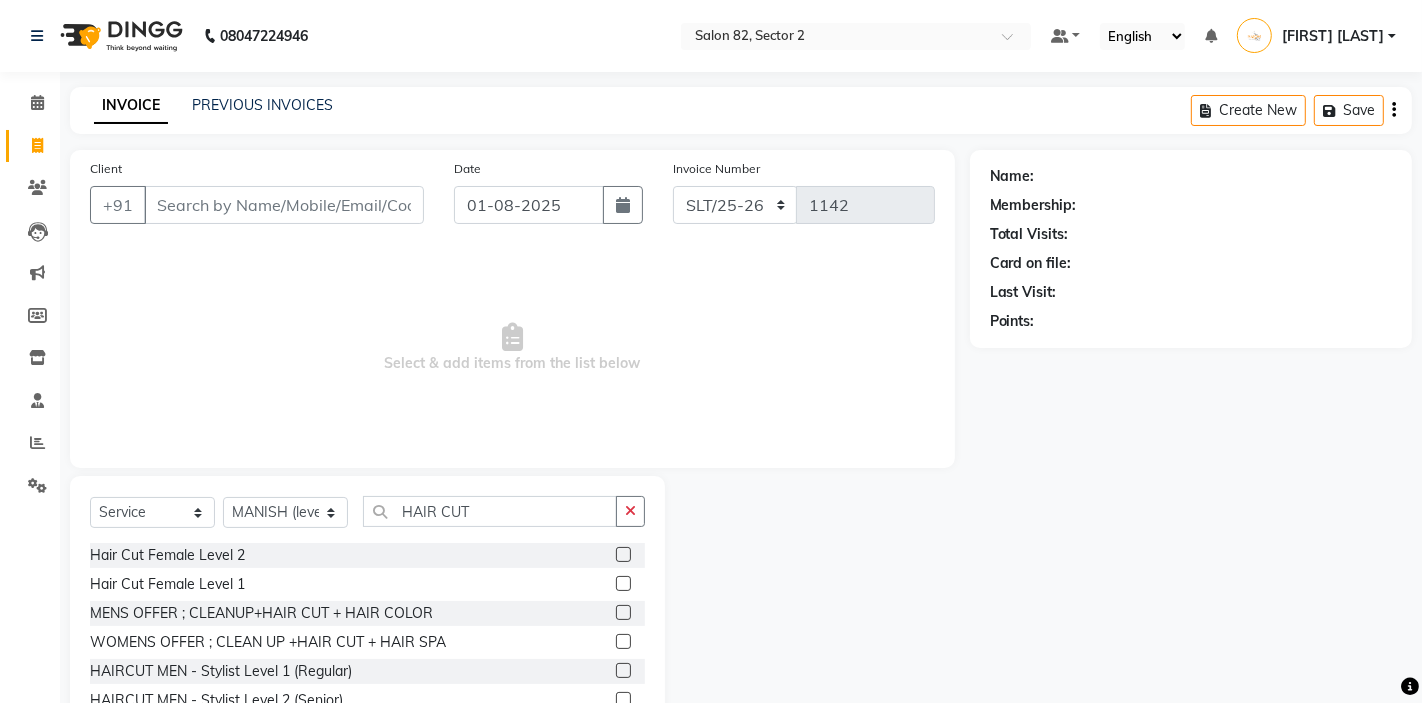 click 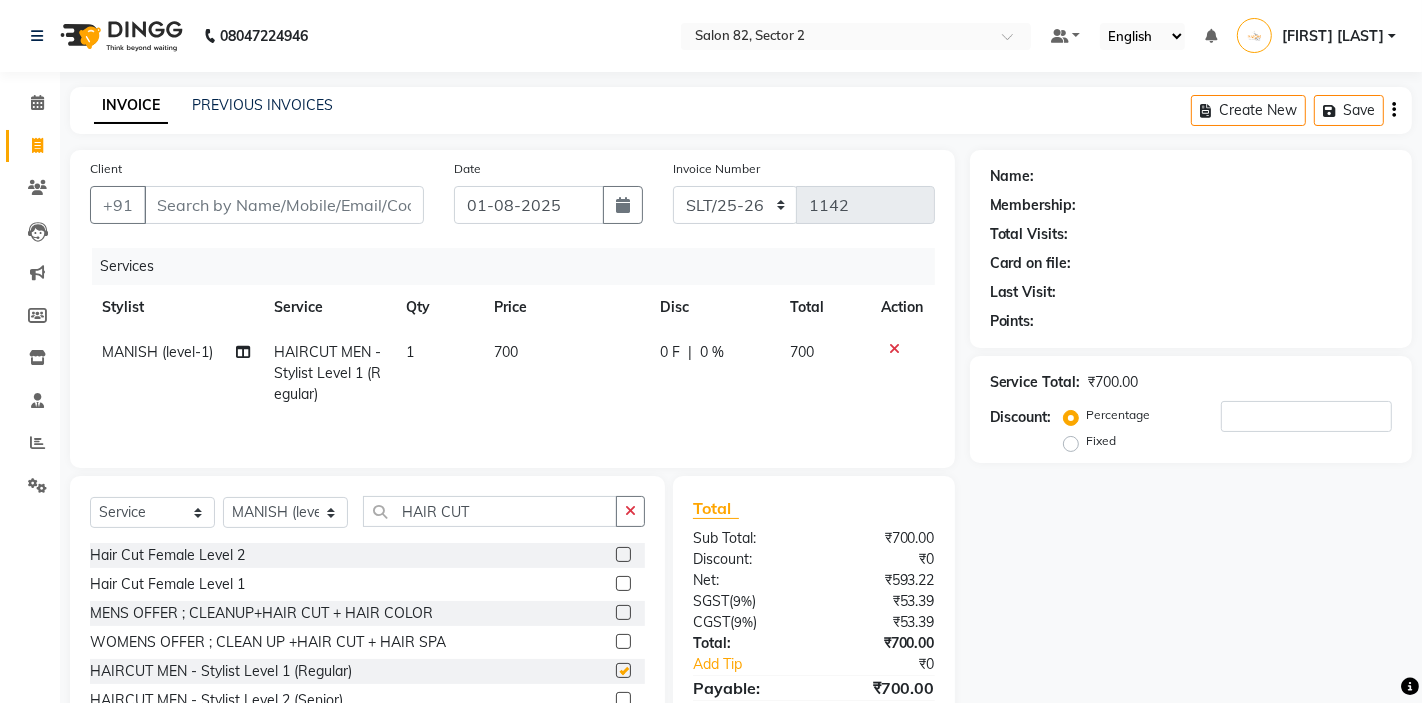 checkbox on "false" 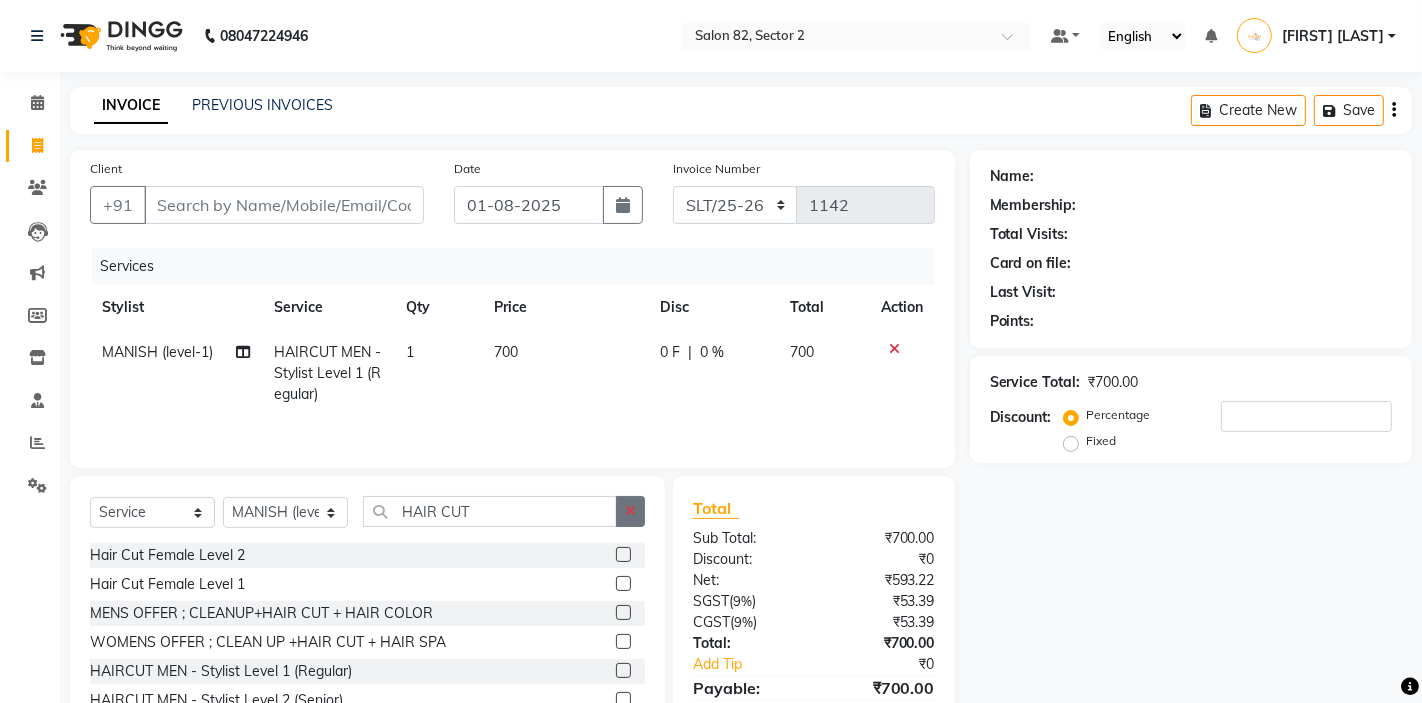 click 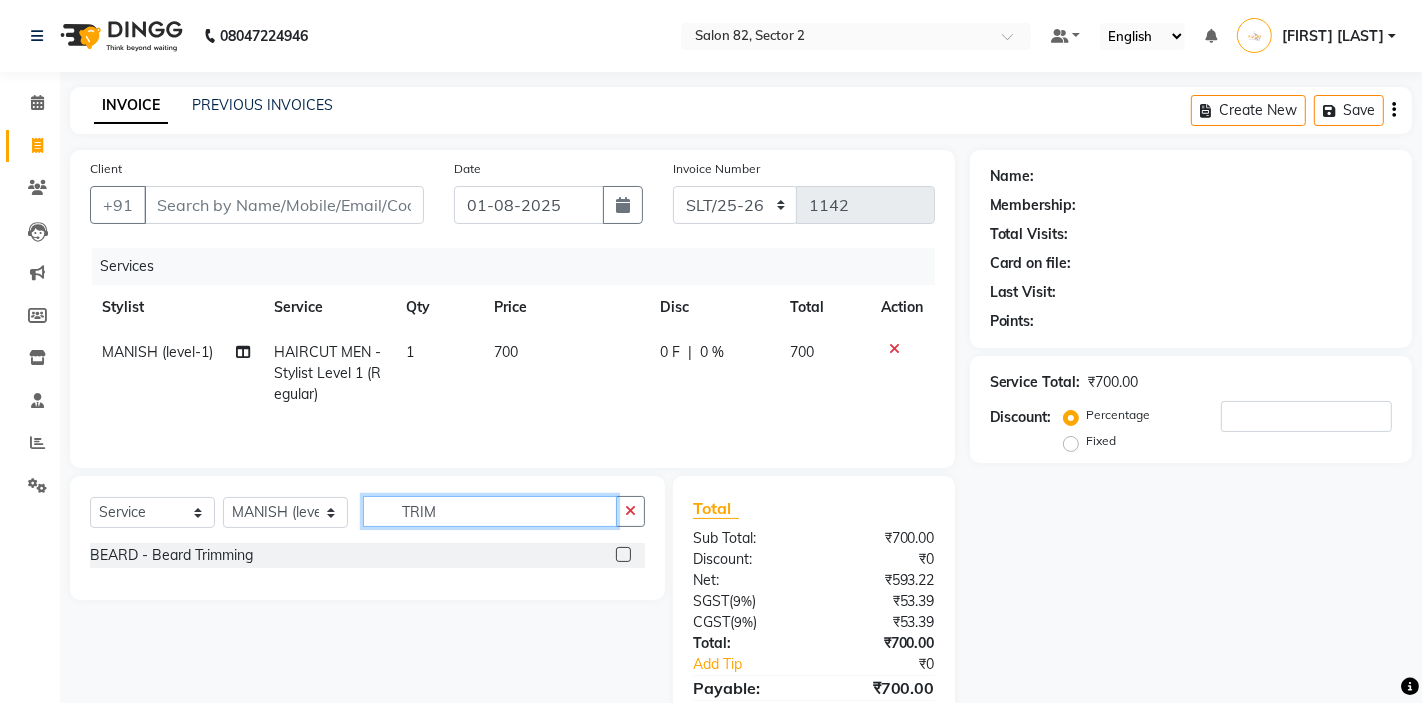 type on "TRIM" 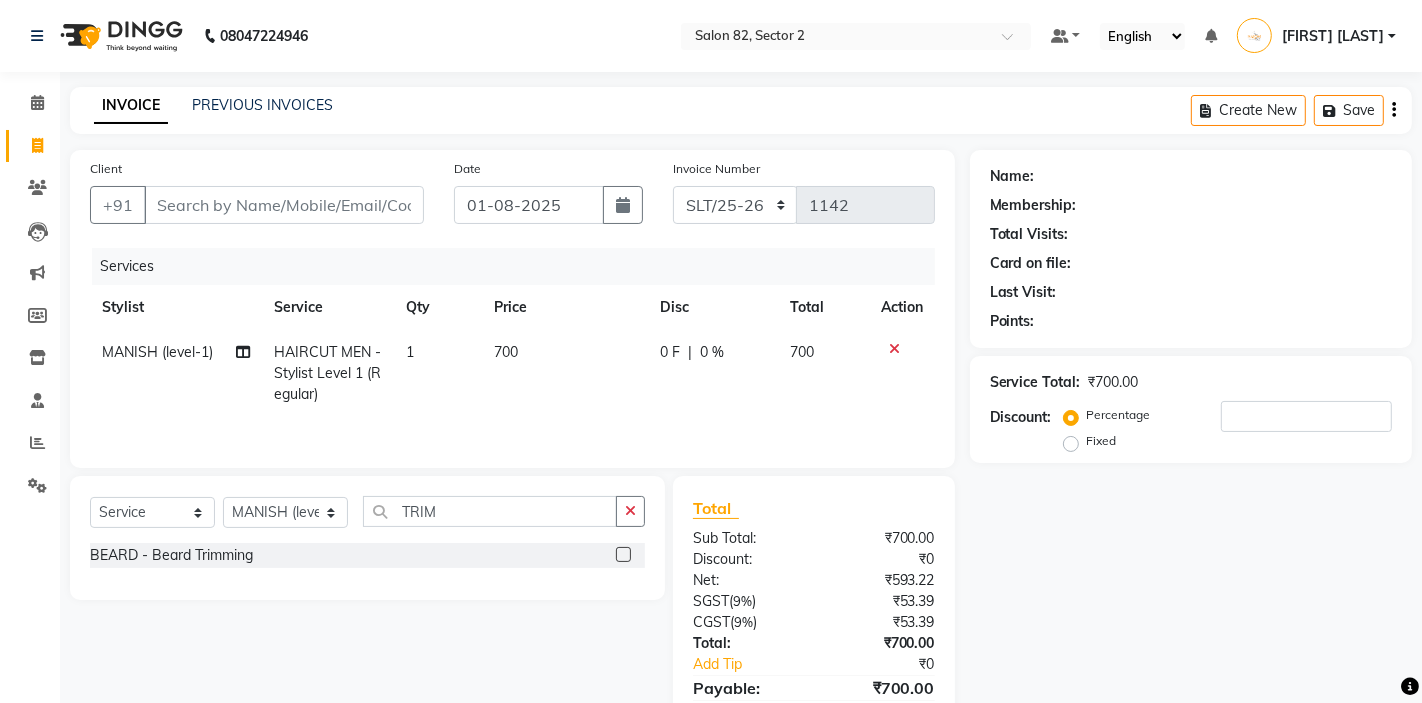 click 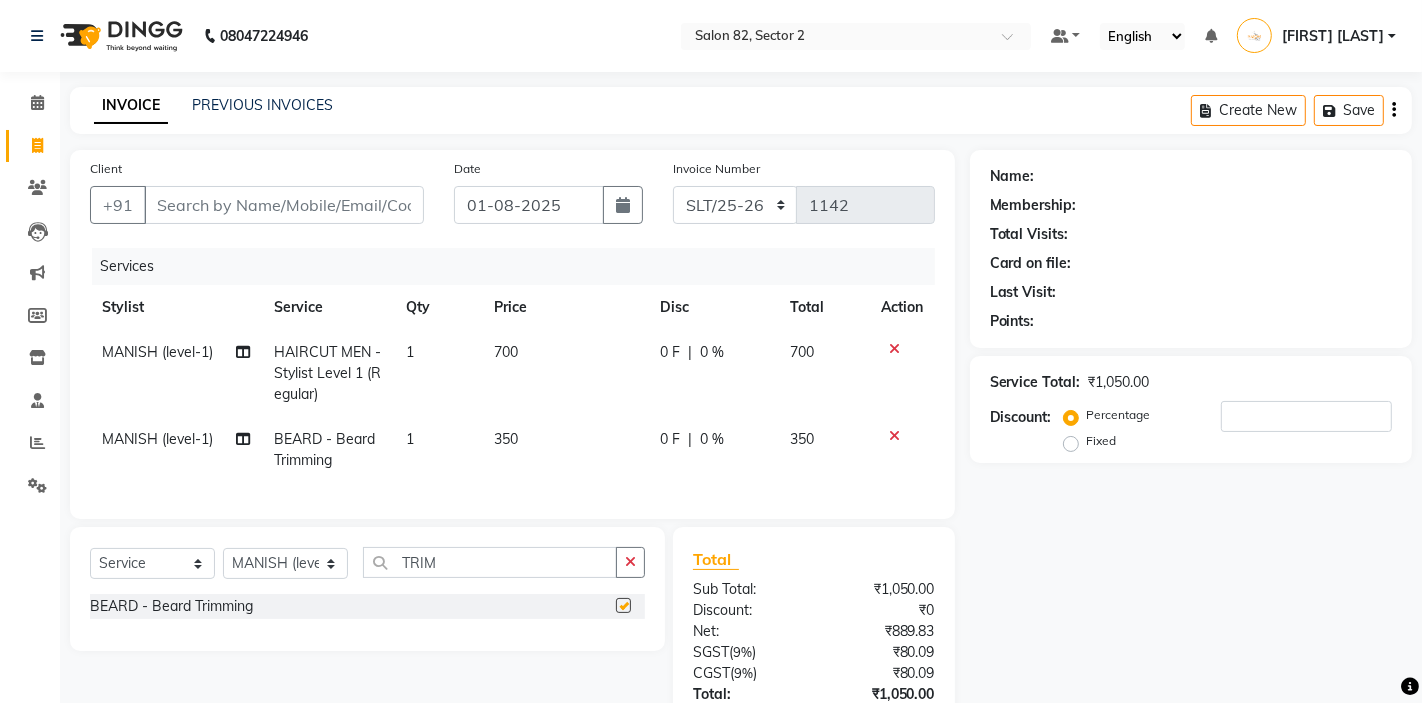 checkbox on "false" 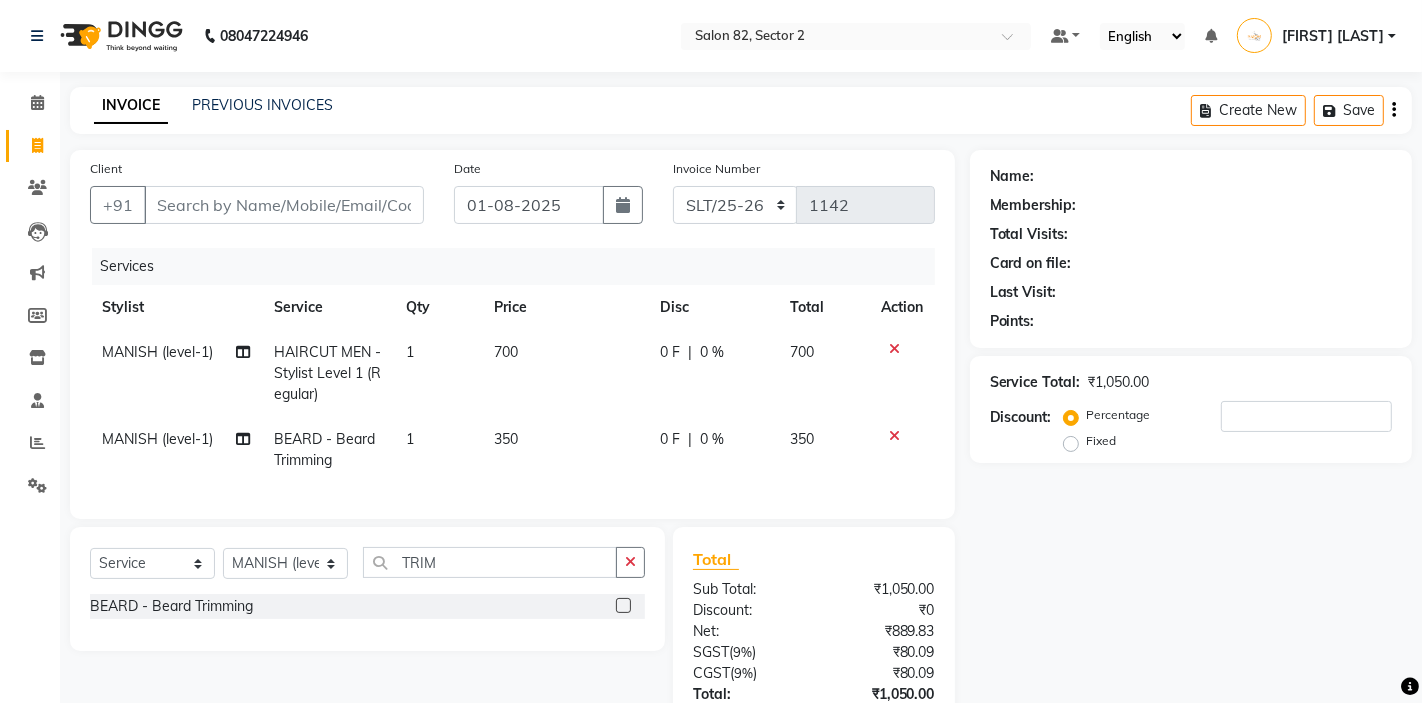 scroll, scrollTop: 48, scrollLeft: 0, axis: vertical 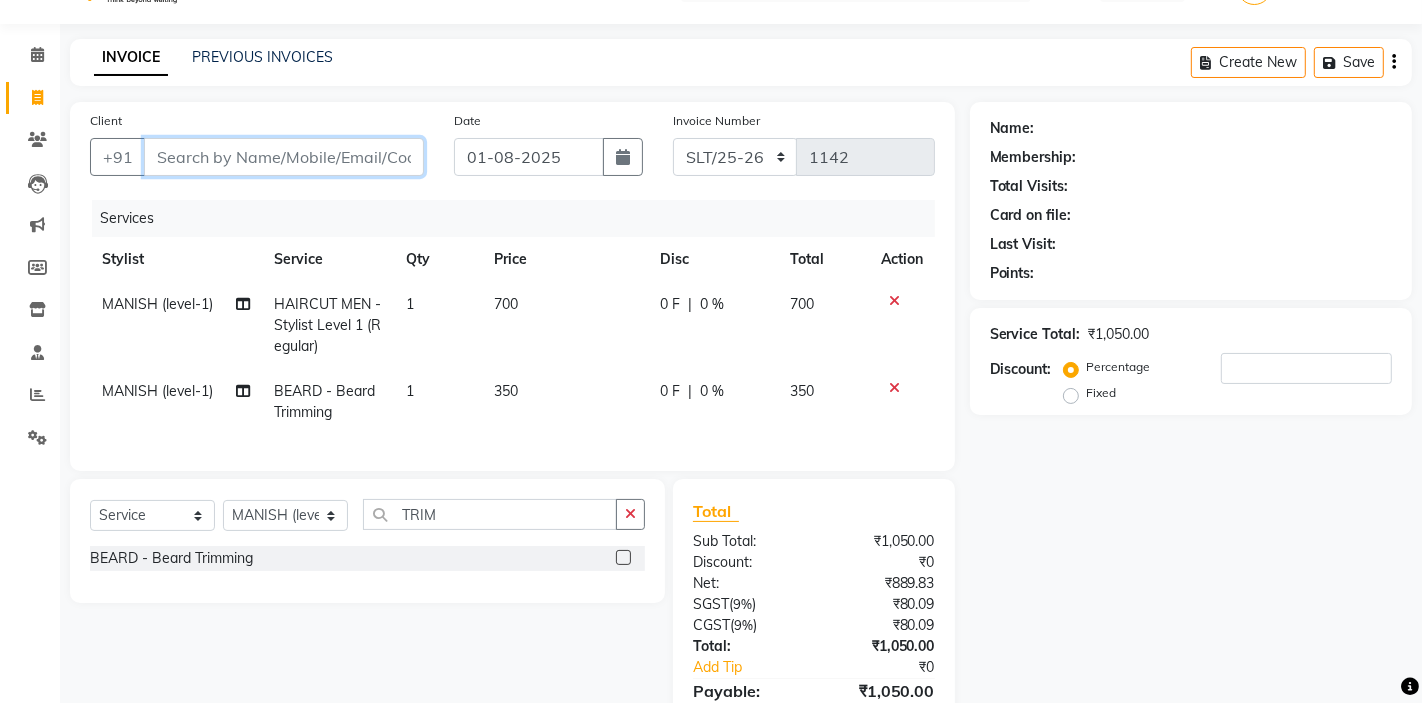 click on "Client" at bounding box center [284, 157] 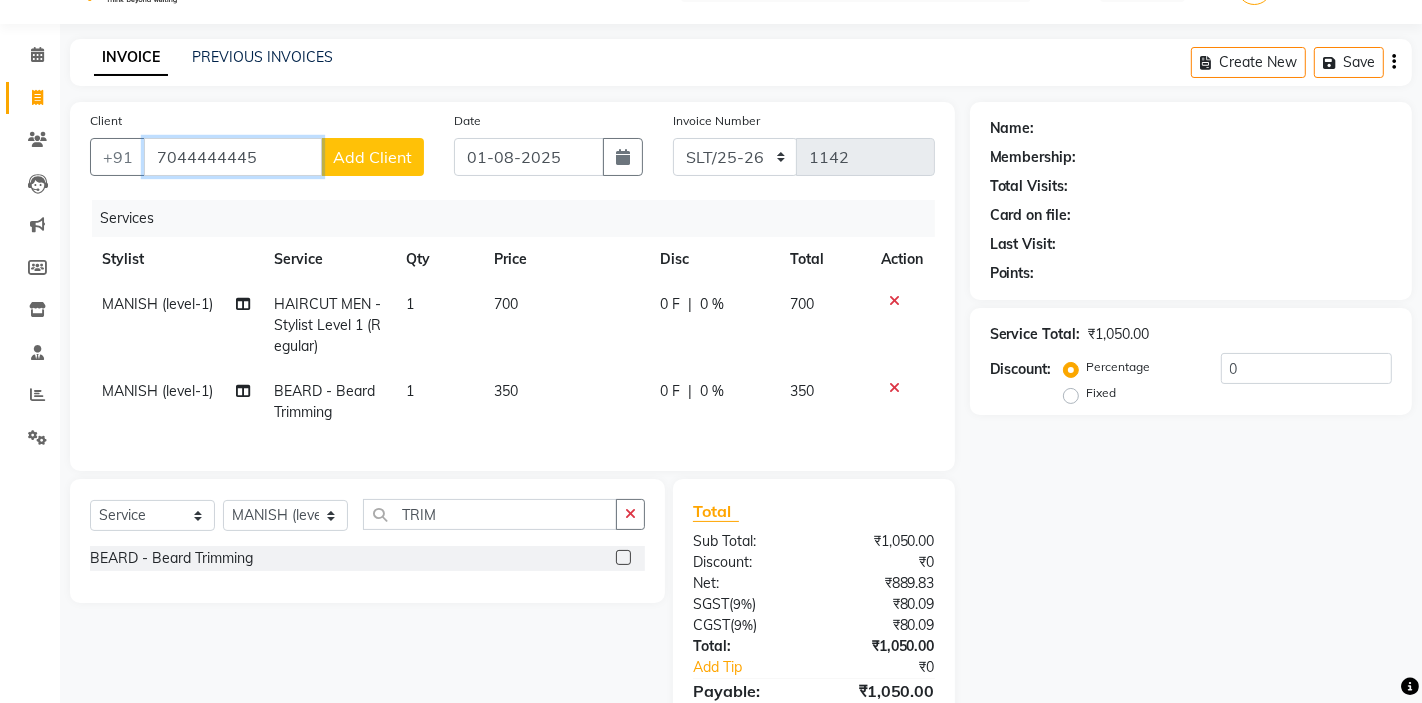 type on "7044444445" 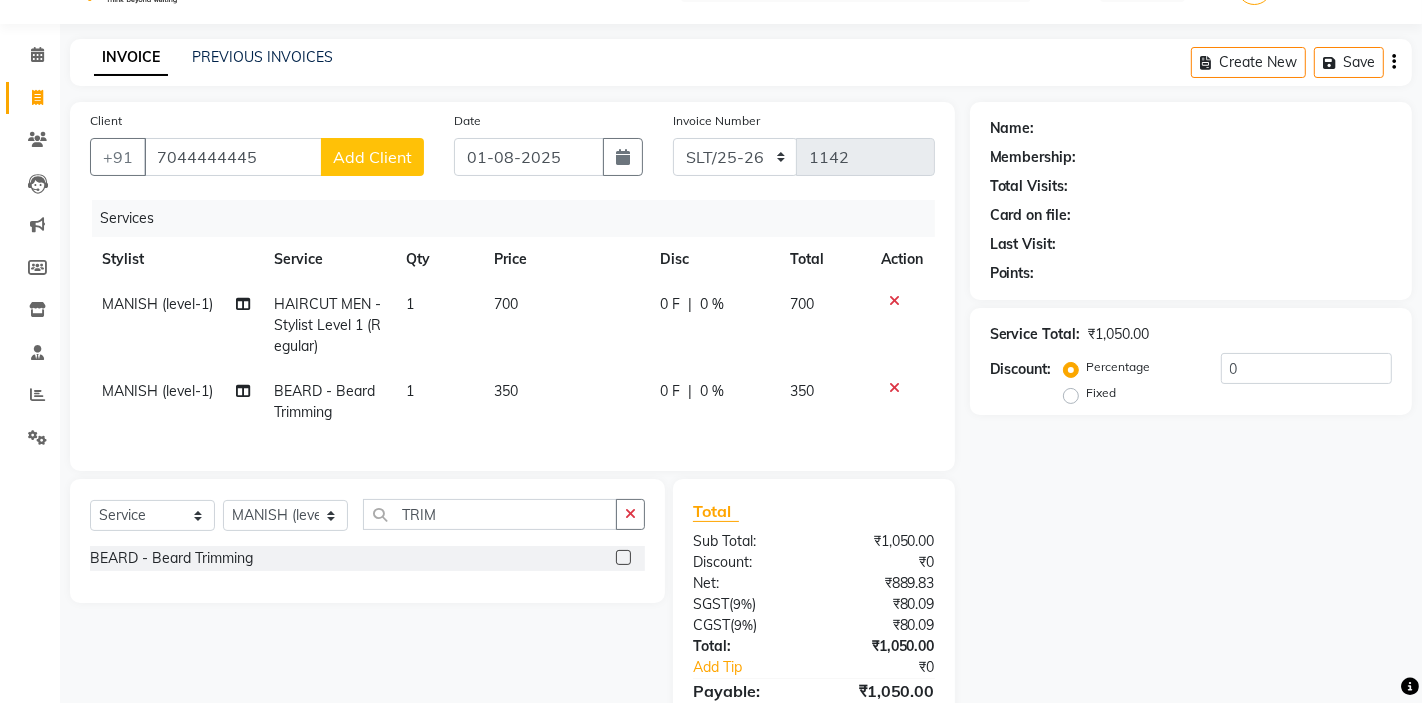 click on "Add Client" 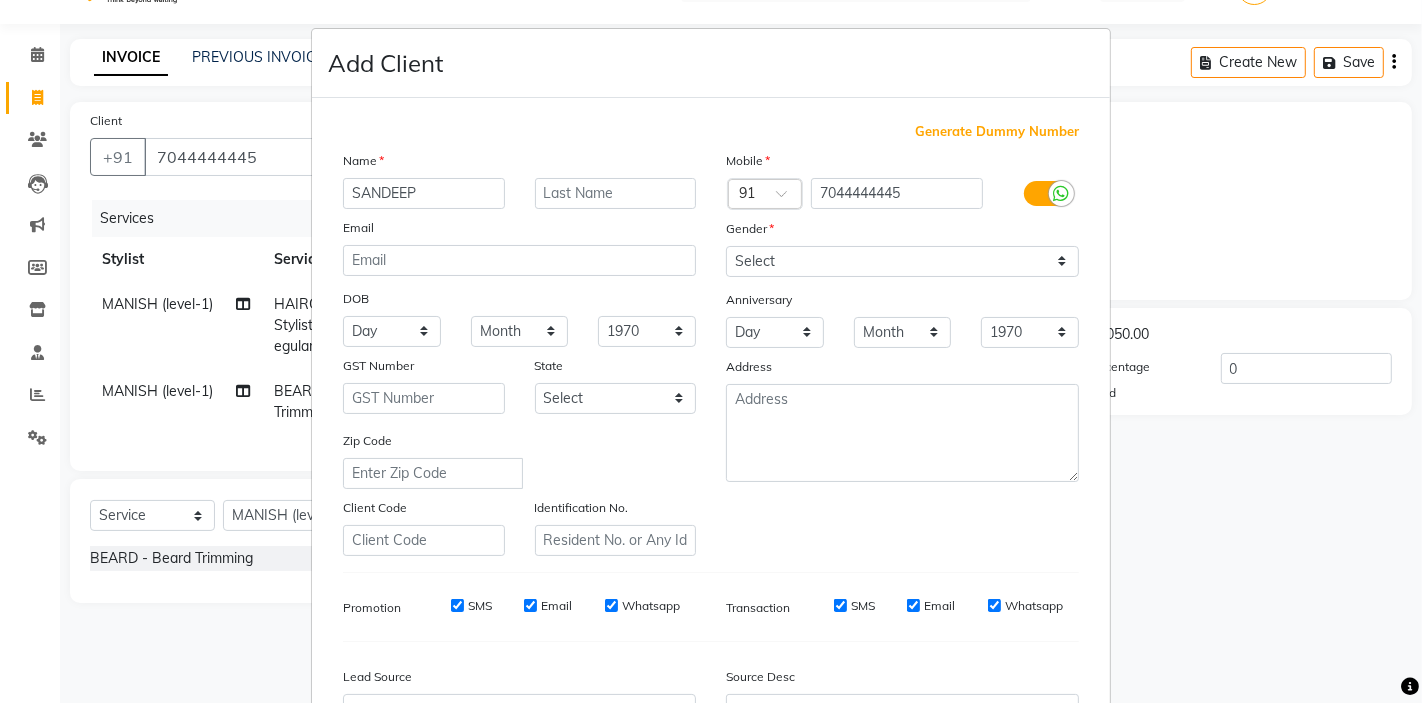 type on "SANDEEP" 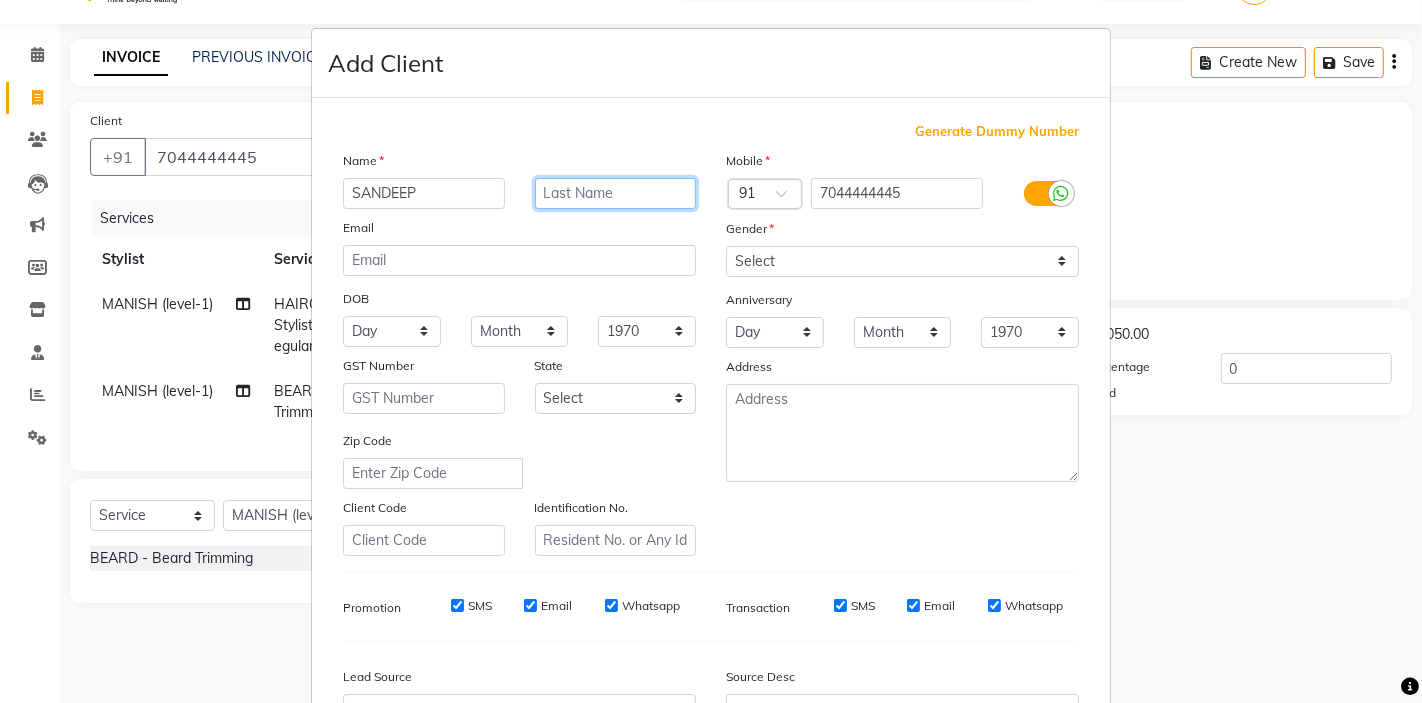click at bounding box center (616, 193) 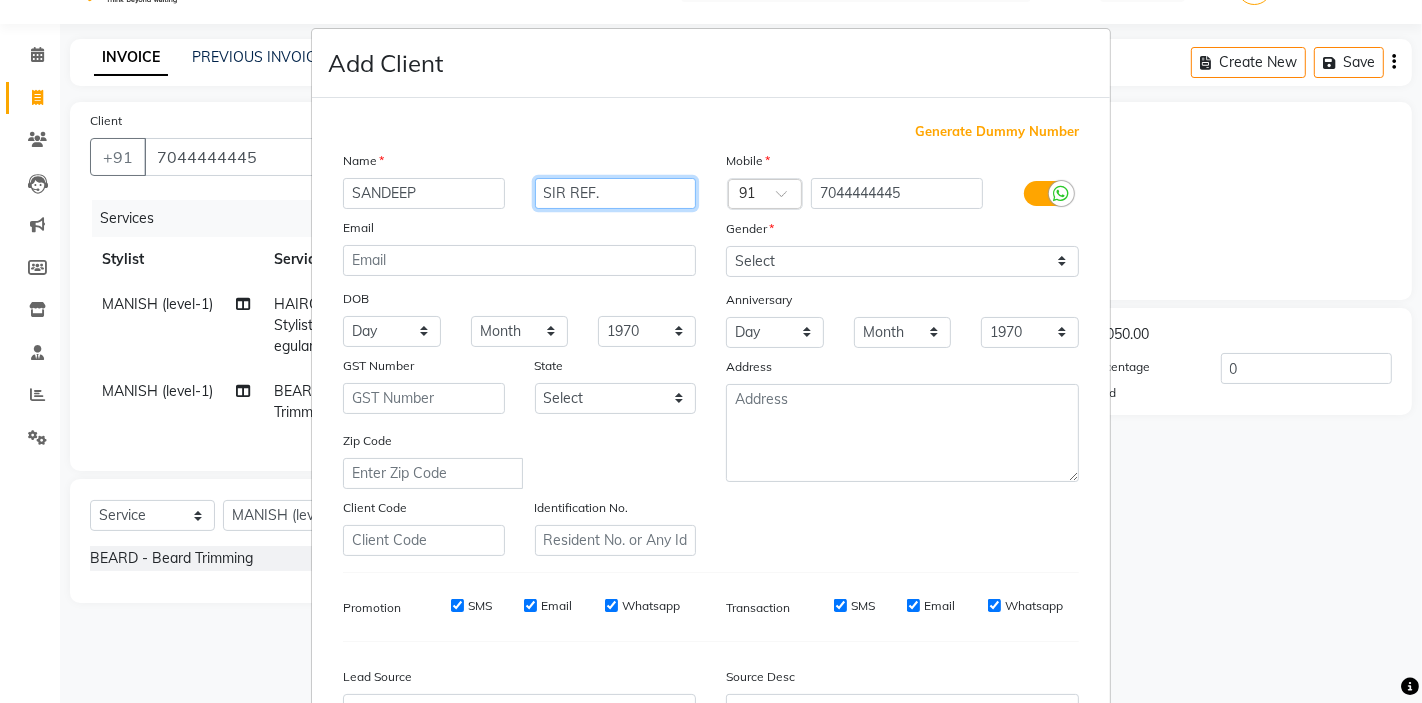 type on "SIR REF." 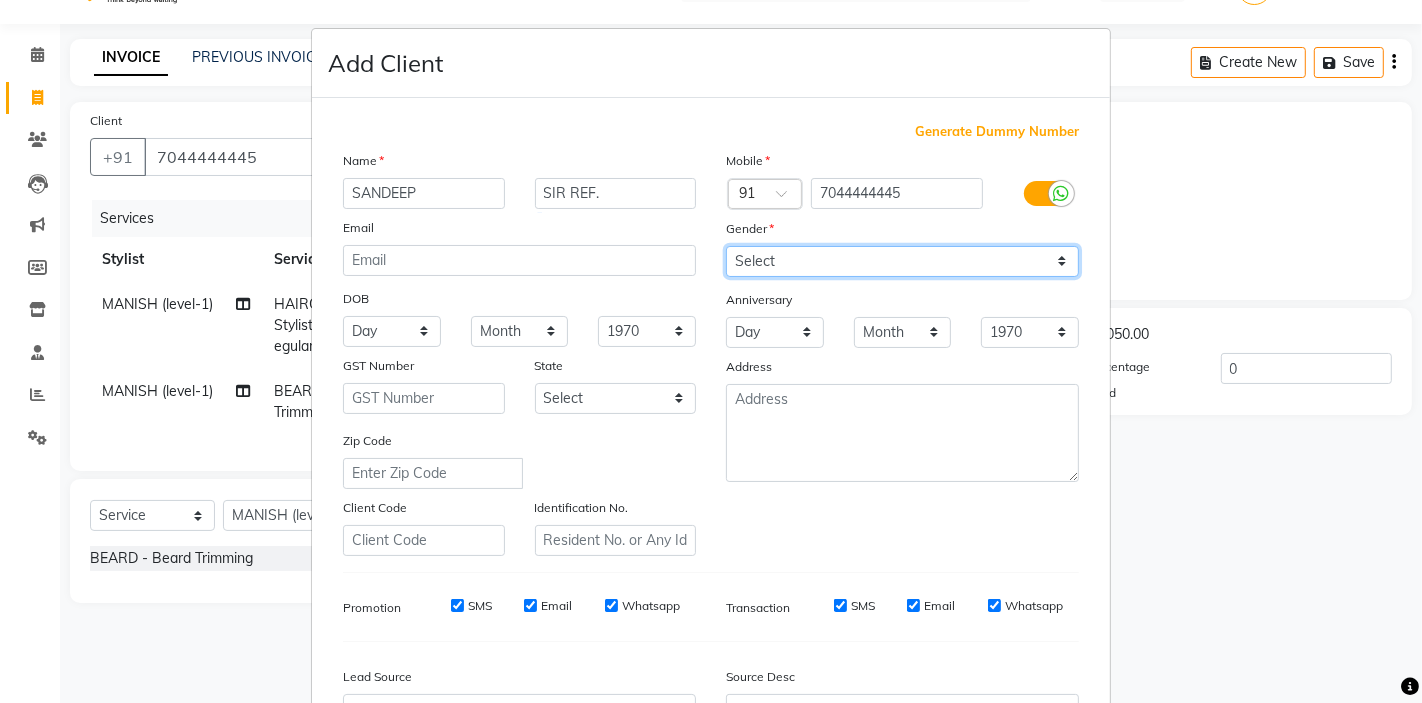 click on "Select Male Female Other Prefer Not To Say" at bounding box center (902, 261) 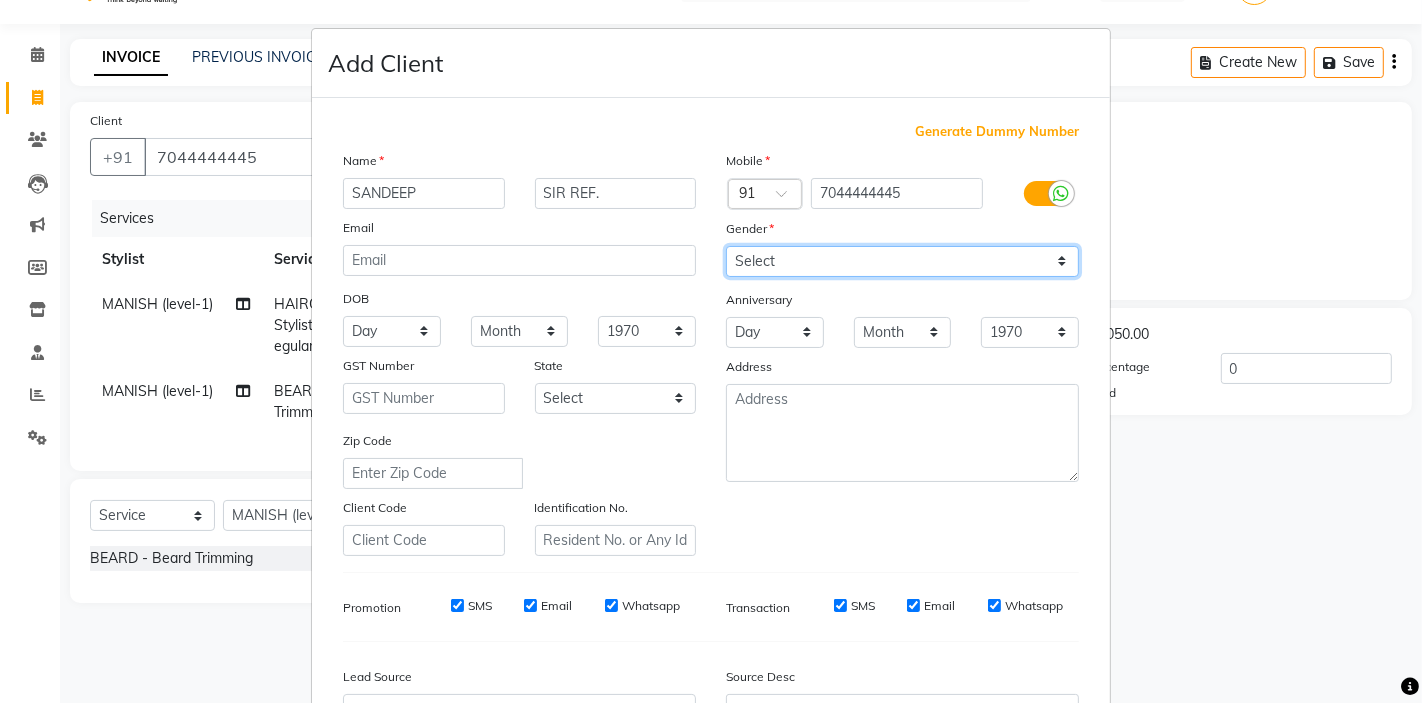 select on "male" 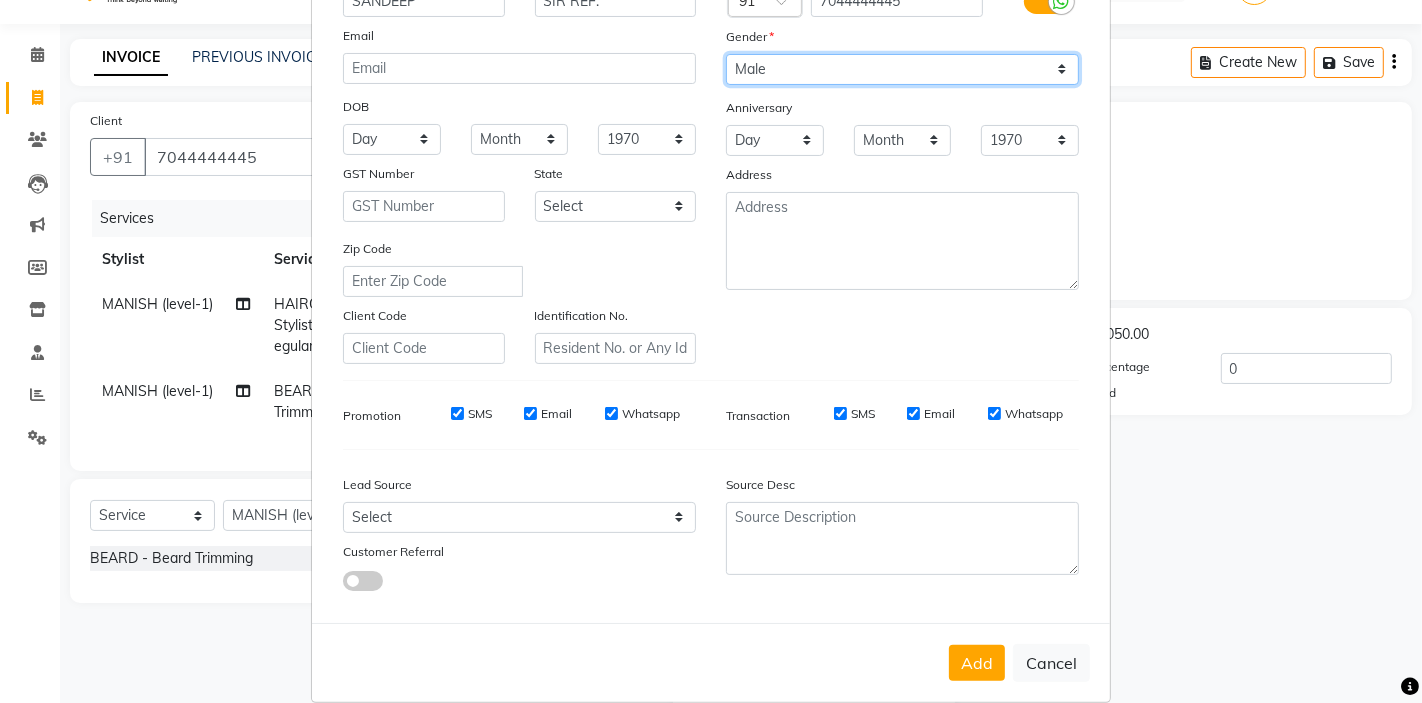 scroll, scrollTop: 217, scrollLeft: 0, axis: vertical 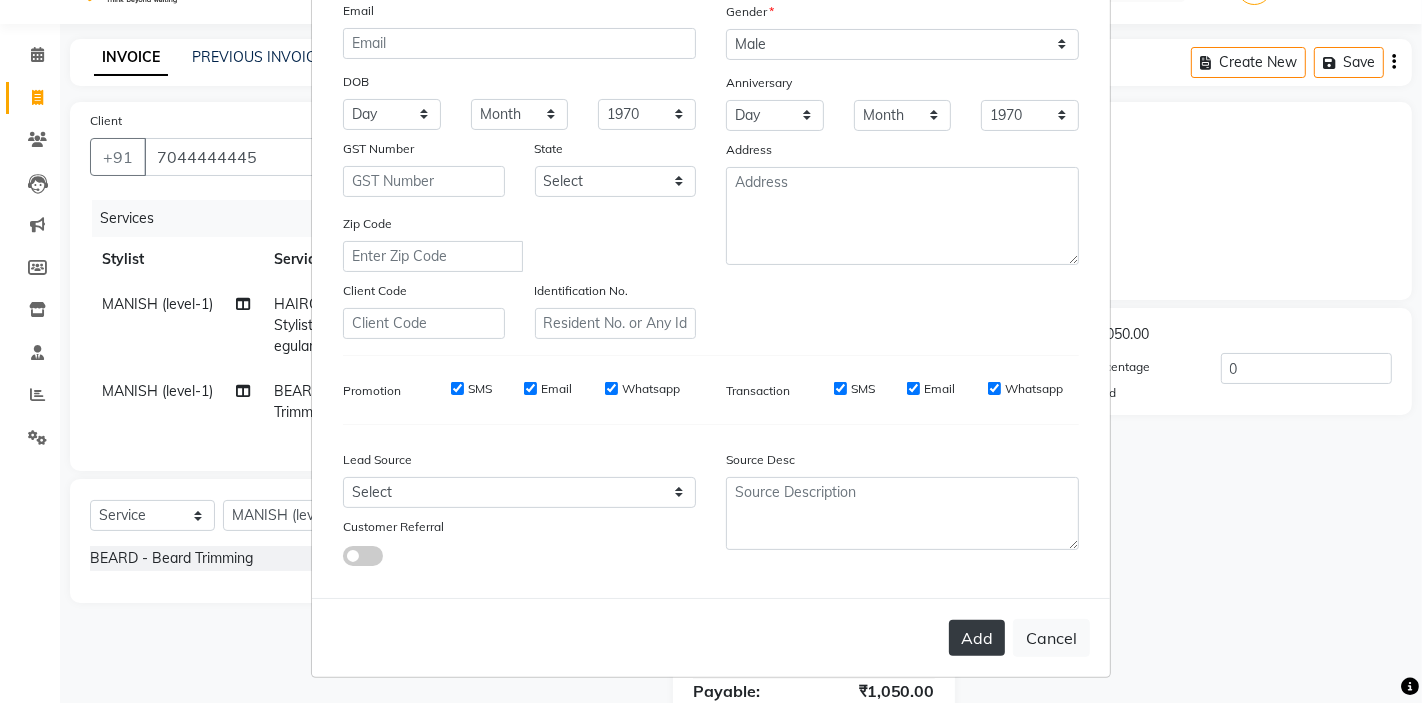 click on "Add" at bounding box center (977, 638) 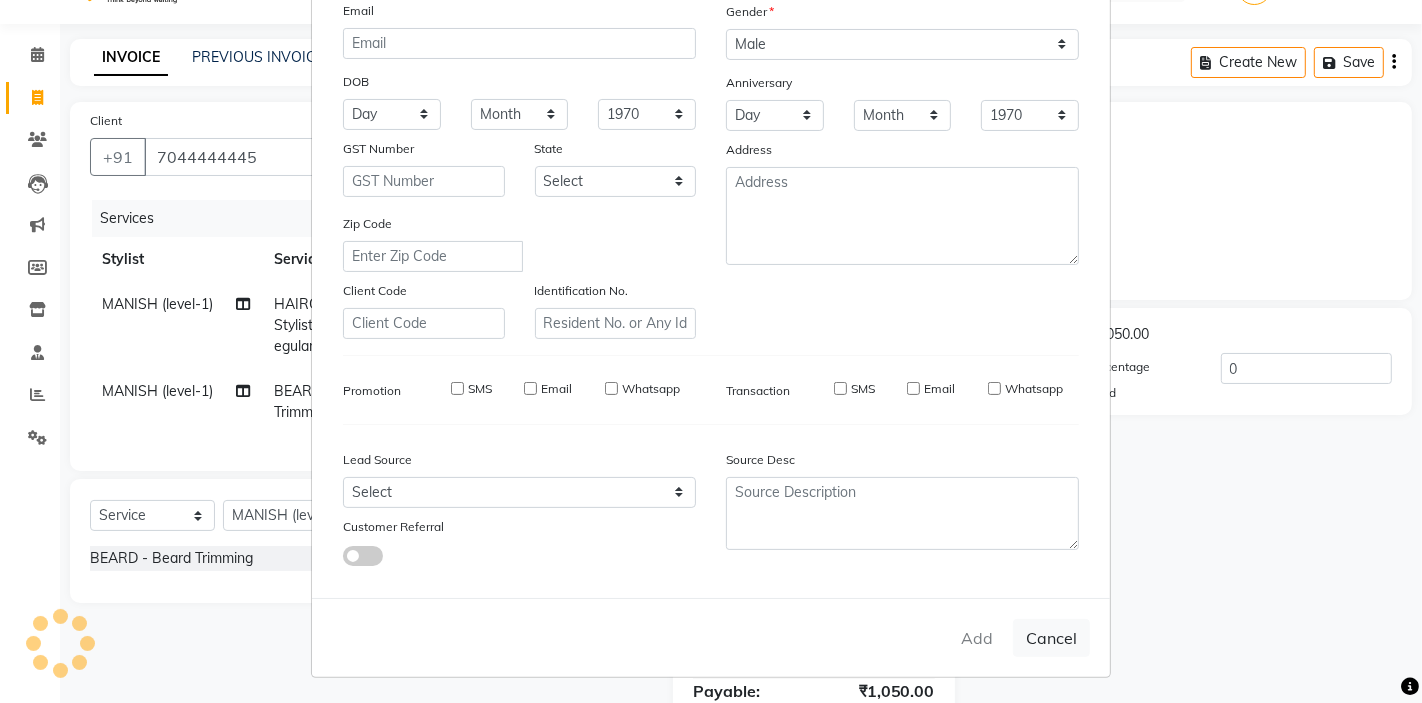 type 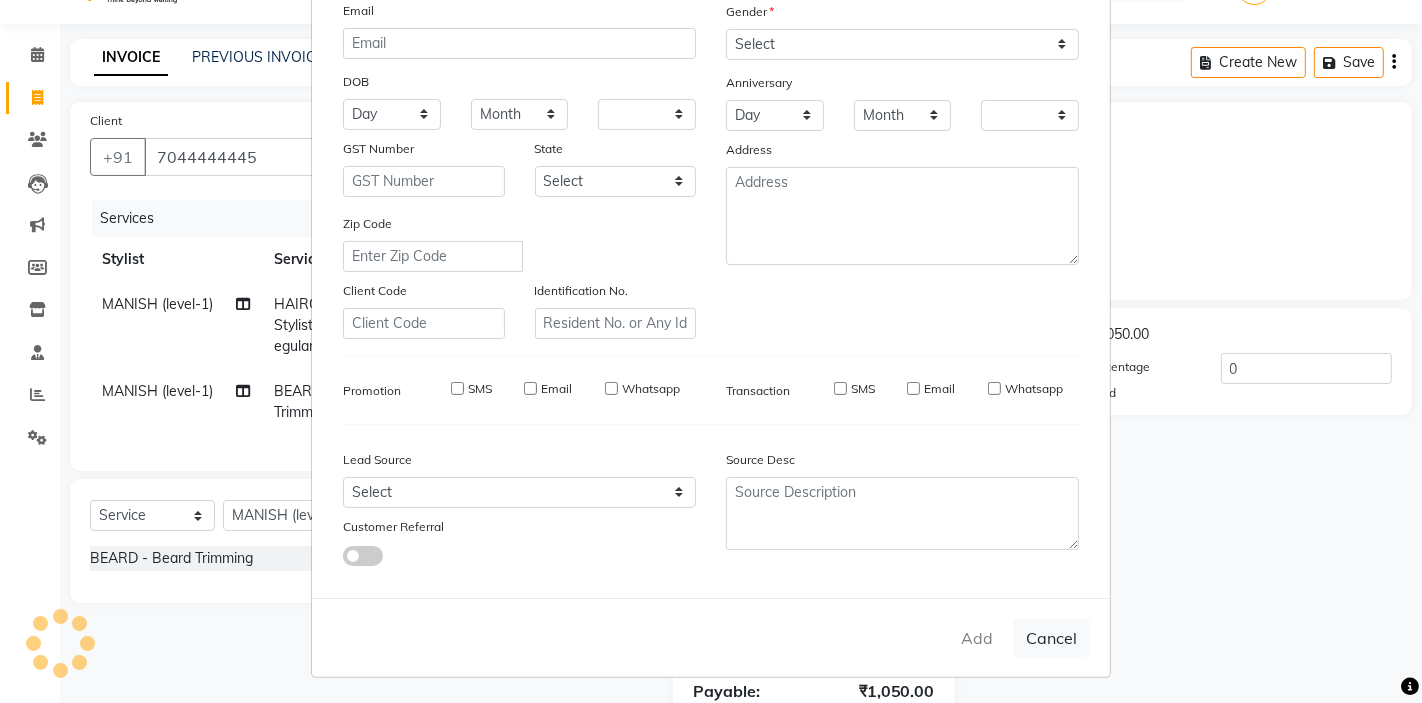 checkbox on "false" 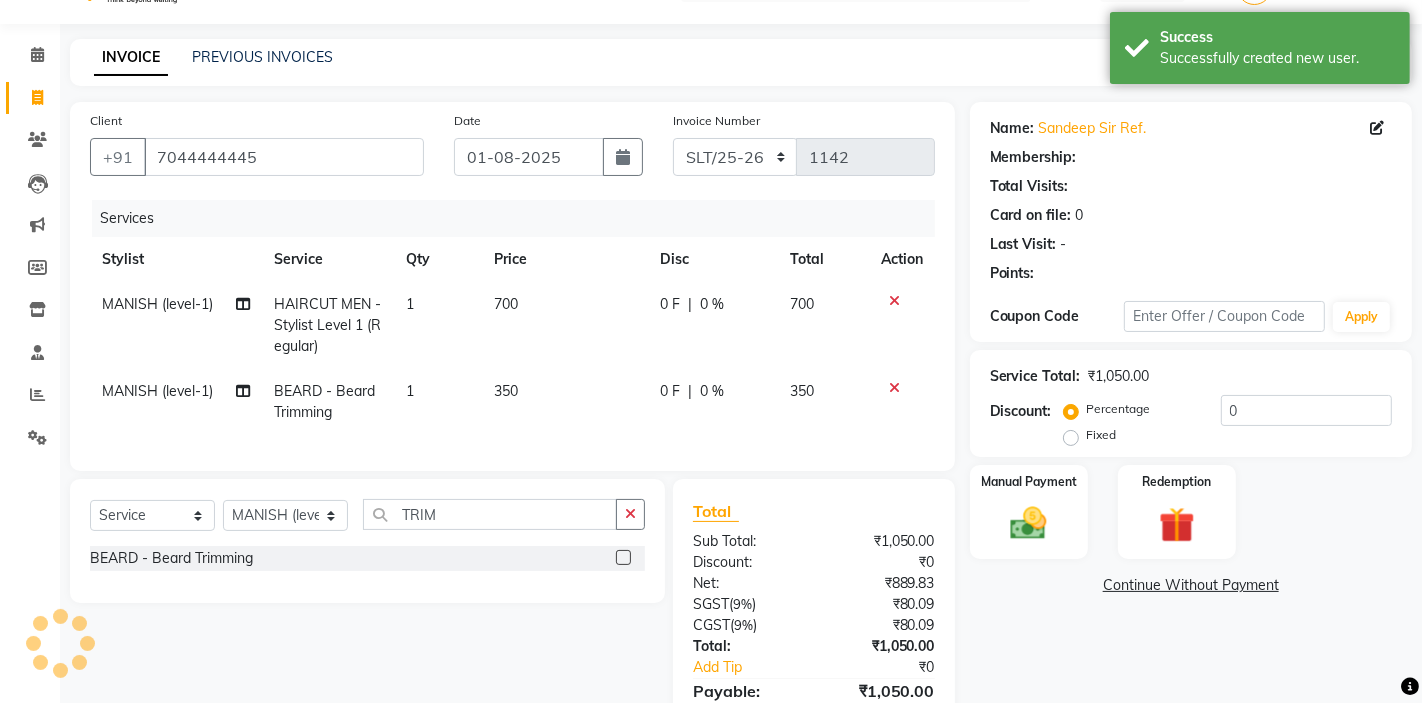 select on "1: Object" 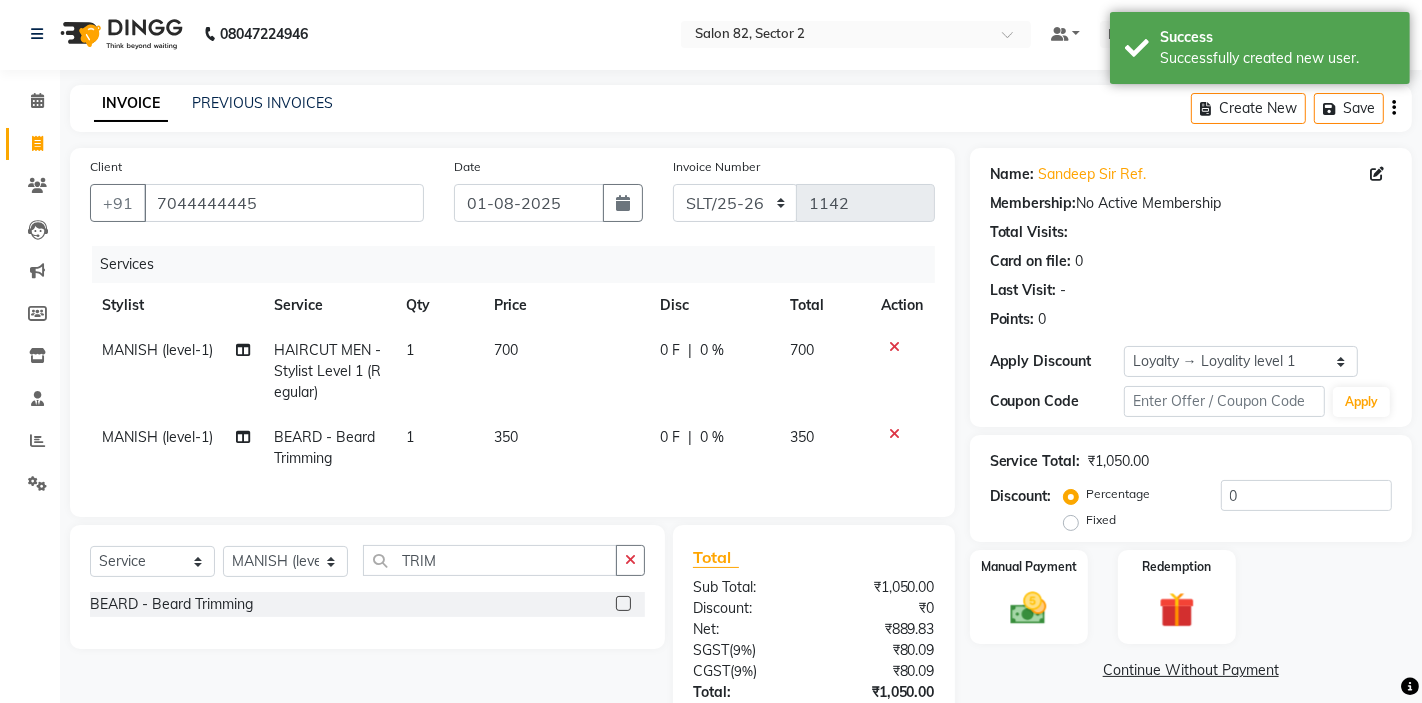 scroll, scrollTop: 0, scrollLeft: 0, axis: both 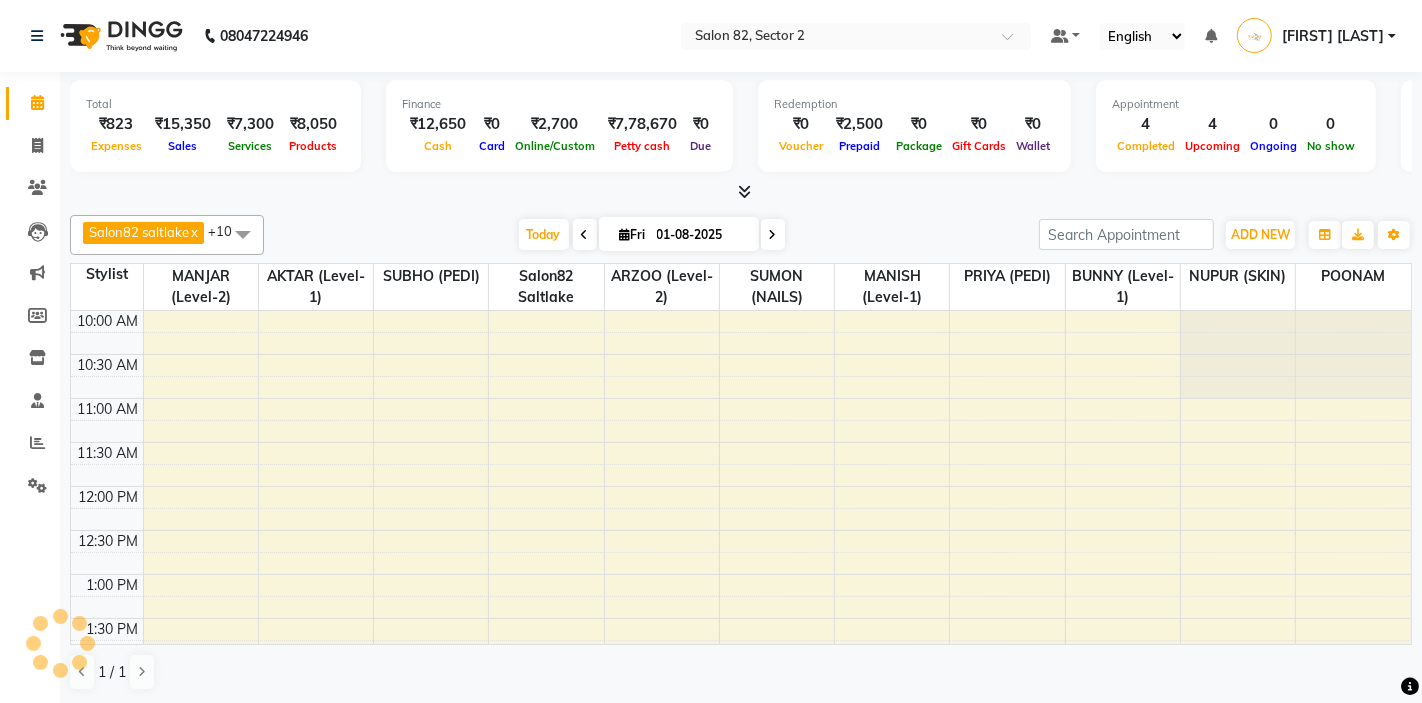 select on "en" 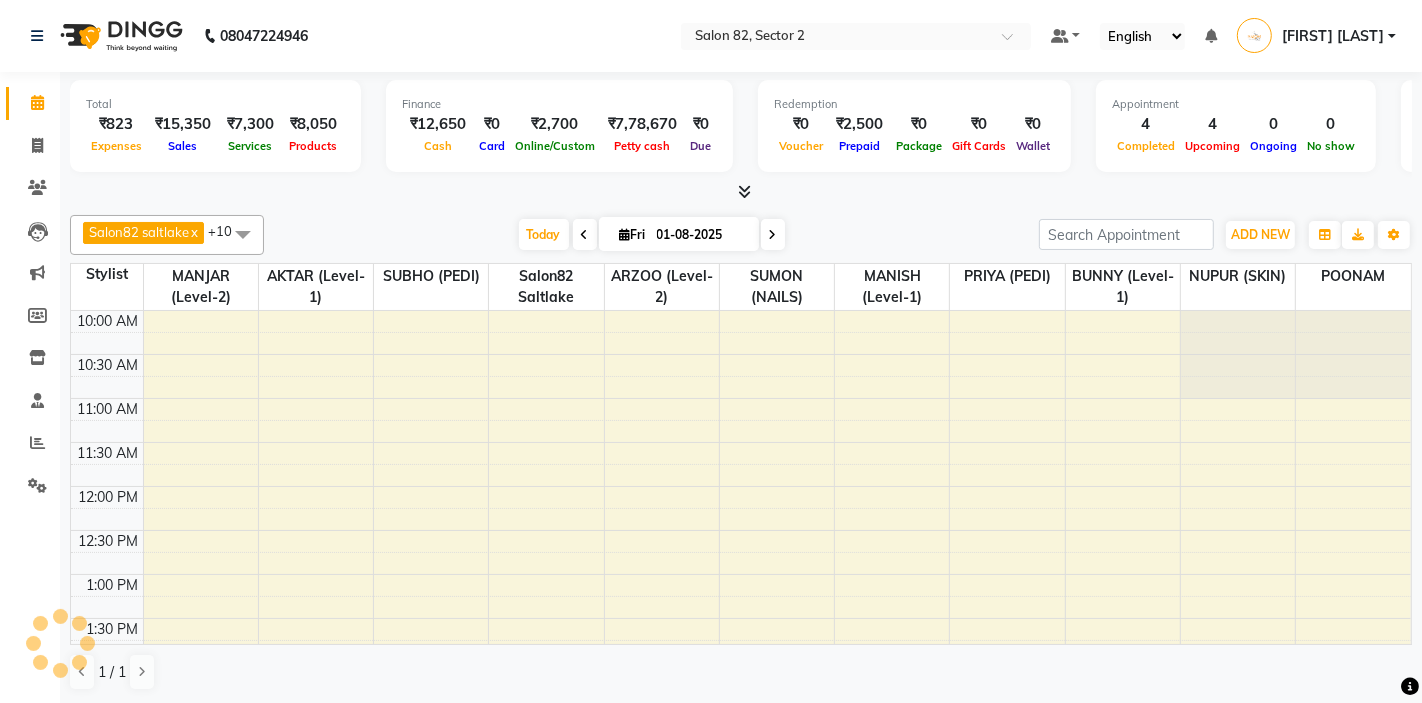 scroll, scrollTop: 354, scrollLeft: 0, axis: vertical 